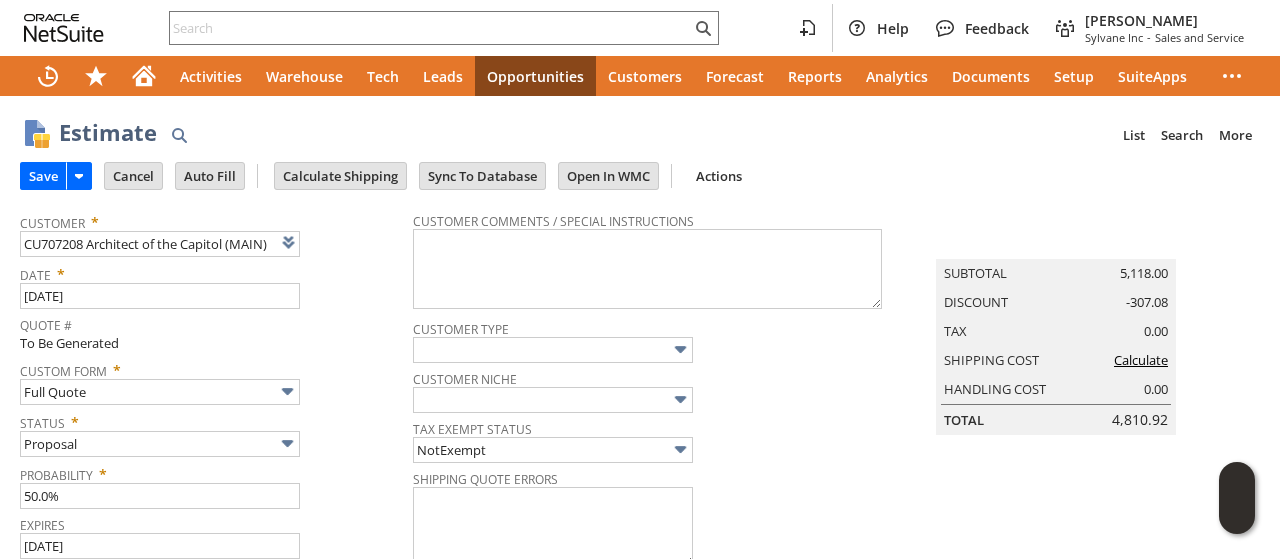 scroll, scrollTop: 0, scrollLeft: 0, axis: both 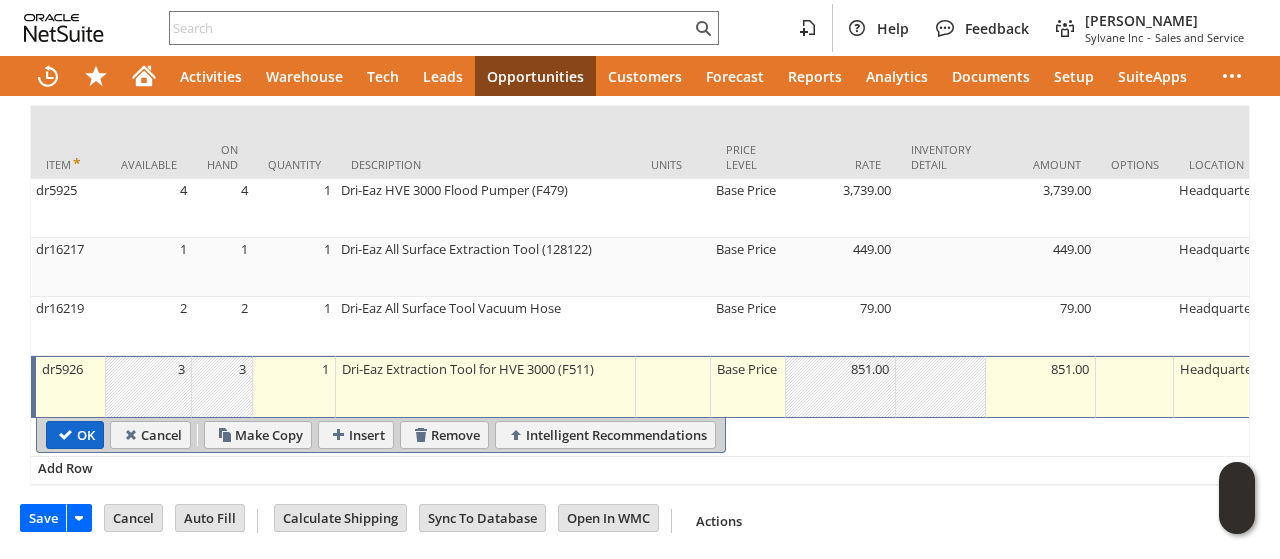 click on "OK" at bounding box center [75, 435] 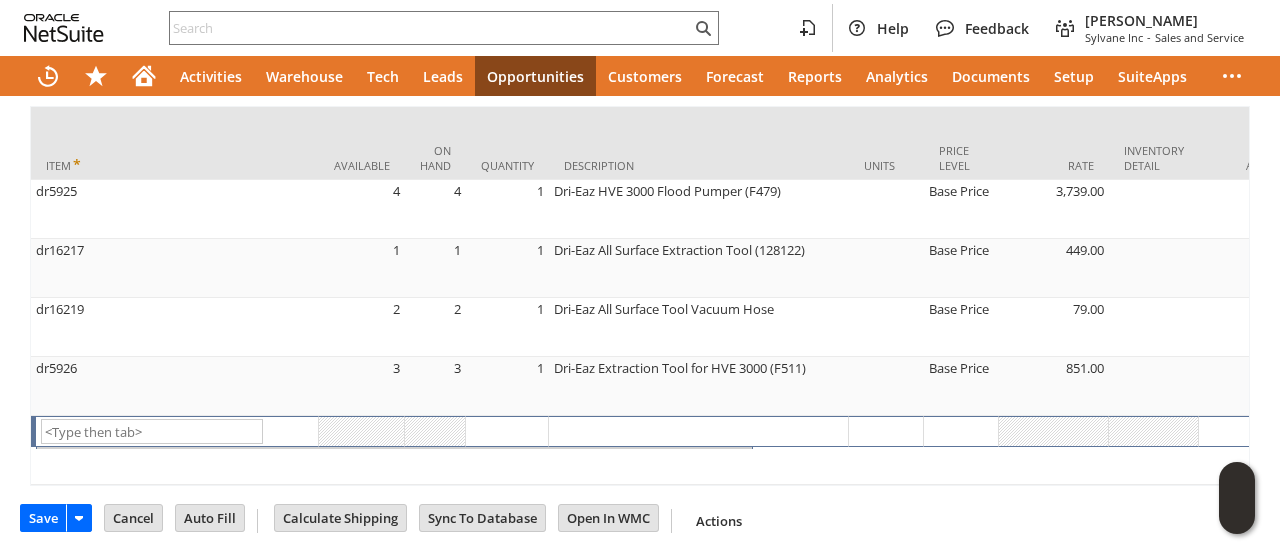 scroll, scrollTop: 875, scrollLeft: 0, axis: vertical 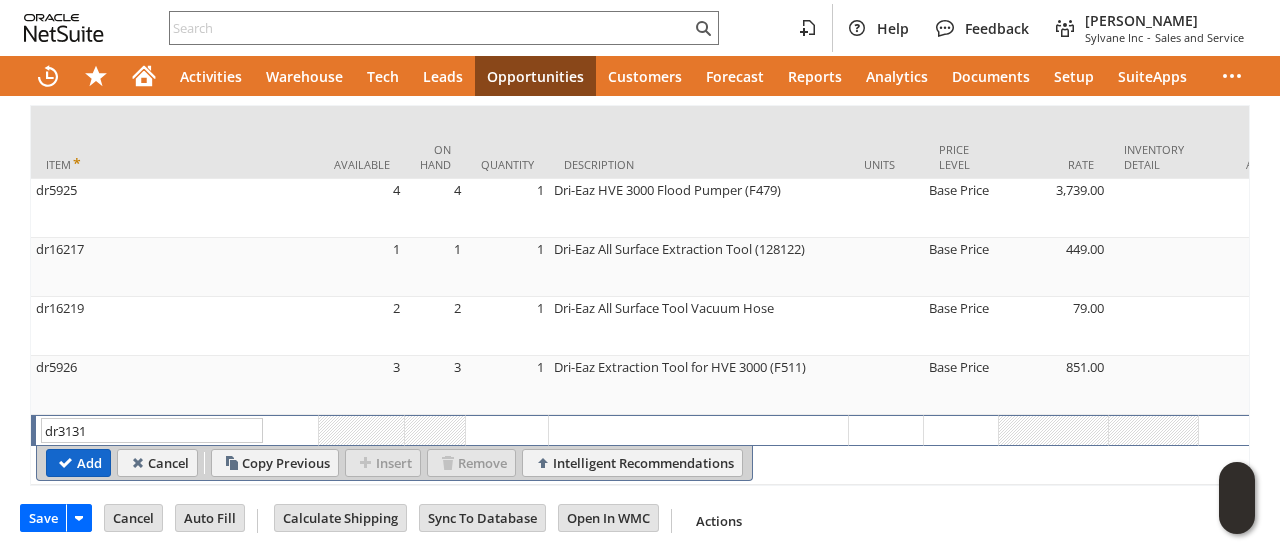 type on "dr3131" 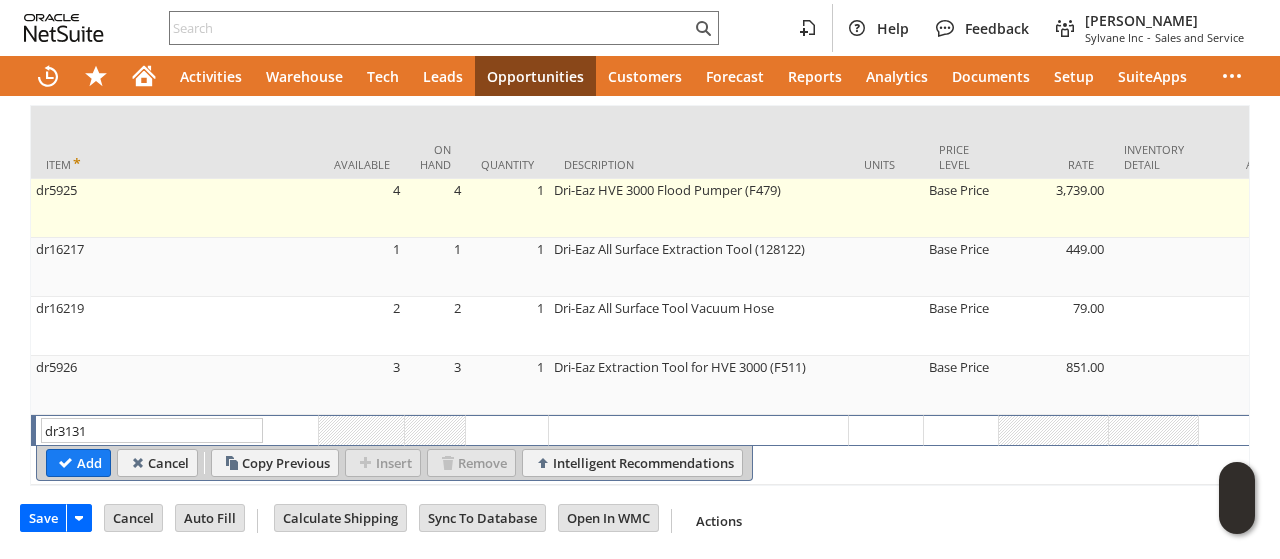 click on "Reports" at bounding box center (815, 76) 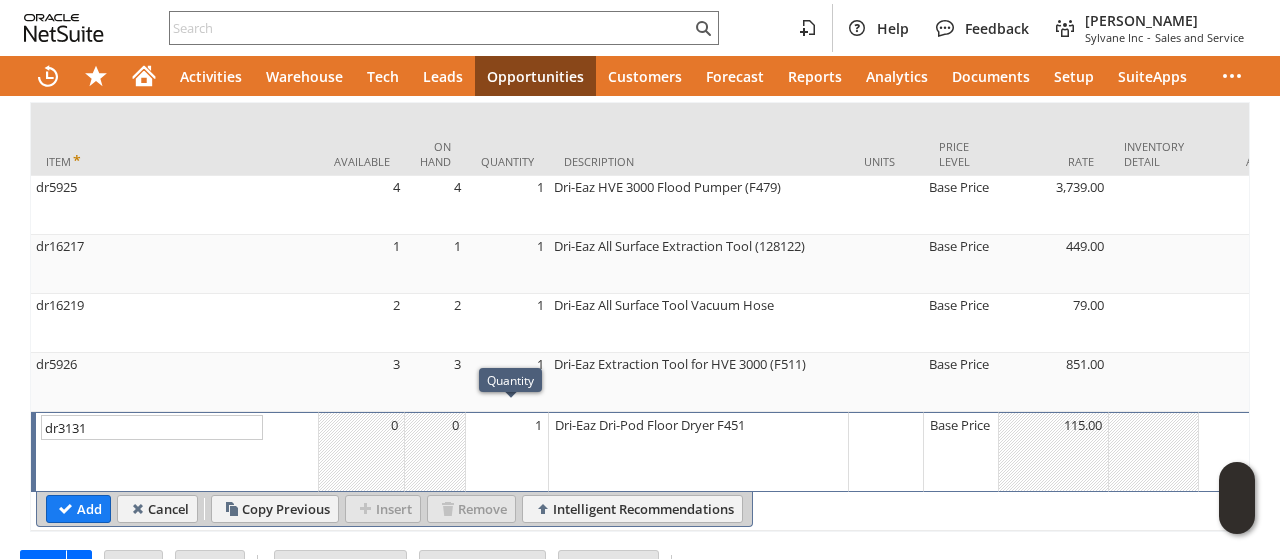 click on "1" at bounding box center [507, 452] 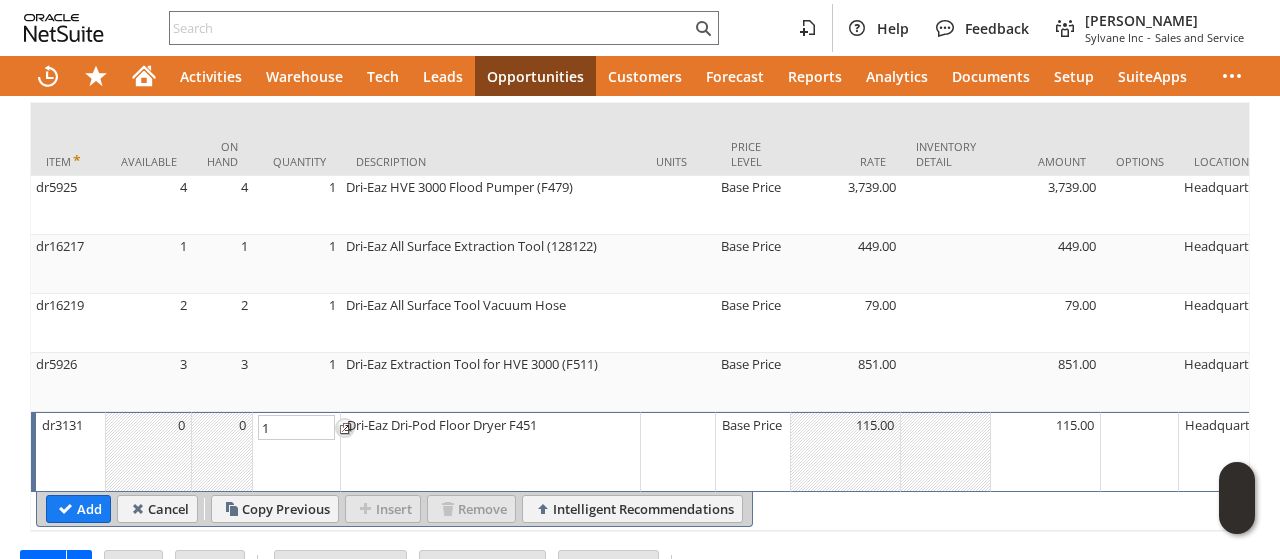 type on "5" 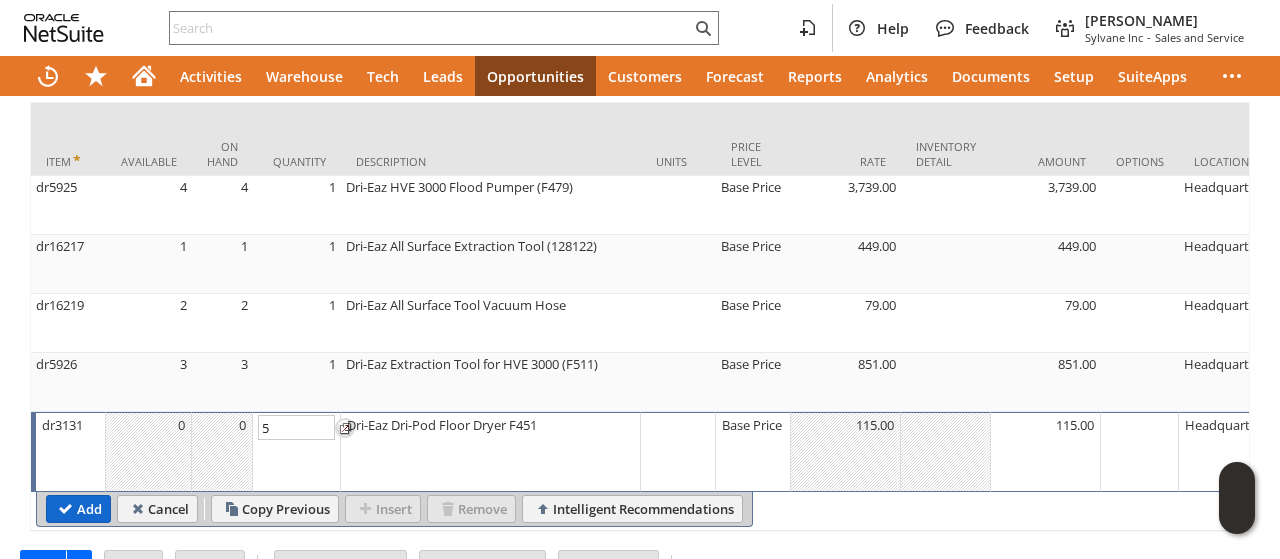 click on "Add" at bounding box center (78, 509) 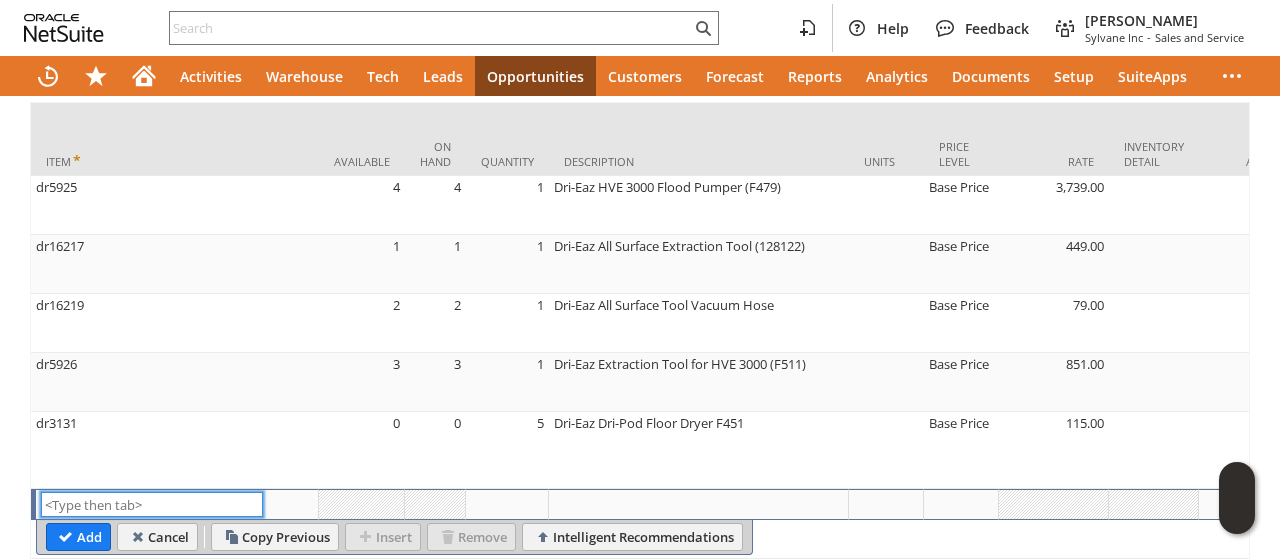 scroll, scrollTop: 0, scrollLeft: 3, axis: horizontal 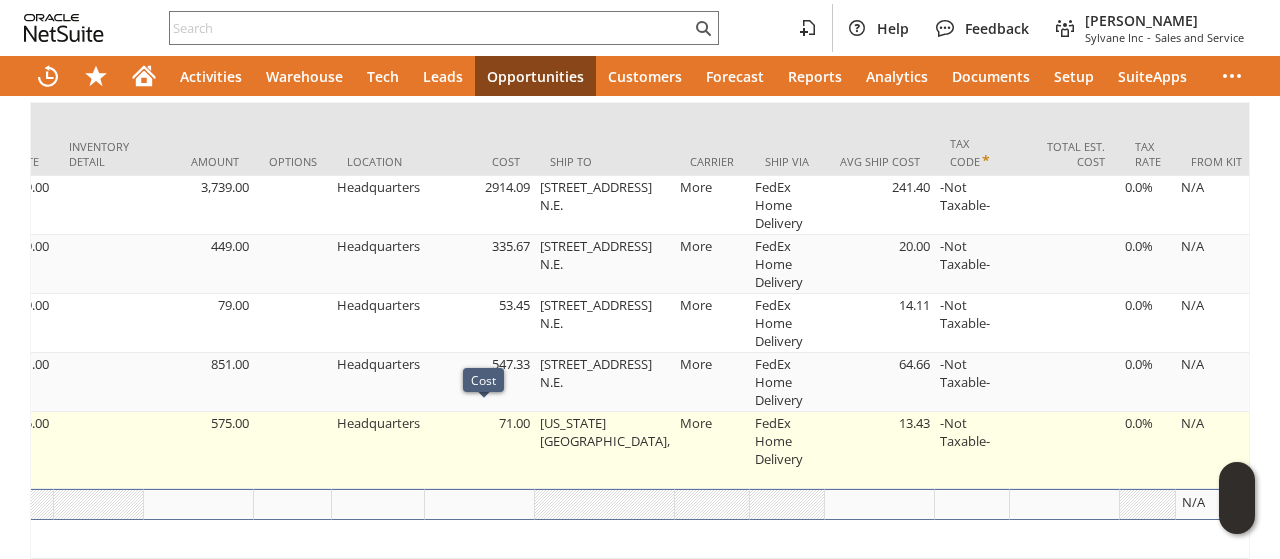 click on "71.00" at bounding box center (480, 450) 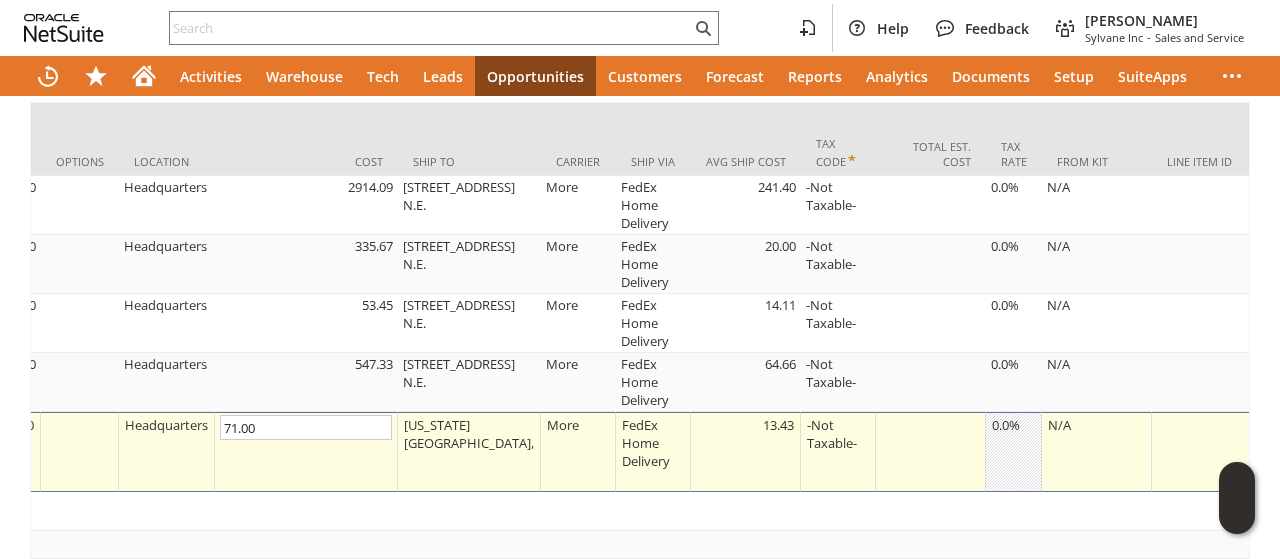 click on "Washington Ave & D St," at bounding box center [469, 434] 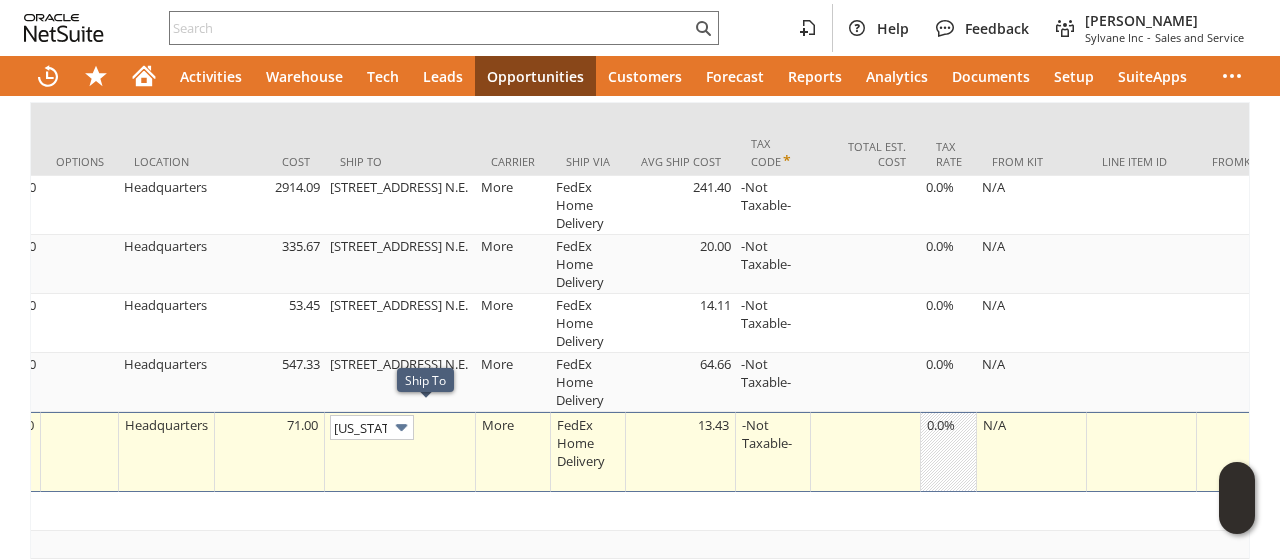 scroll, scrollTop: 0, scrollLeft: 82, axis: horizontal 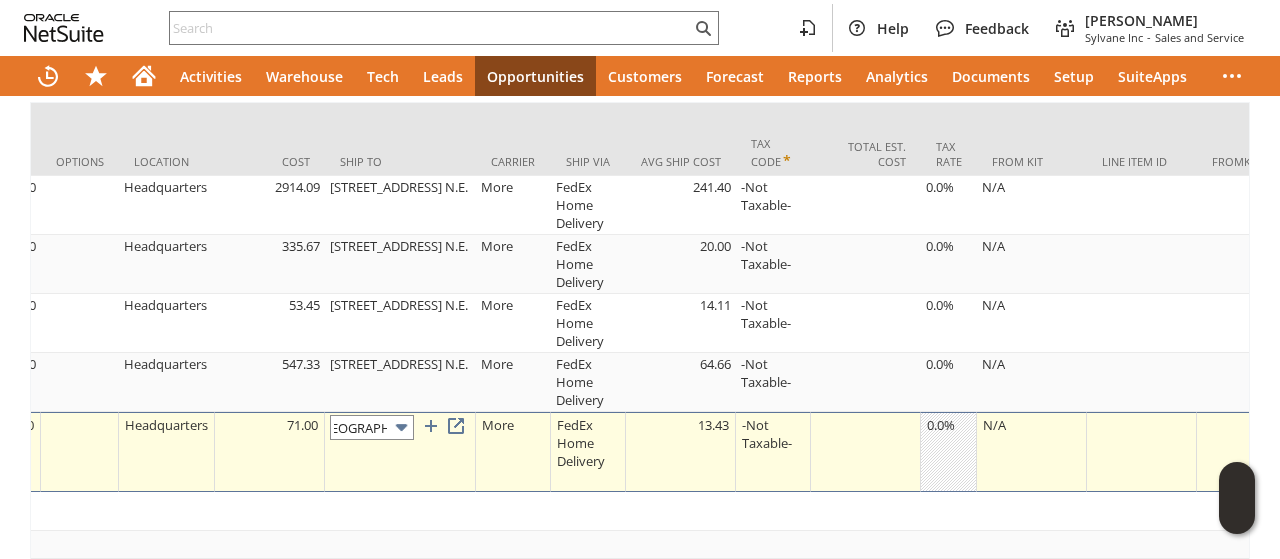 click on "Washington Ave & D St," at bounding box center (372, 427) 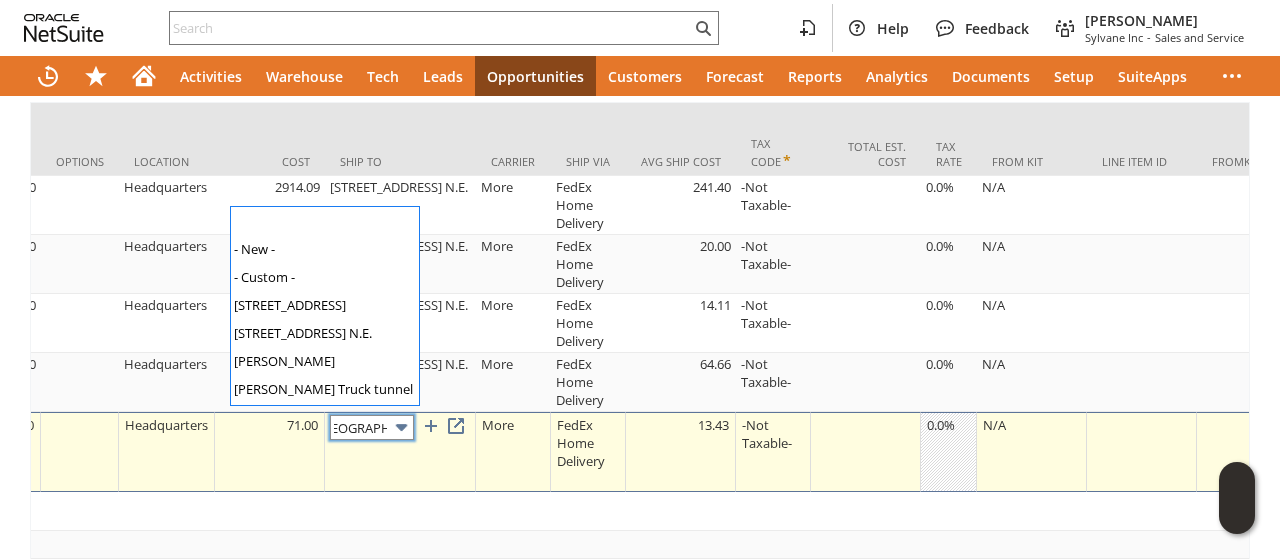 scroll, scrollTop: 54, scrollLeft: 0, axis: vertical 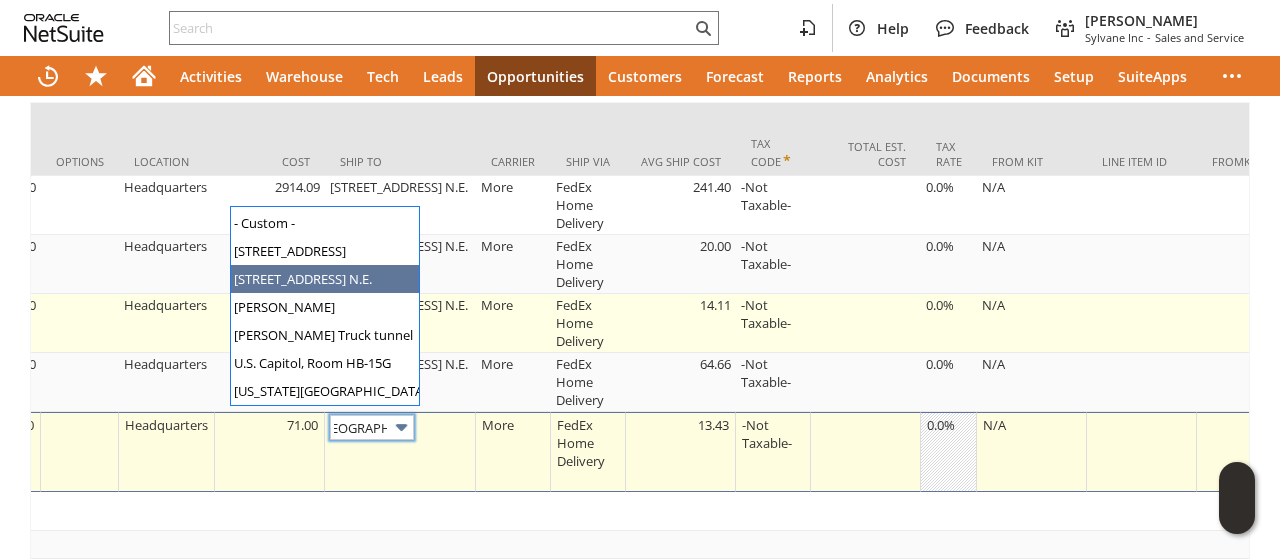 type on "119 D st. N.E." 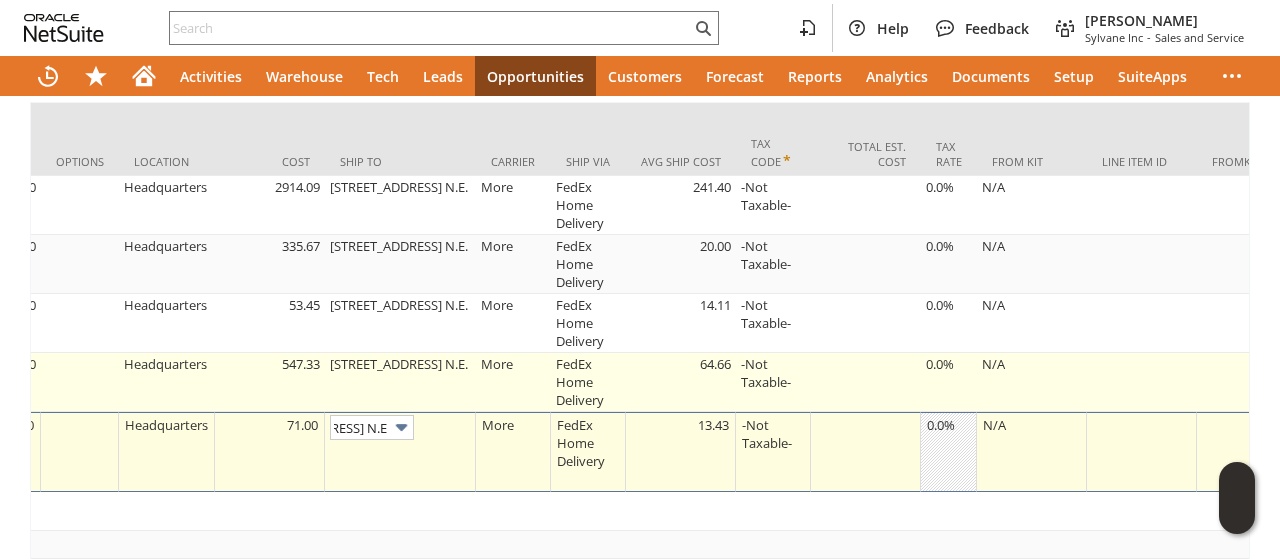 scroll, scrollTop: 0, scrollLeft: 20, axis: horizontal 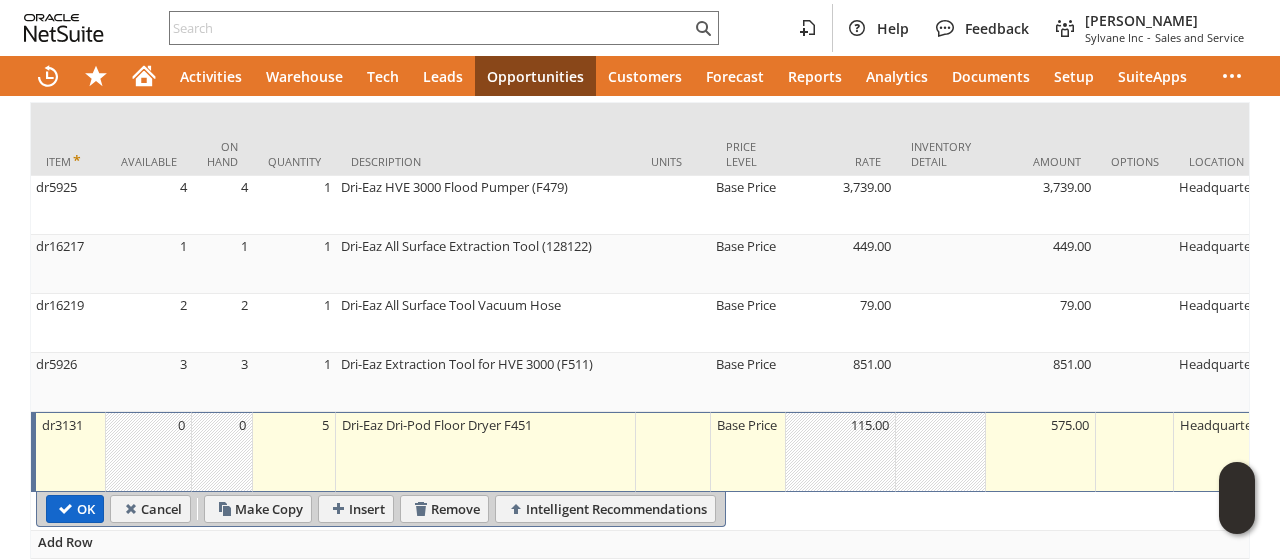 click on "OK" at bounding box center [75, 509] 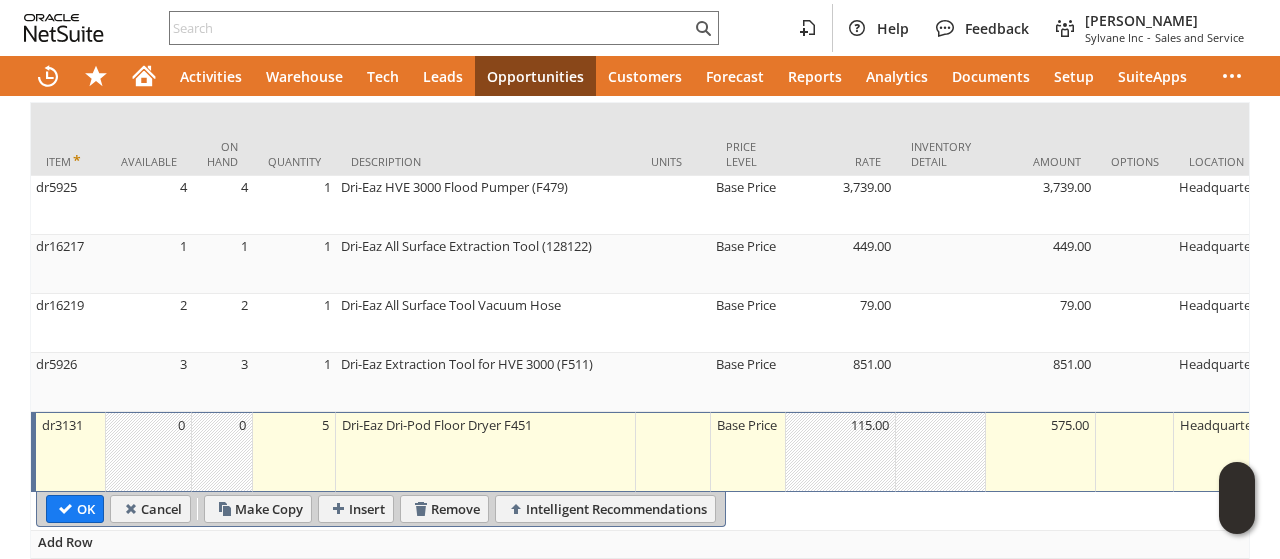 type 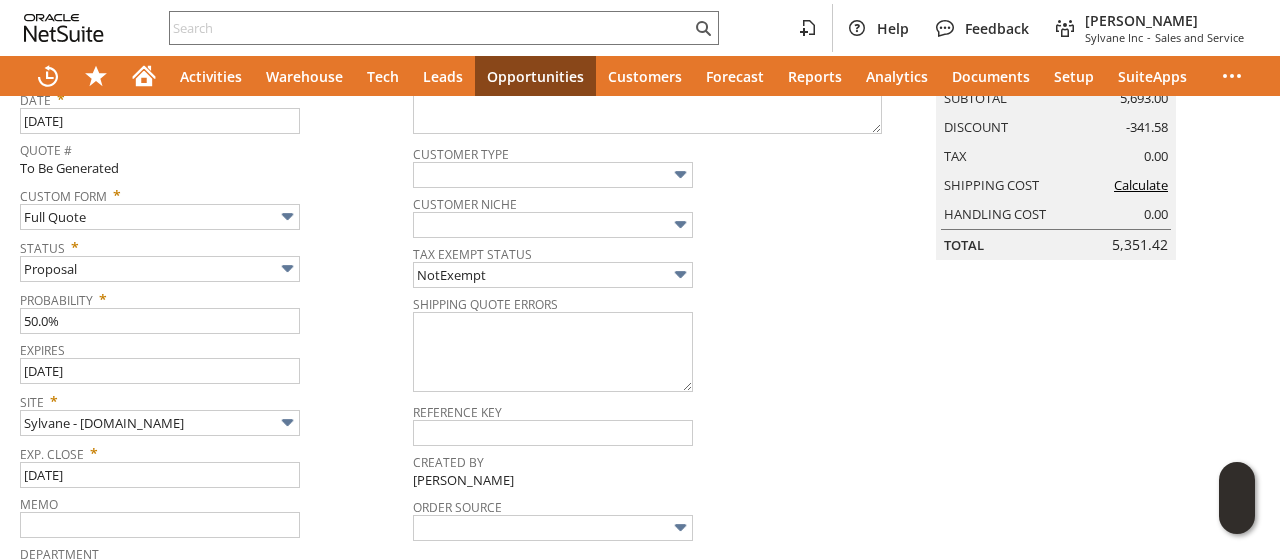 scroll, scrollTop: 0, scrollLeft: 0, axis: both 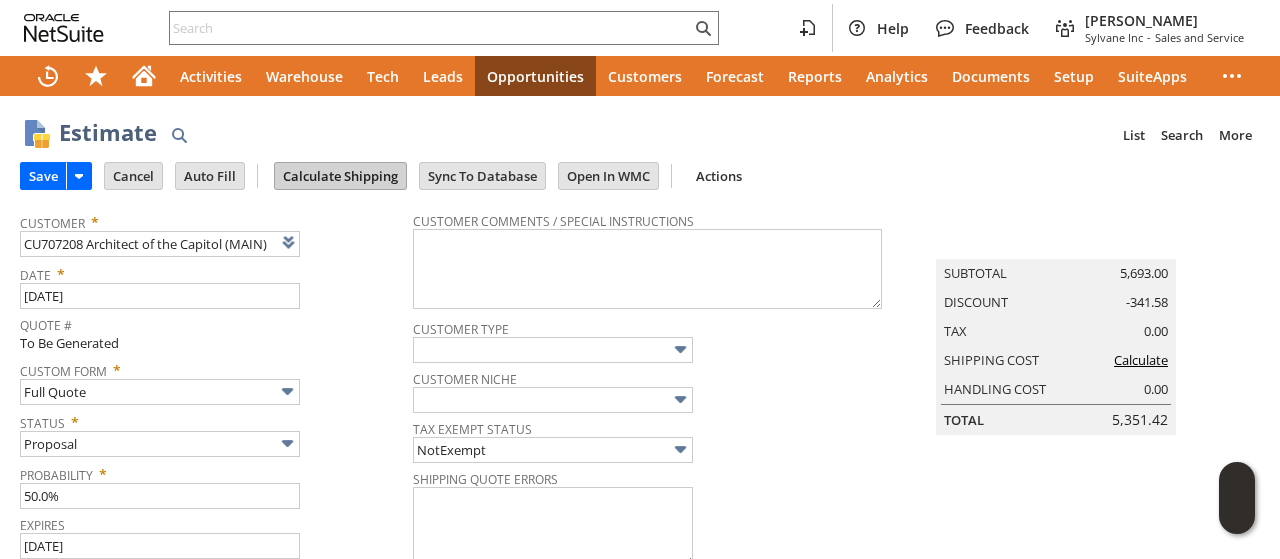 click on "Calculate Shipping" at bounding box center (340, 176) 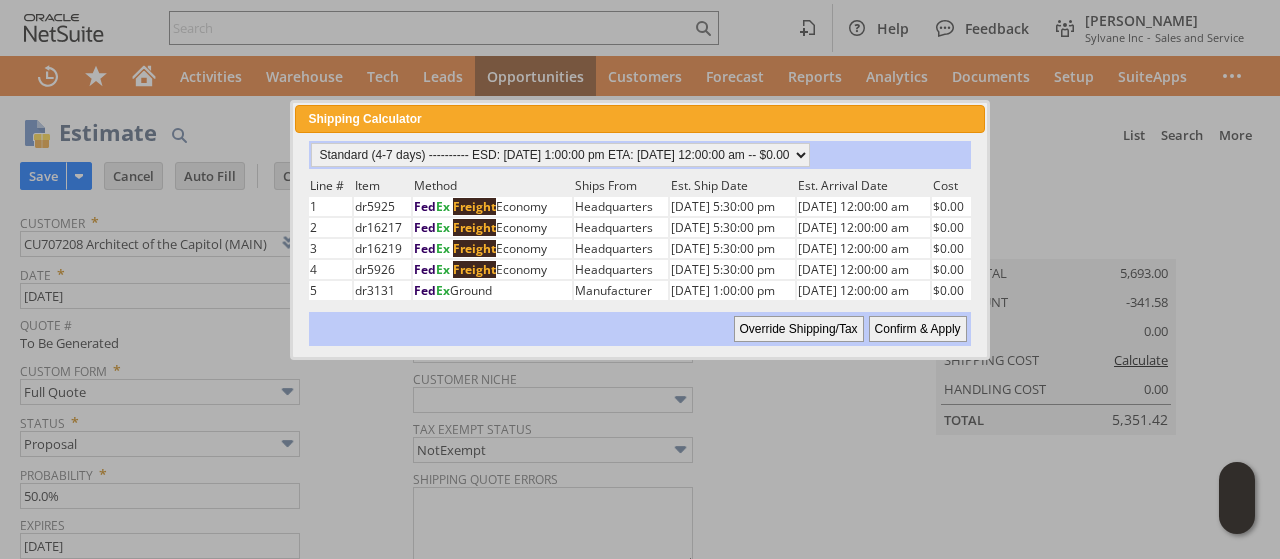 click on "Confirm & Apply" at bounding box center (918, 329) 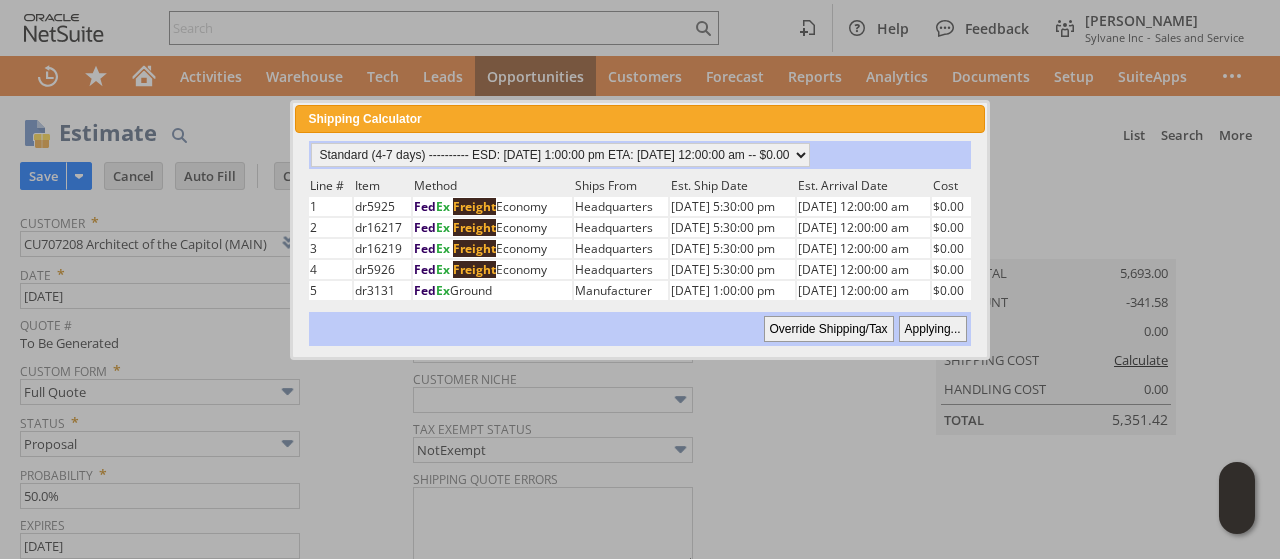 type on "Government" 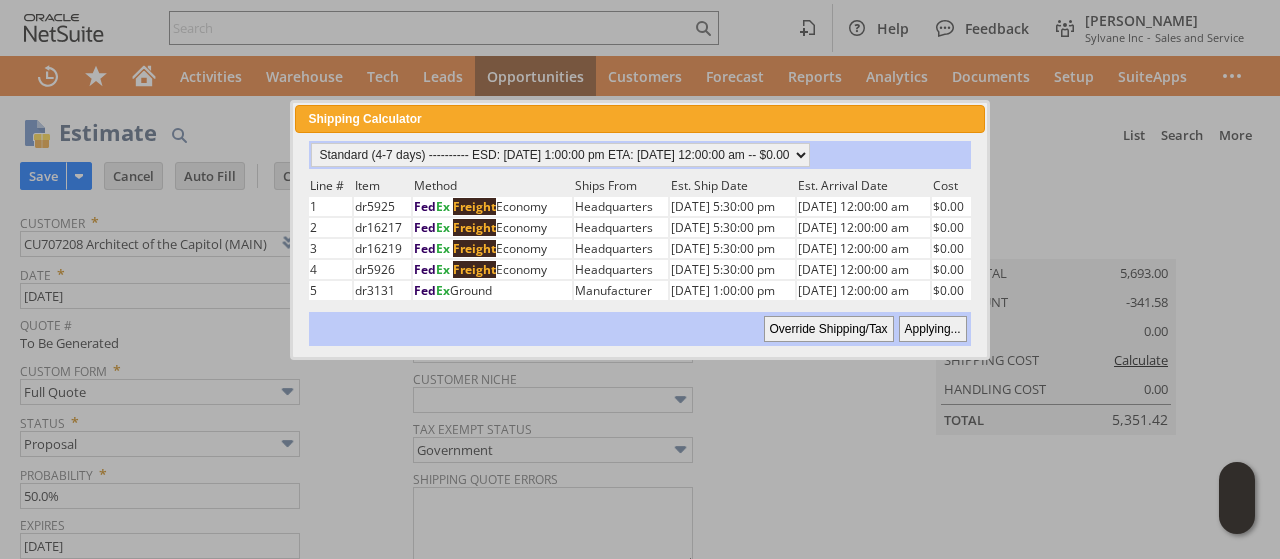 type 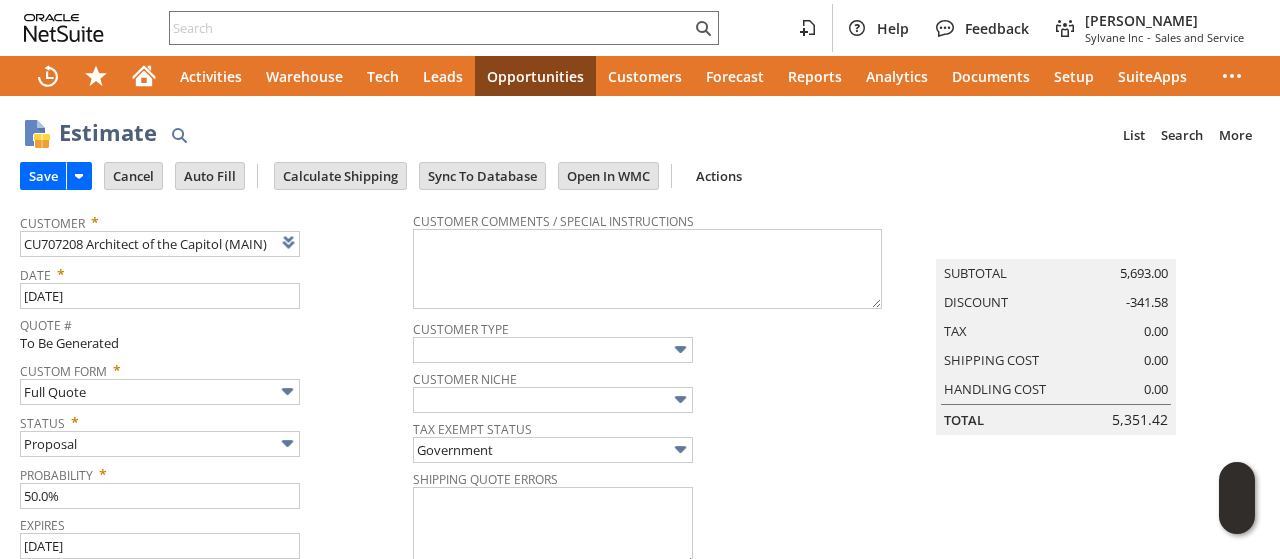scroll, scrollTop: 952, scrollLeft: 0, axis: vertical 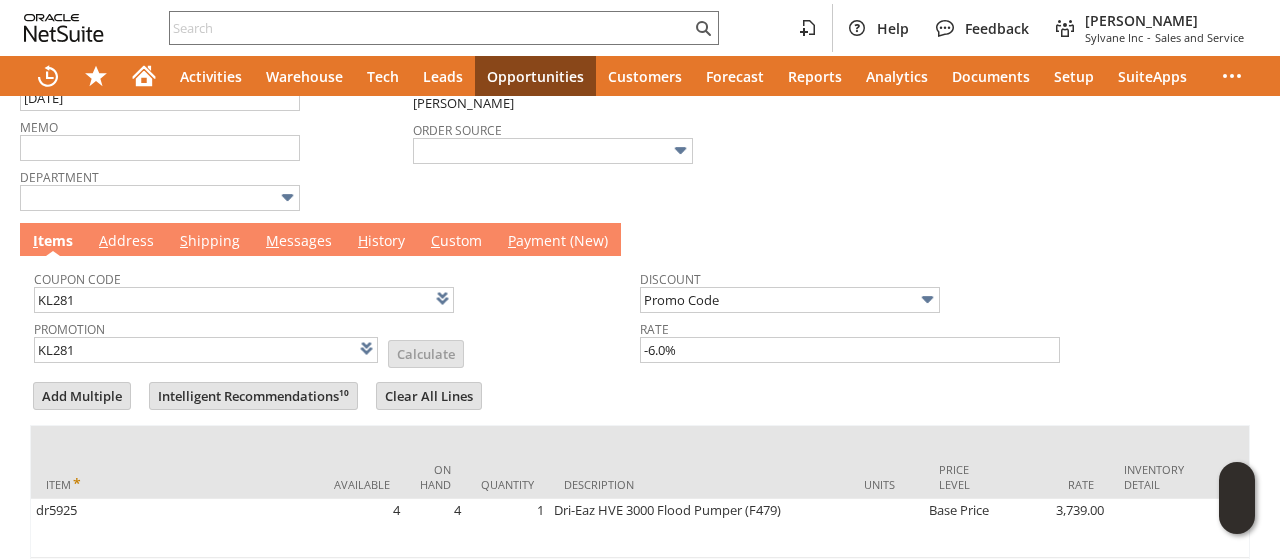 click on "M essages" at bounding box center [299, 242] 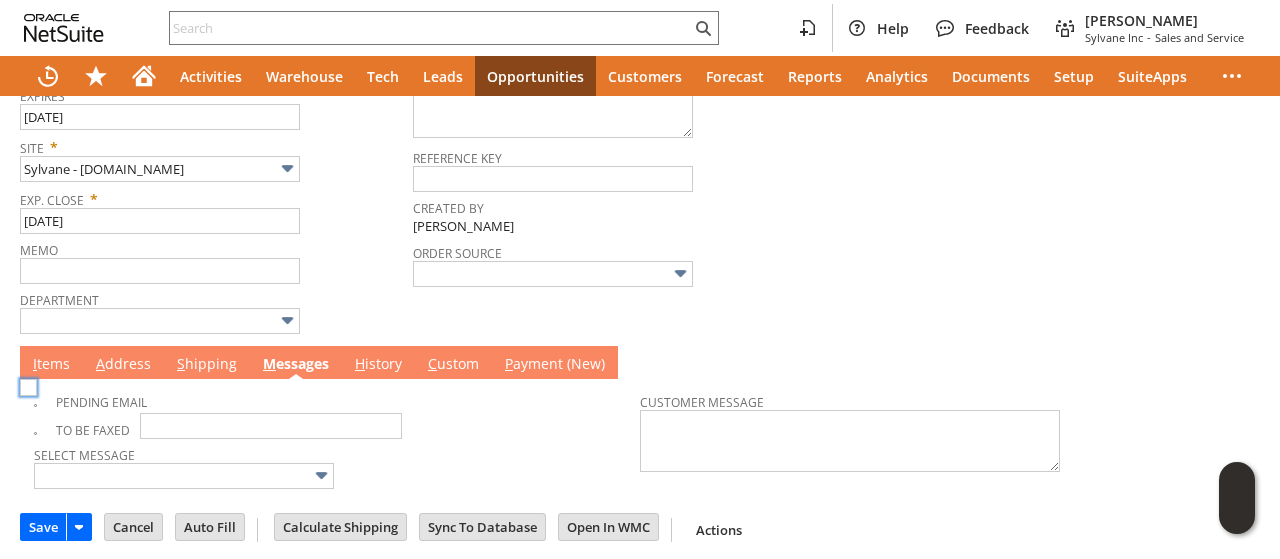 scroll, scrollTop: 0, scrollLeft: 0, axis: both 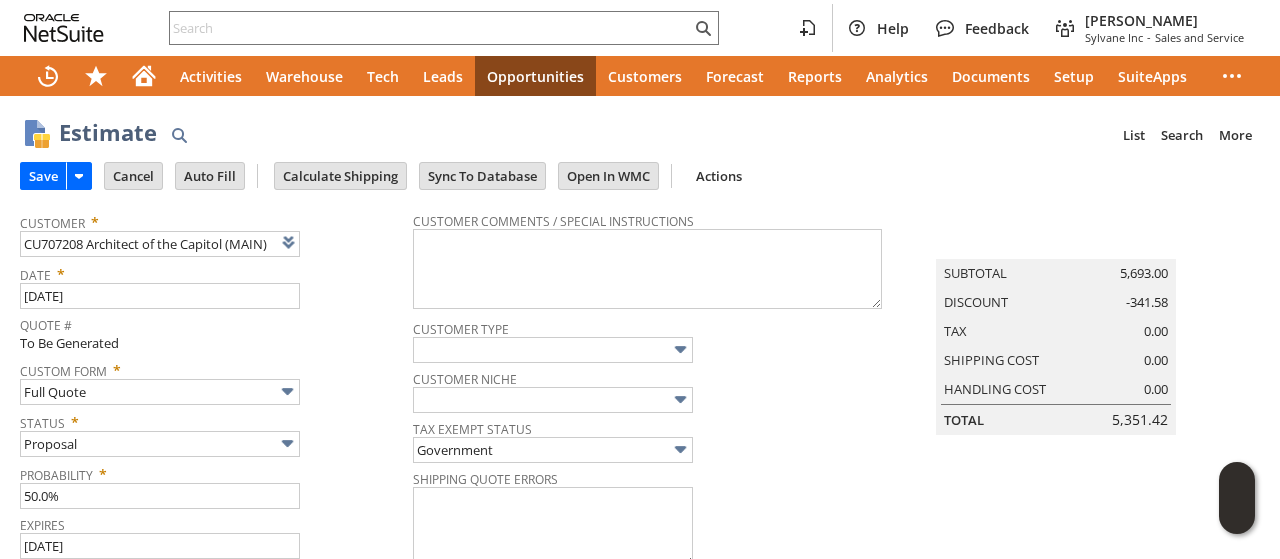 click on "Save" at bounding box center [43, 176] 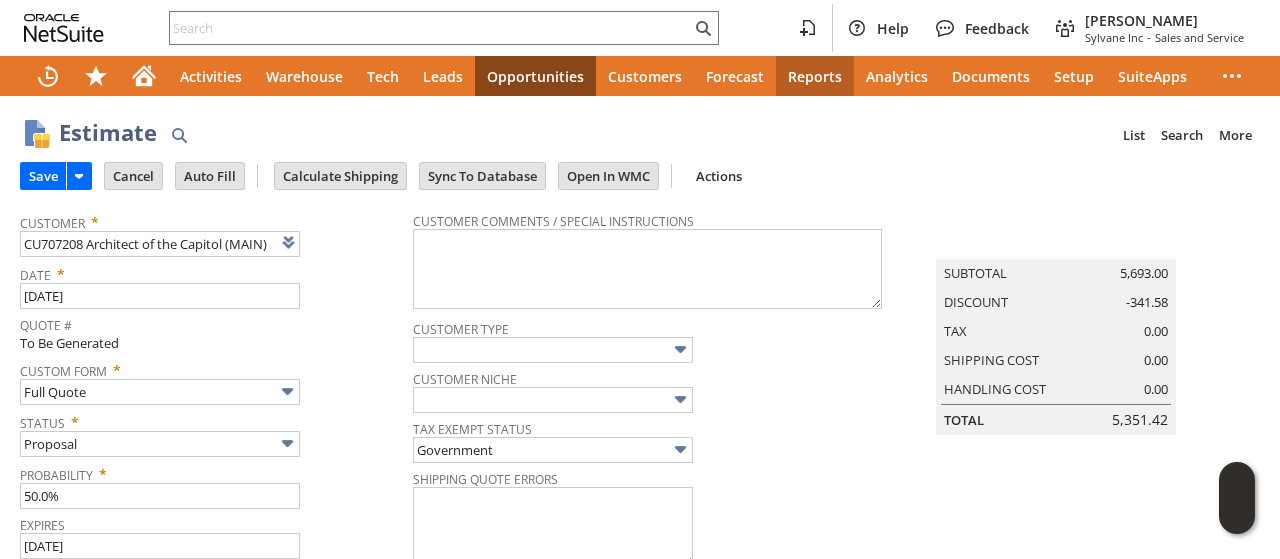 click on "Reports" at bounding box center (815, 76) 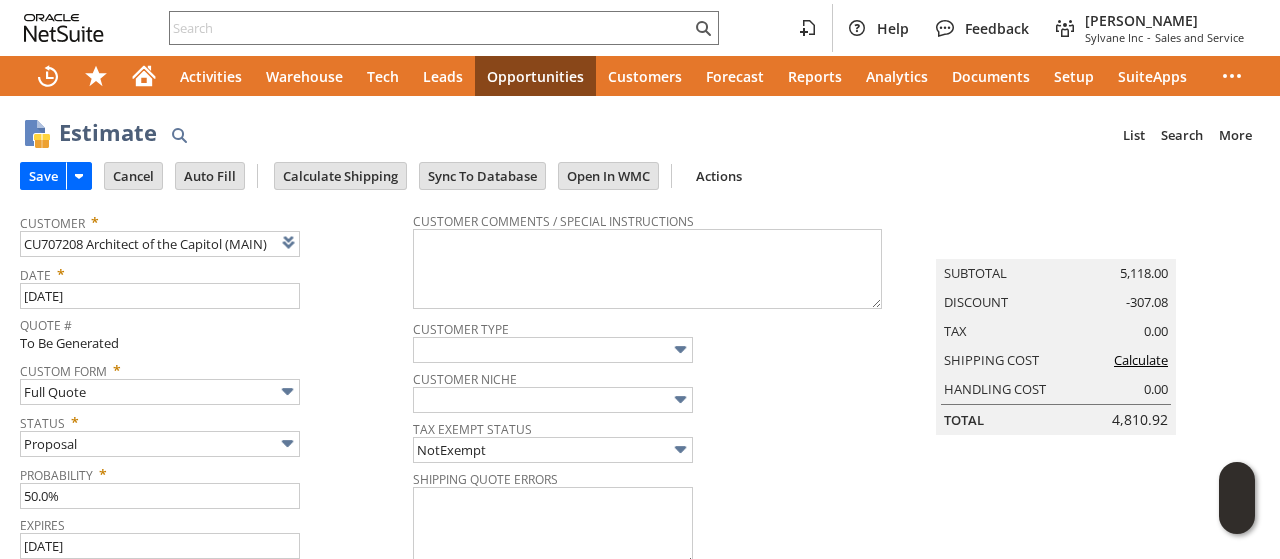 scroll, scrollTop: 0, scrollLeft: 0, axis: both 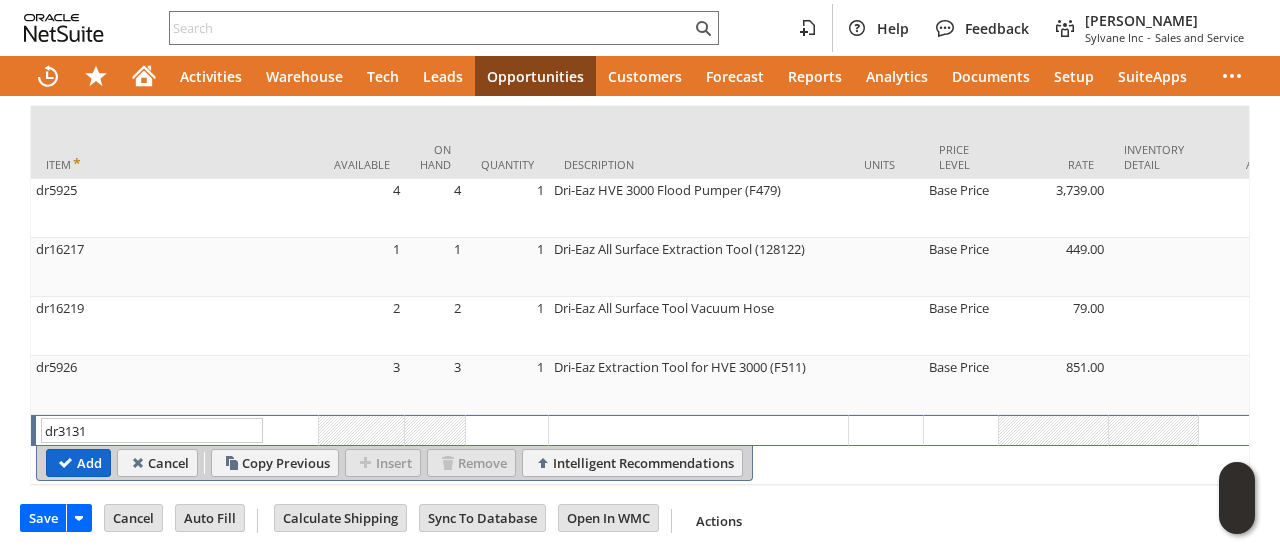 type on "dr3131" 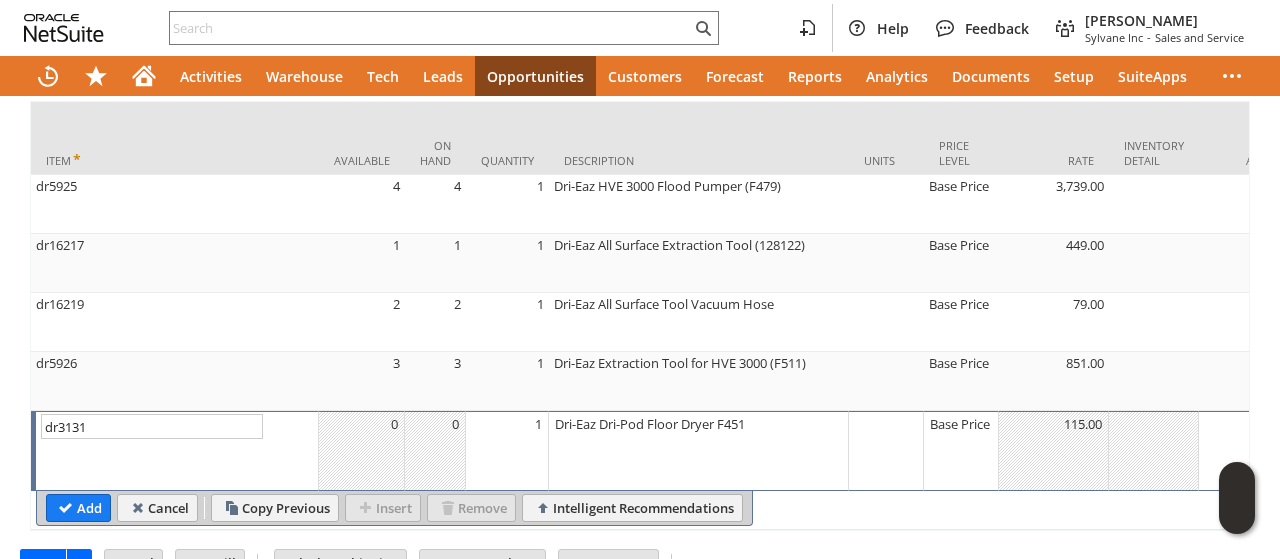 click on "1" at bounding box center [507, 451] 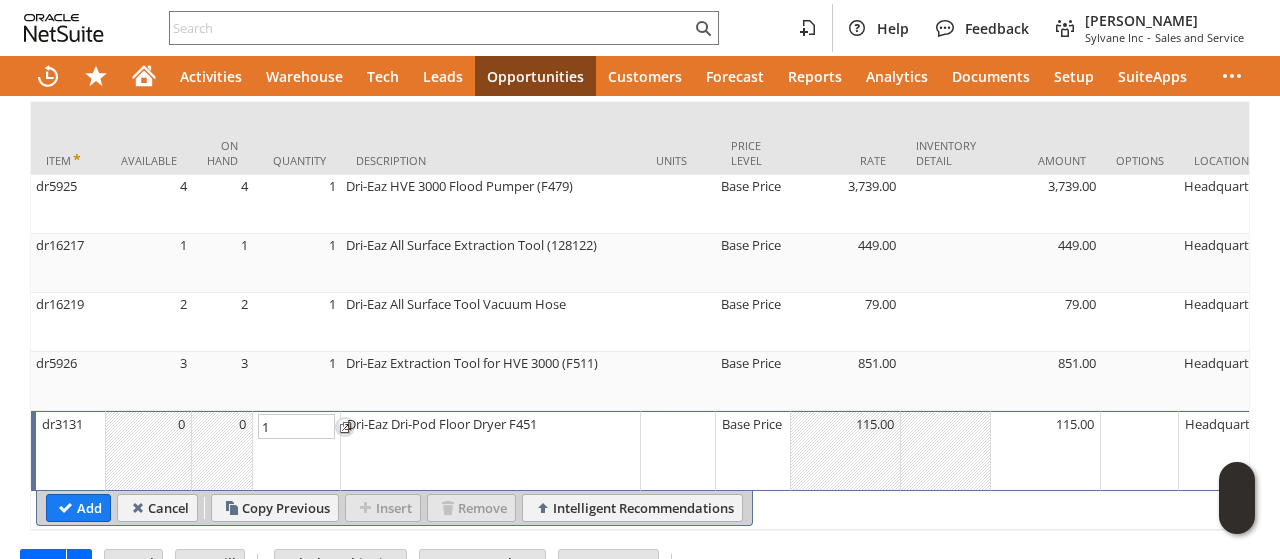 type on "5" 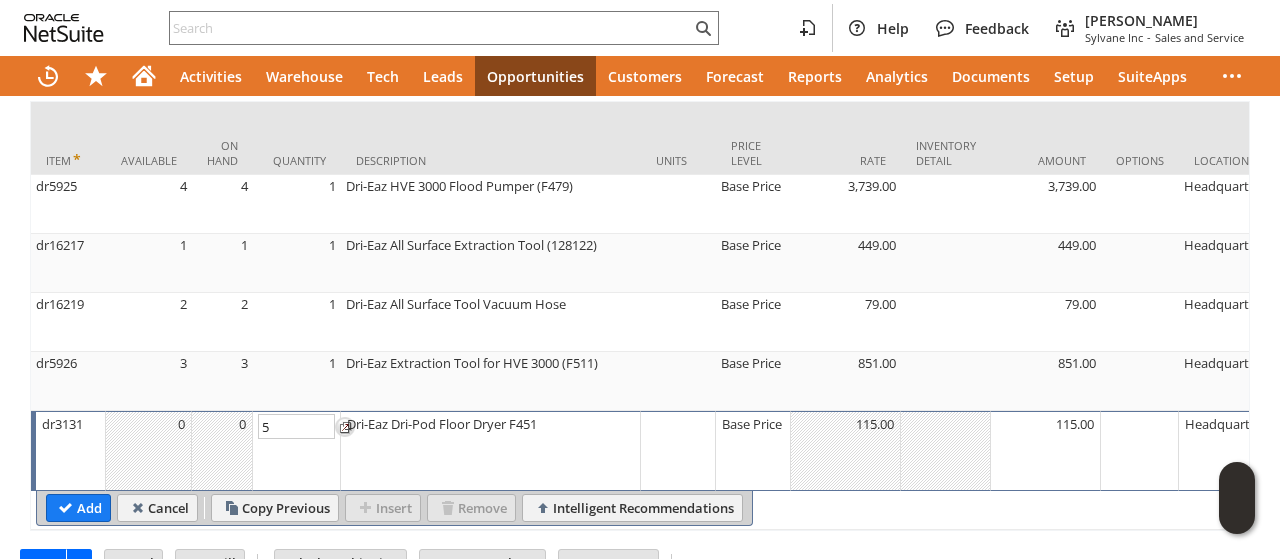 drag, startPoint x: 50, startPoint y: 490, endPoint x: 293, endPoint y: 496, distance: 243.07407 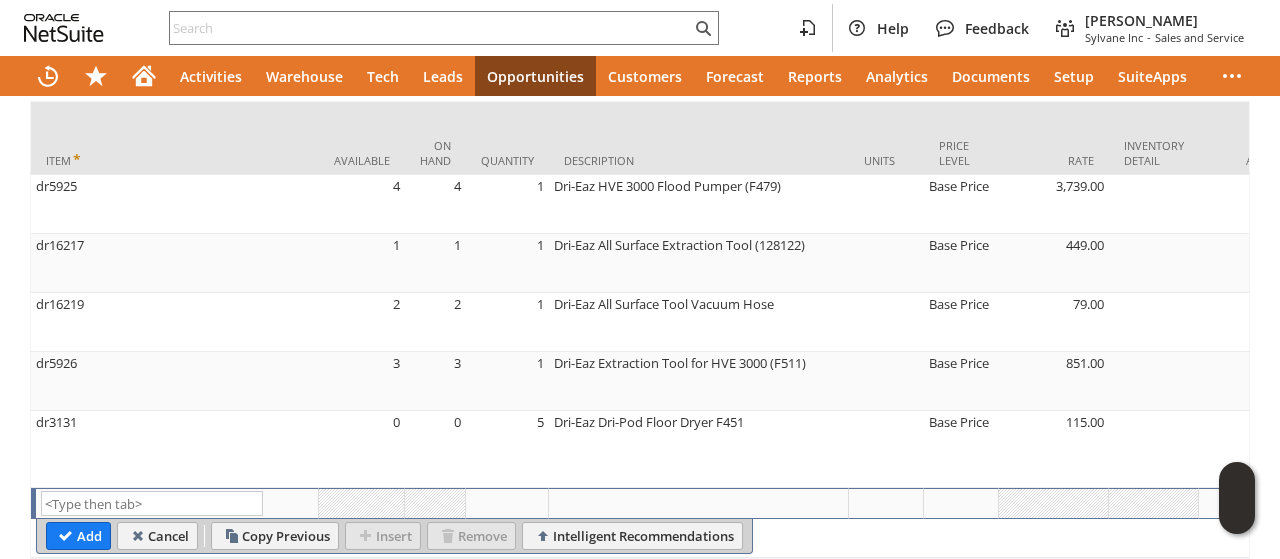 scroll, scrollTop: 0, scrollLeft: 619, axis: horizontal 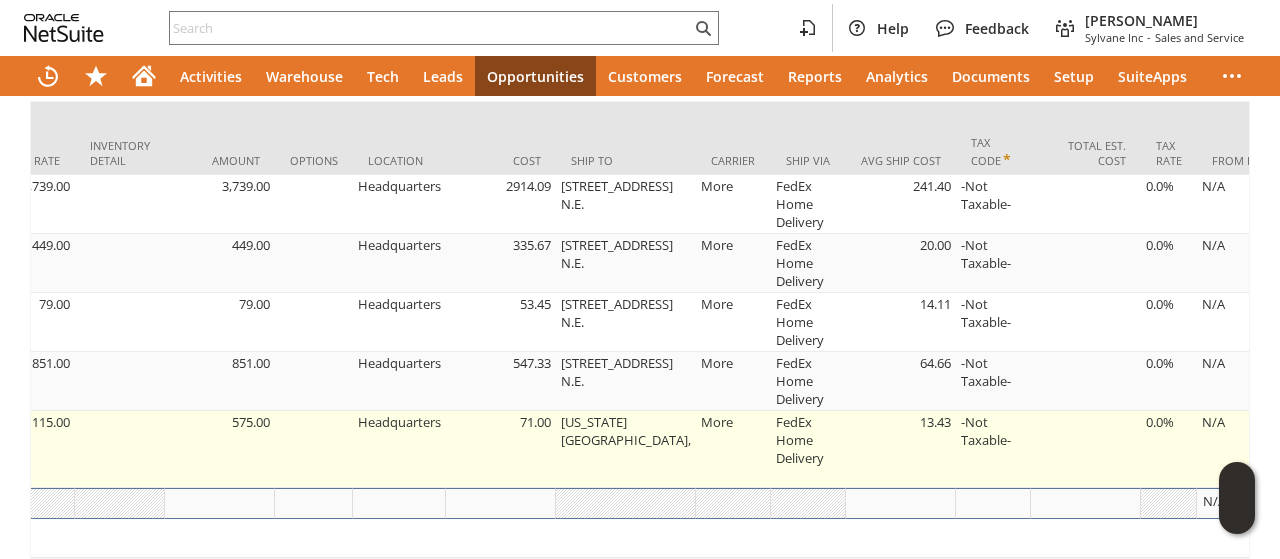 click on "Washington Ave & D St," at bounding box center (626, 449) 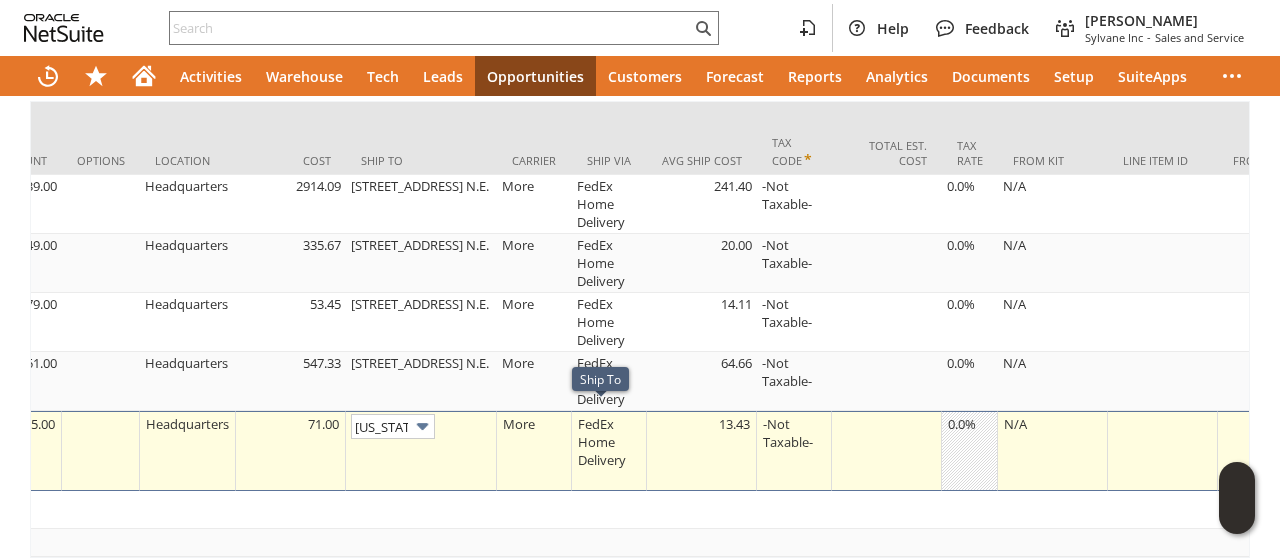 scroll, scrollTop: 0, scrollLeft: 82, axis: horizontal 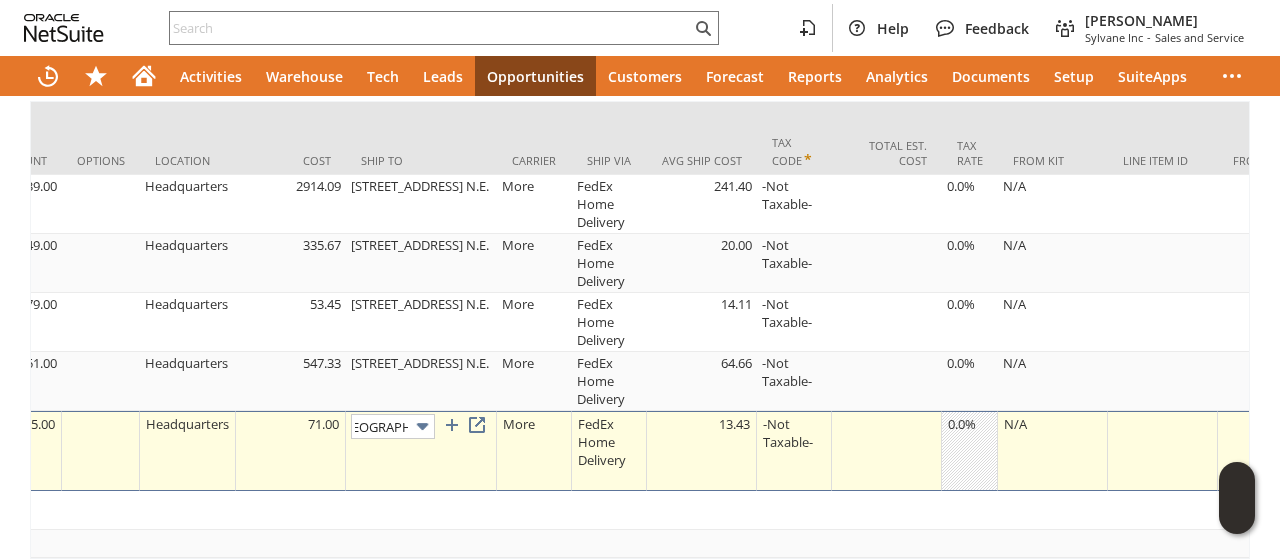 click at bounding box center [422, 426] 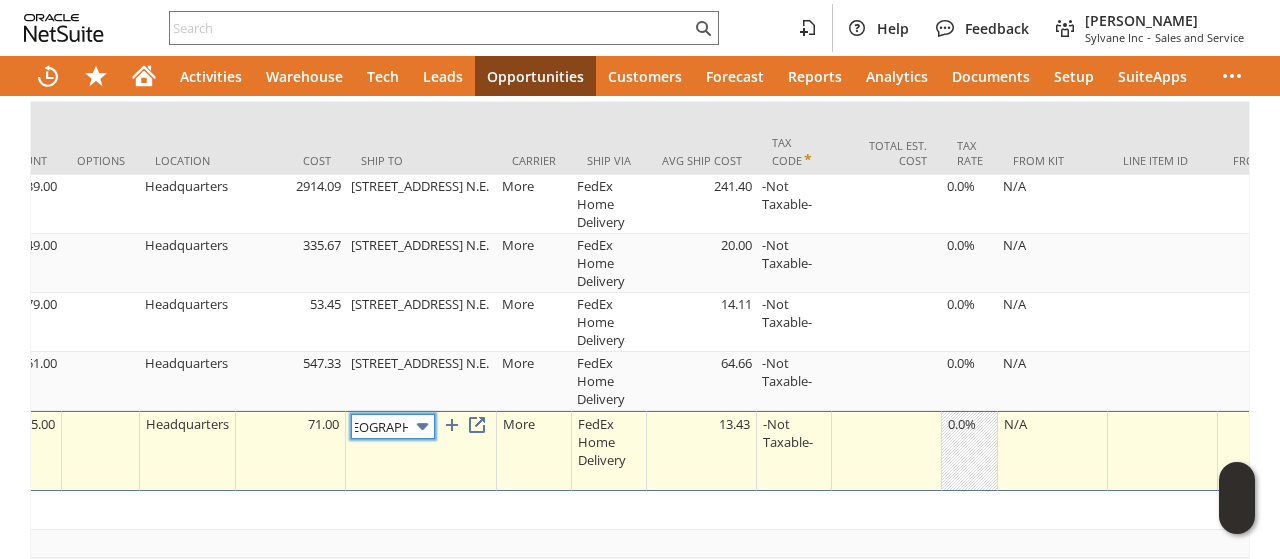click at bounding box center (422, 426) 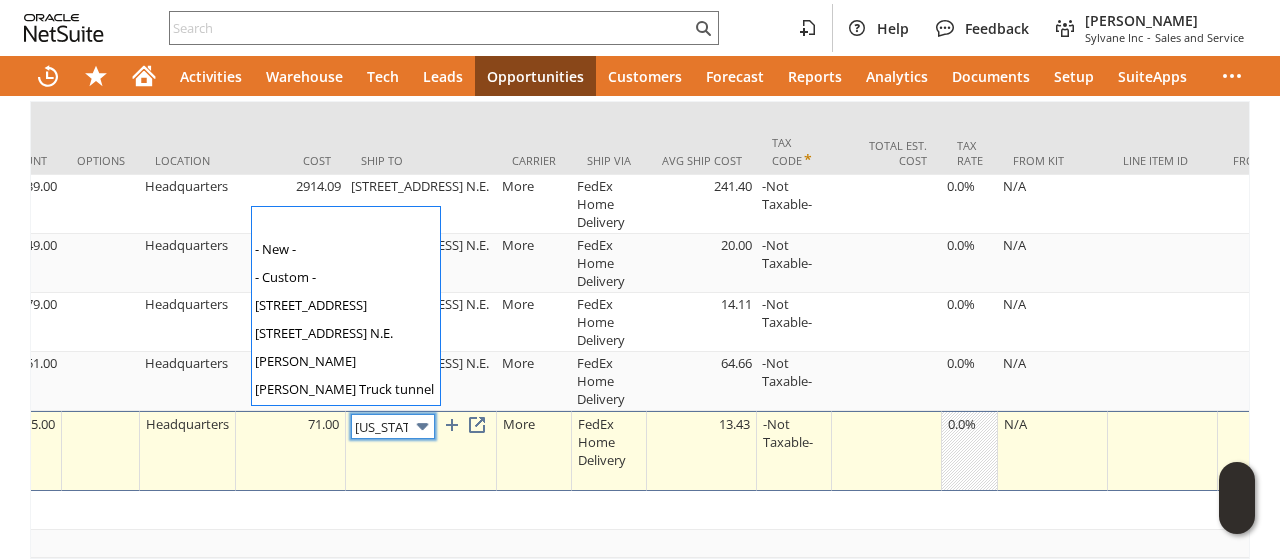 click at bounding box center [422, 426] 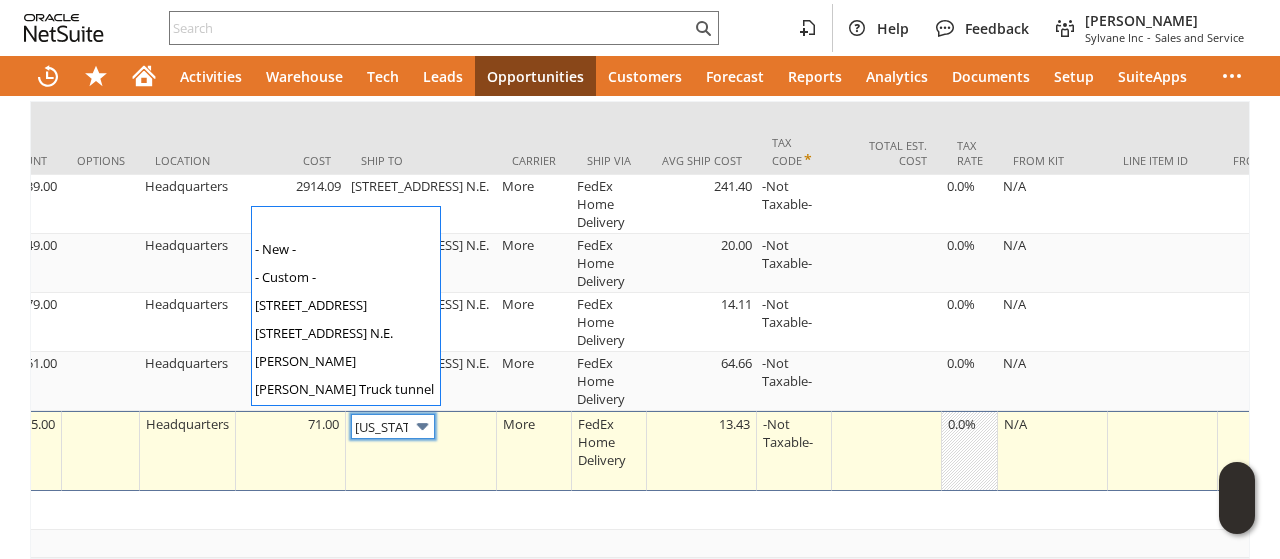 scroll, scrollTop: 54, scrollLeft: 0, axis: vertical 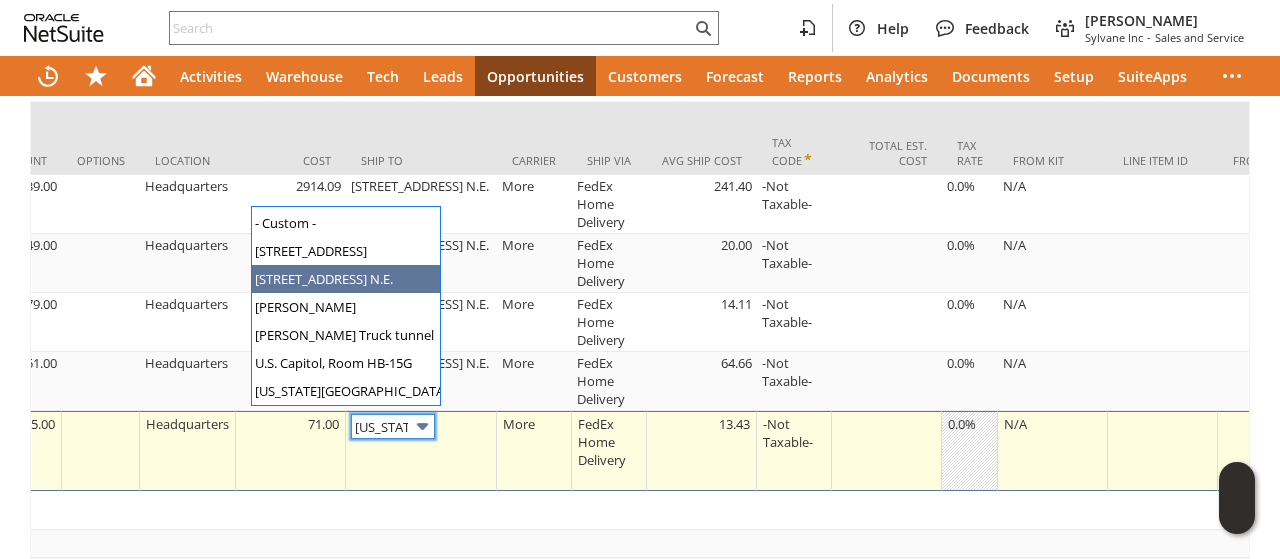 type on "119 D st. N.E." 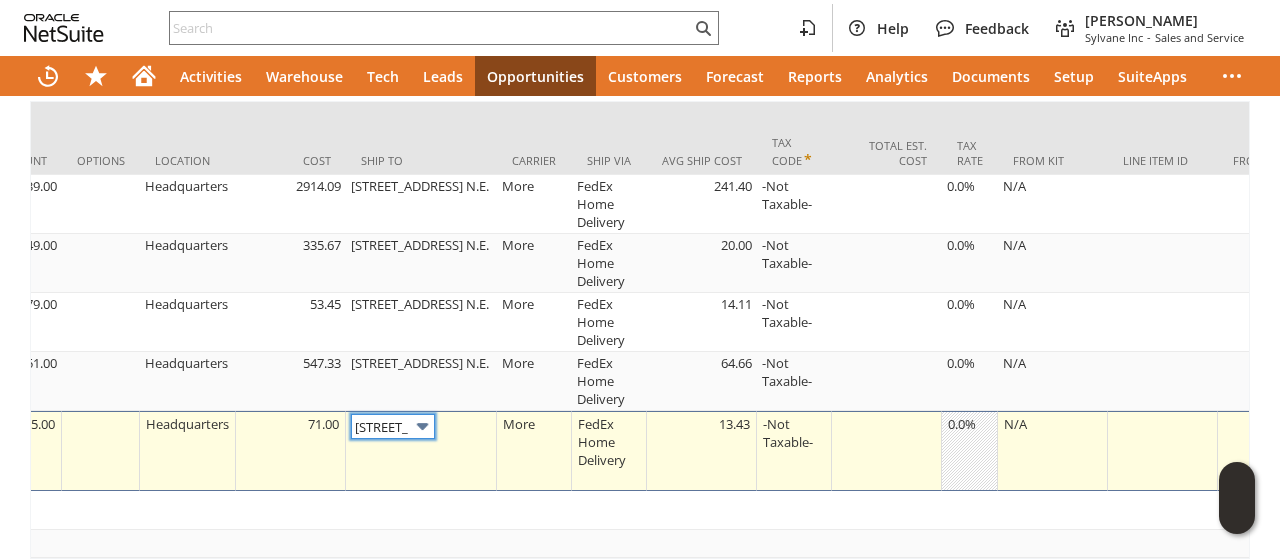 scroll, scrollTop: 0, scrollLeft: 0, axis: both 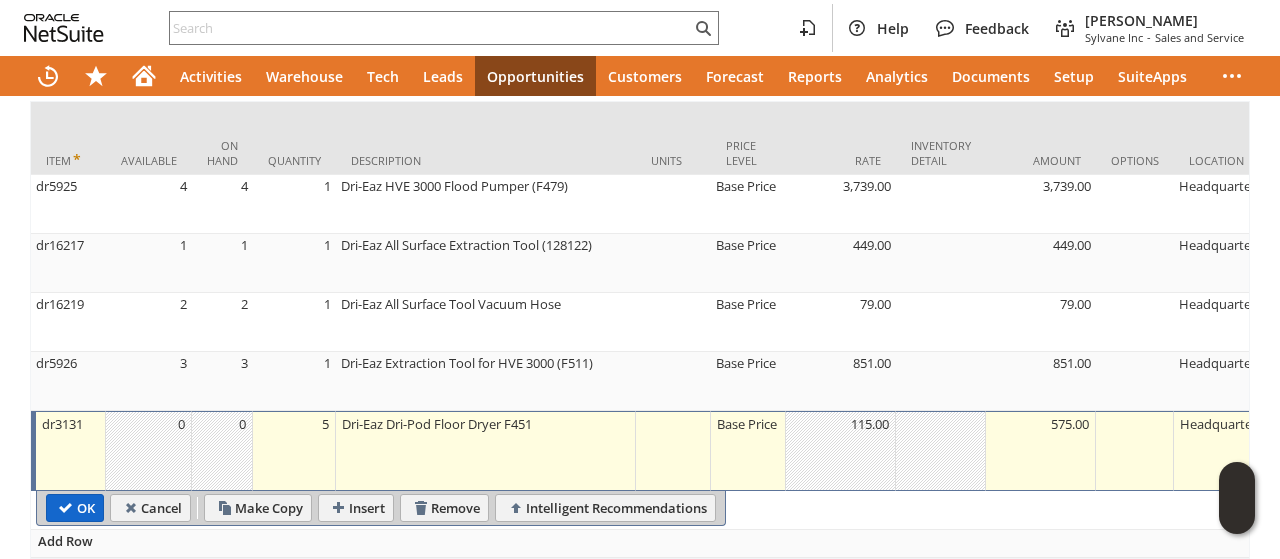 click on "OK" at bounding box center (75, 508) 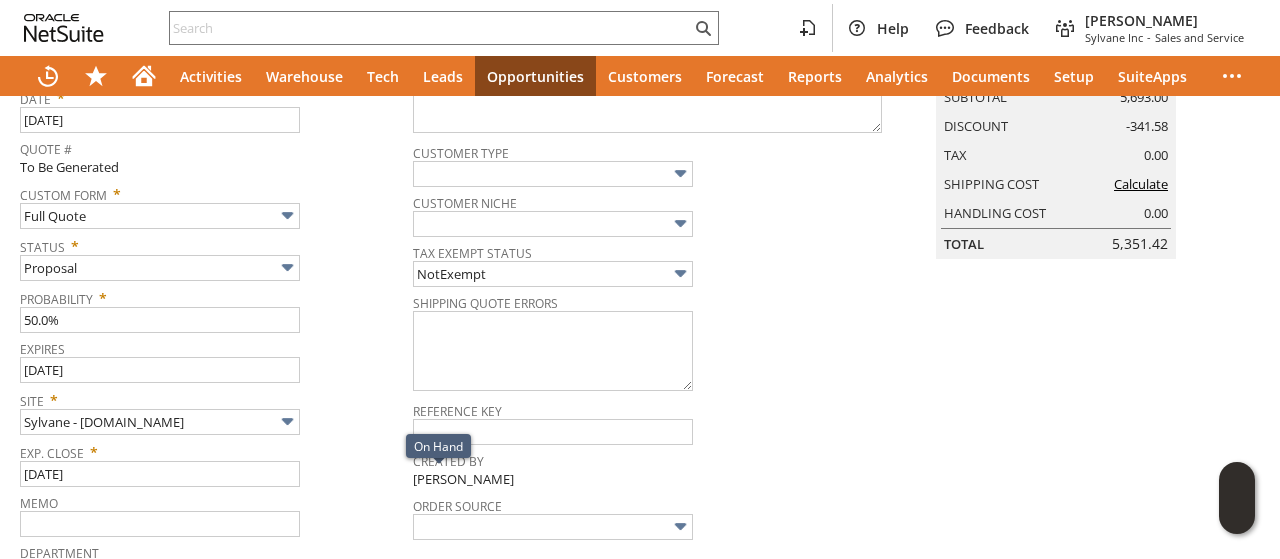 scroll, scrollTop: 0, scrollLeft: 0, axis: both 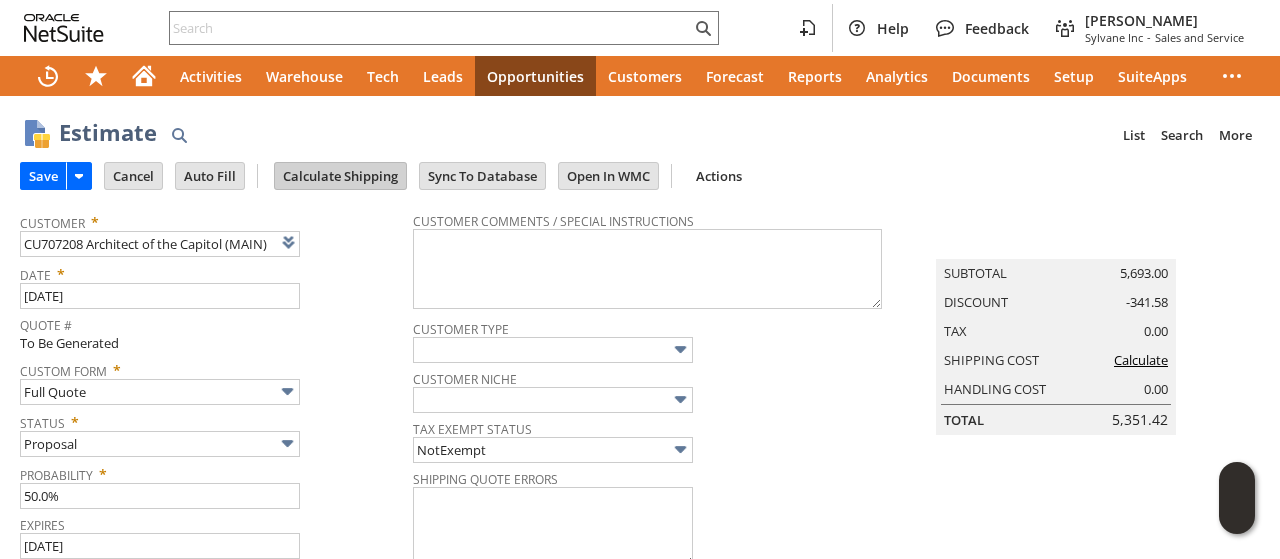 click on "Calculate Shipping" at bounding box center [340, 176] 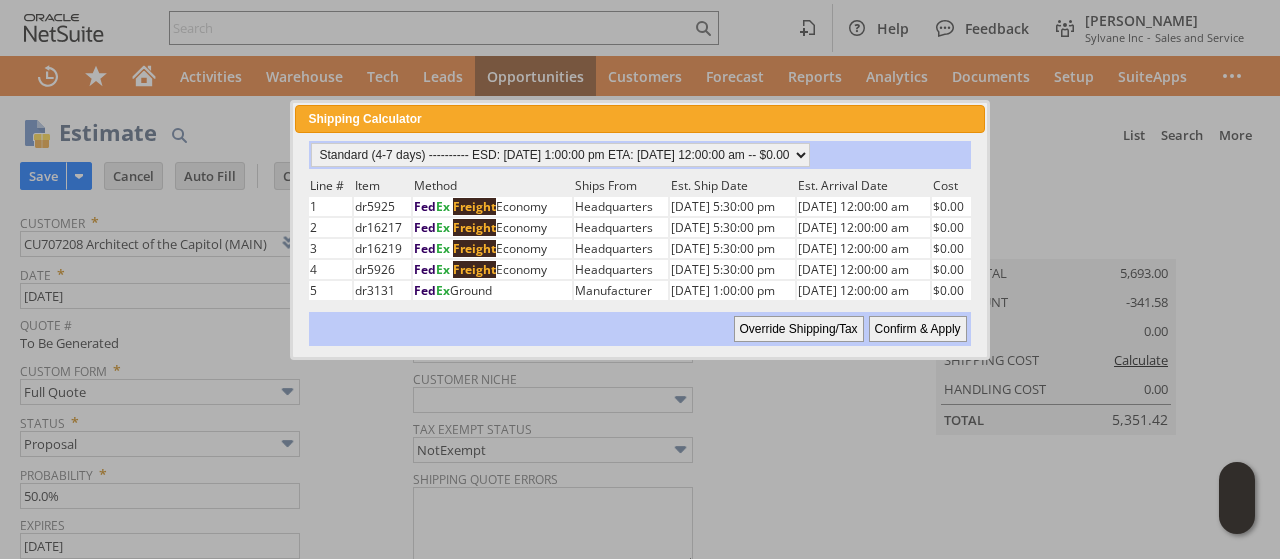 click on "Confirm & Apply" at bounding box center (918, 329) 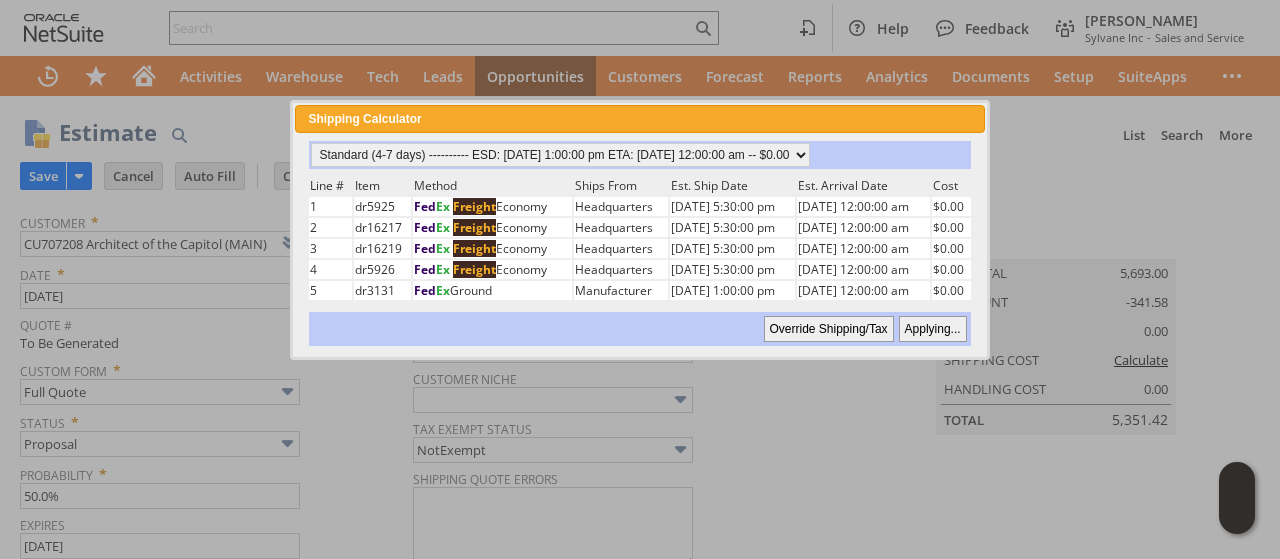 click on "Discount
-341.58" at bounding box center [1056, 302] 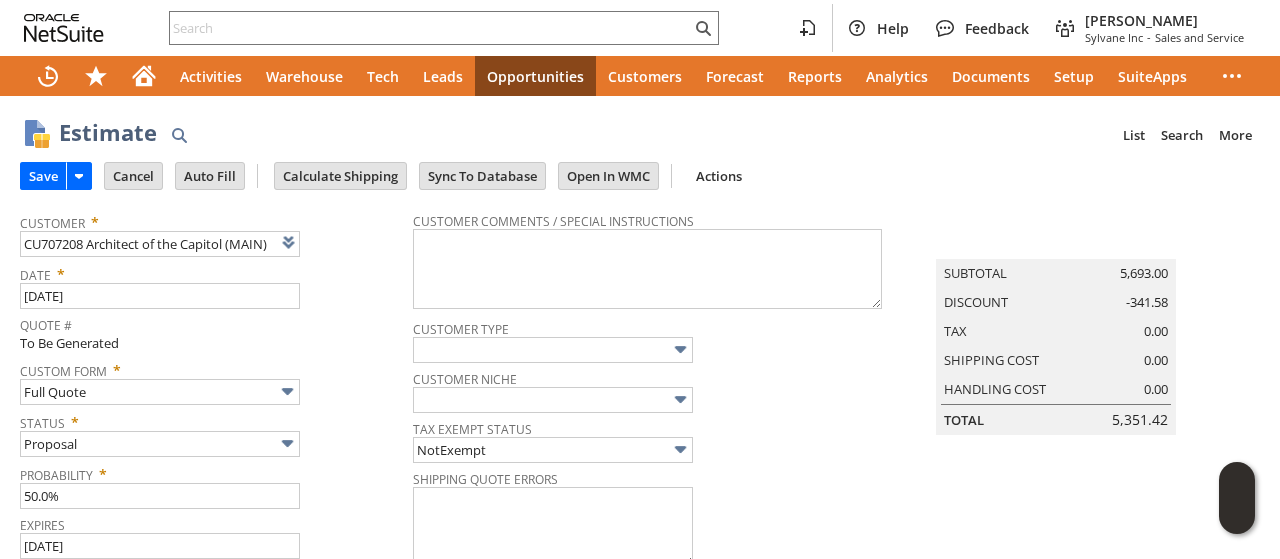 type on "Government" 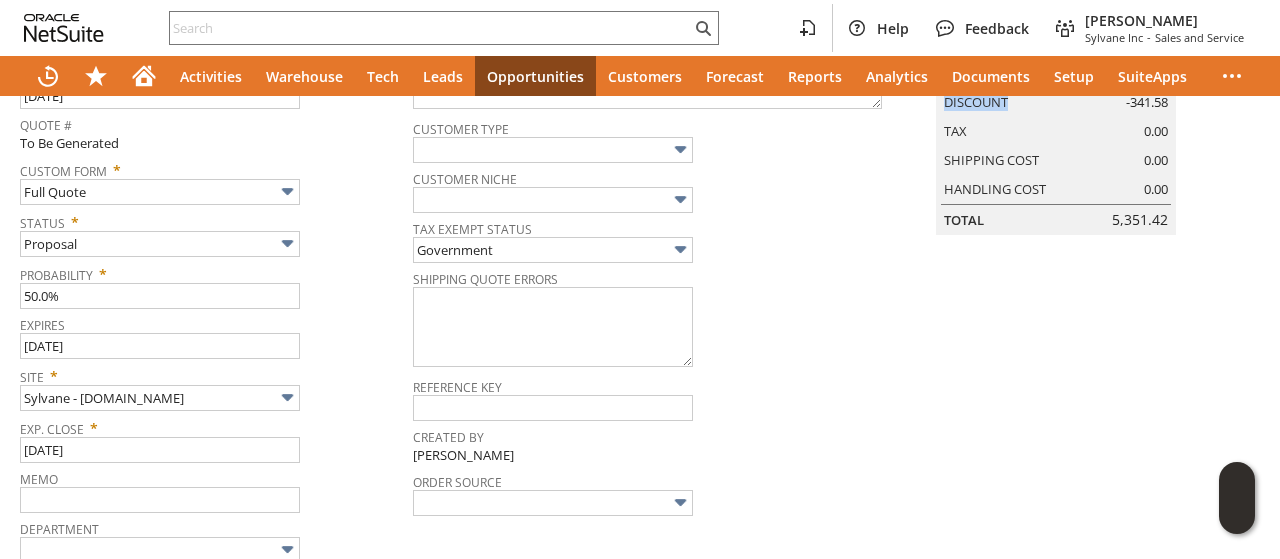 scroll, scrollTop: 0, scrollLeft: 0, axis: both 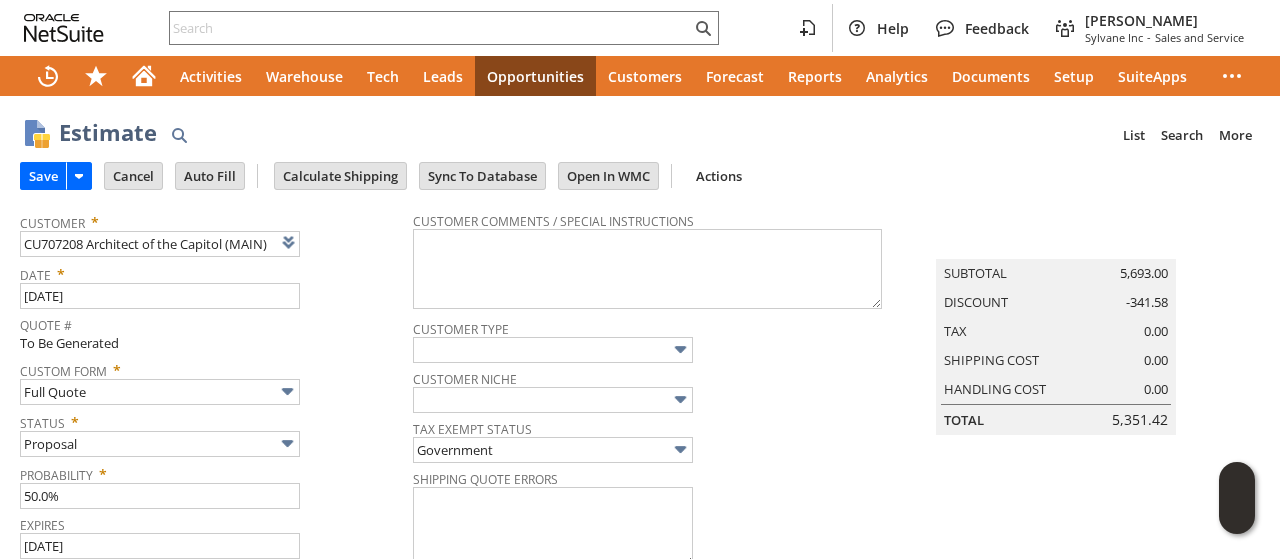 click on "Tax Exempt Status" at bounding box center (647, 426) 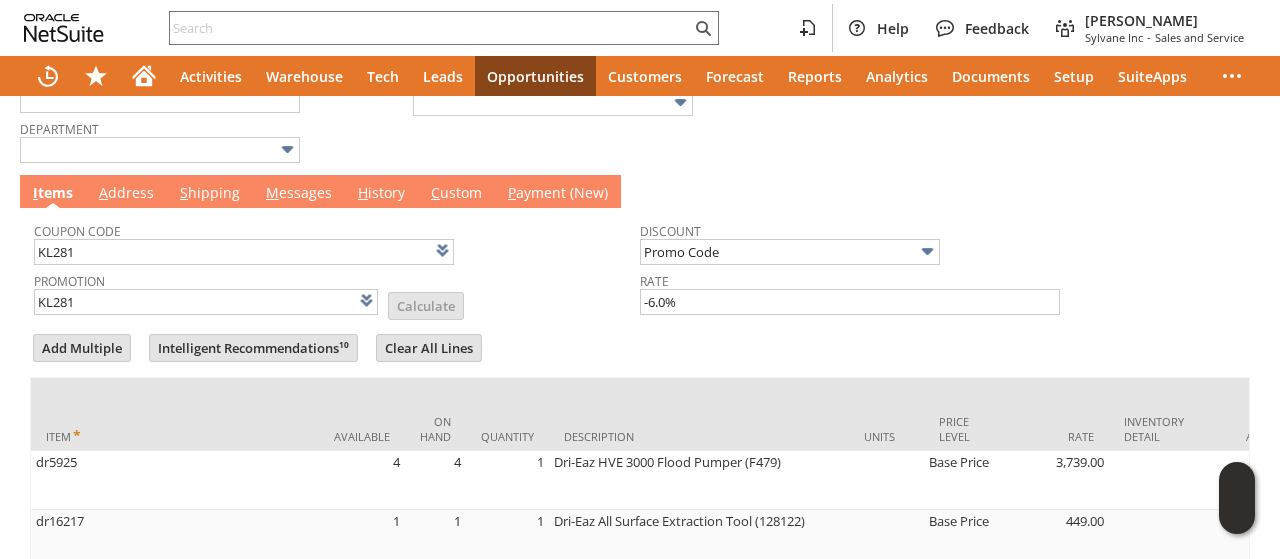 click on "M essages" 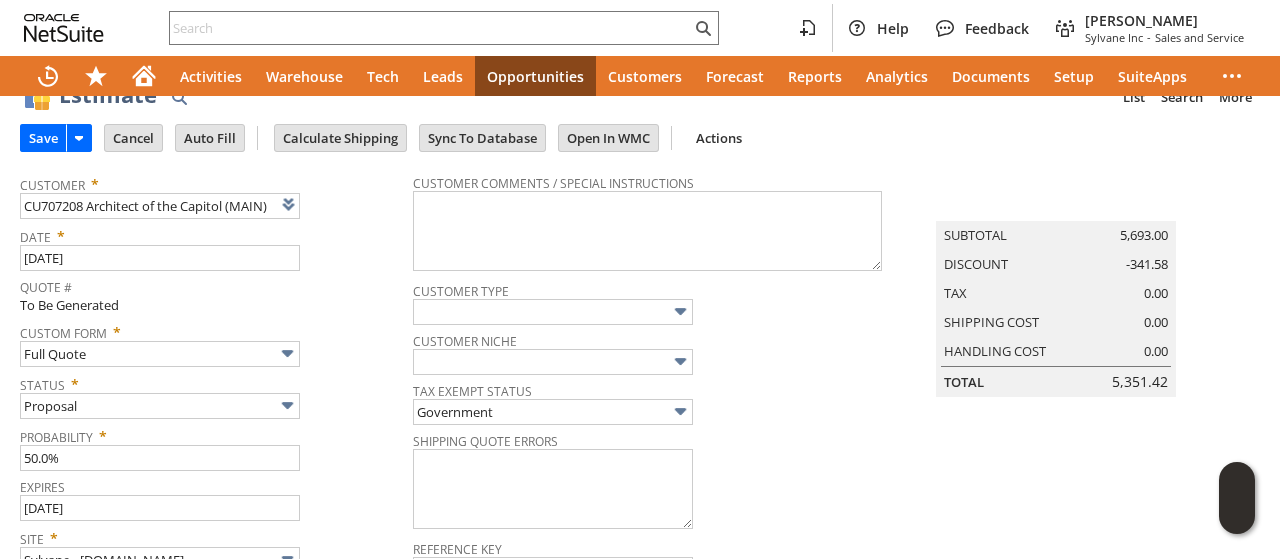 scroll, scrollTop: 0, scrollLeft: 0, axis: both 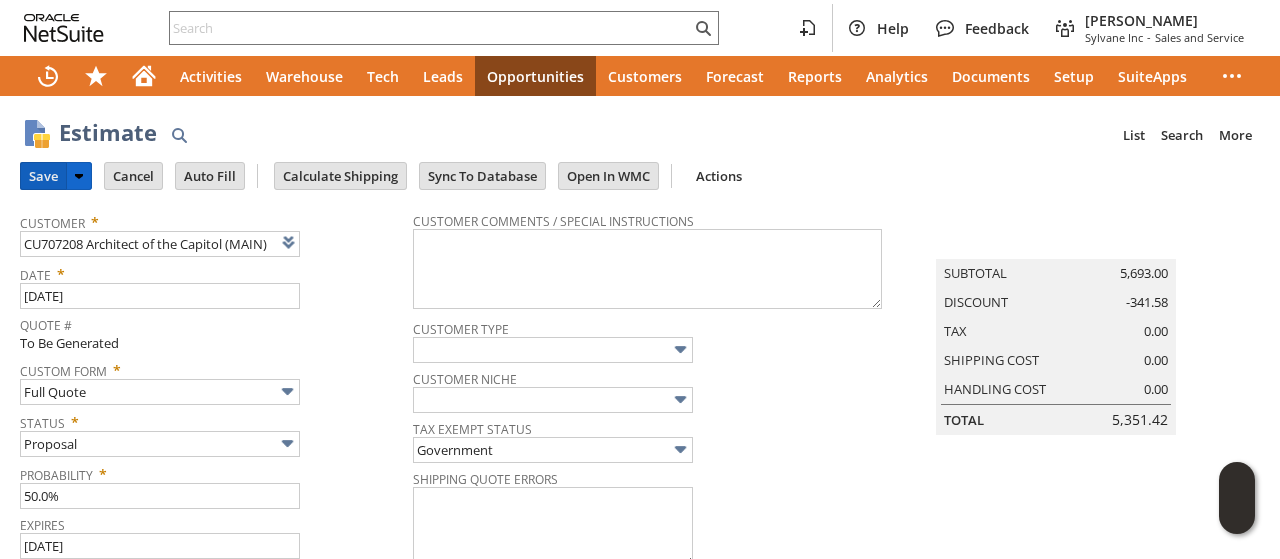 click on "Save" 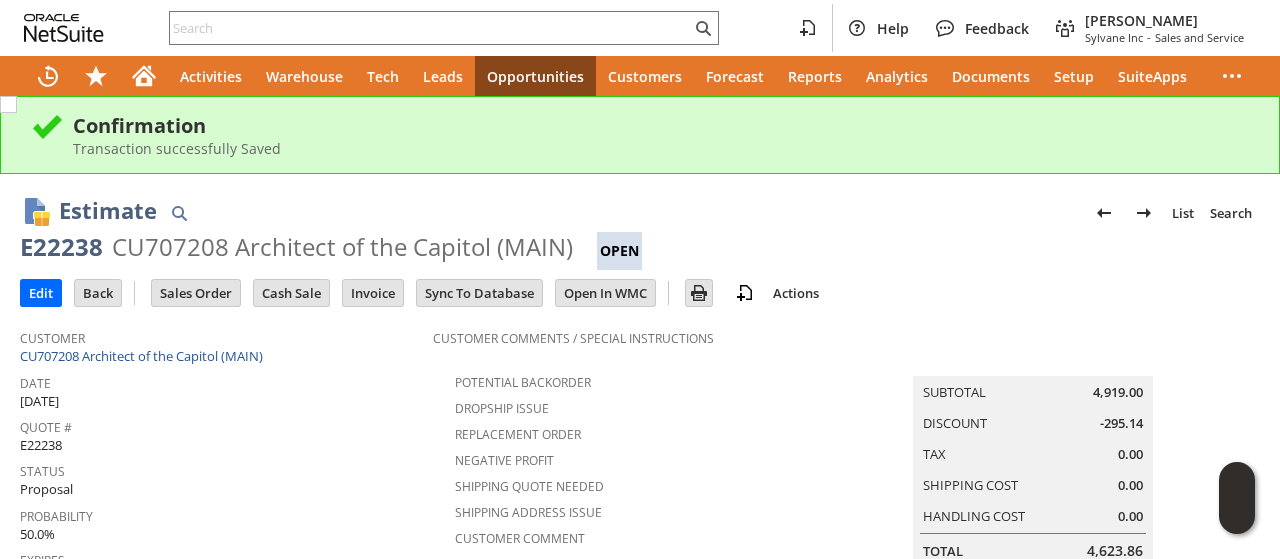 scroll, scrollTop: 0, scrollLeft: 0, axis: both 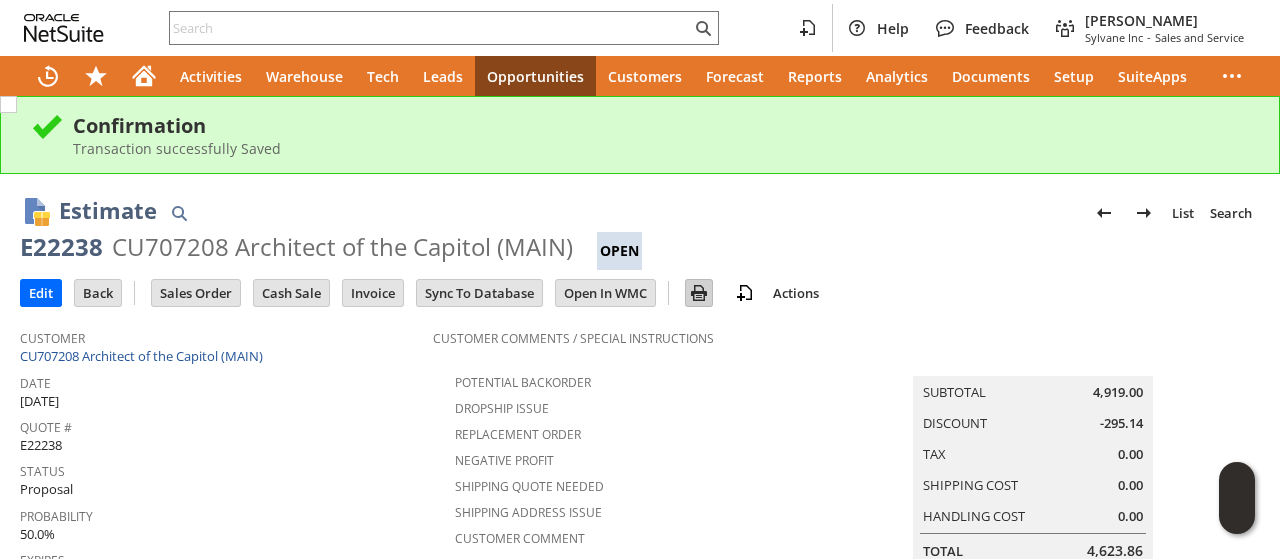 click at bounding box center [699, 293] 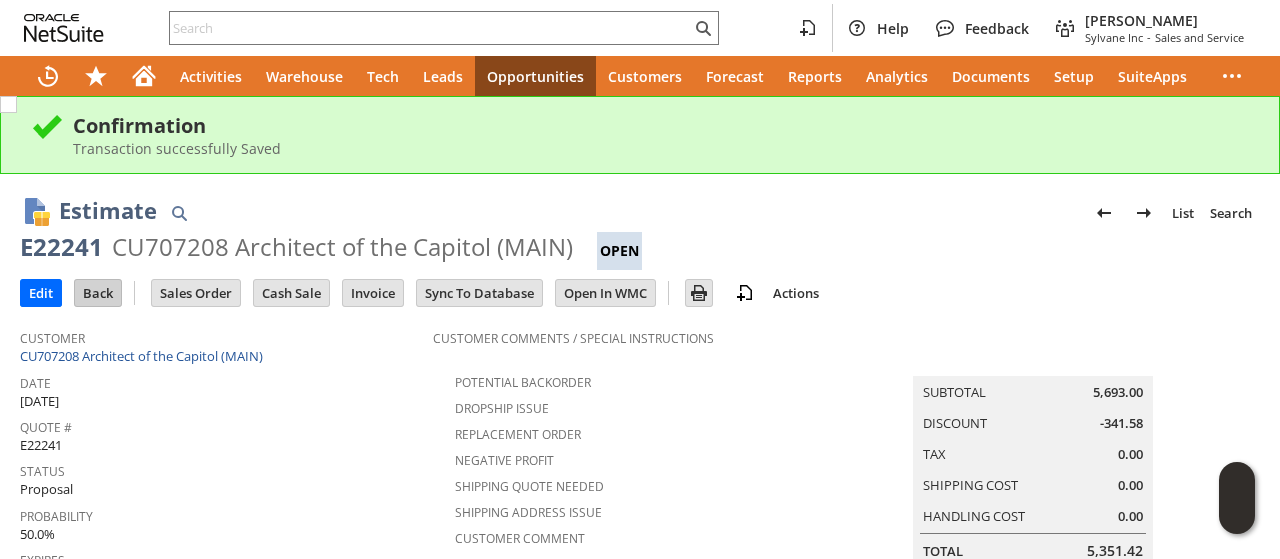 scroll, scrollTop: 0, scrollLeft: 0, axis: both 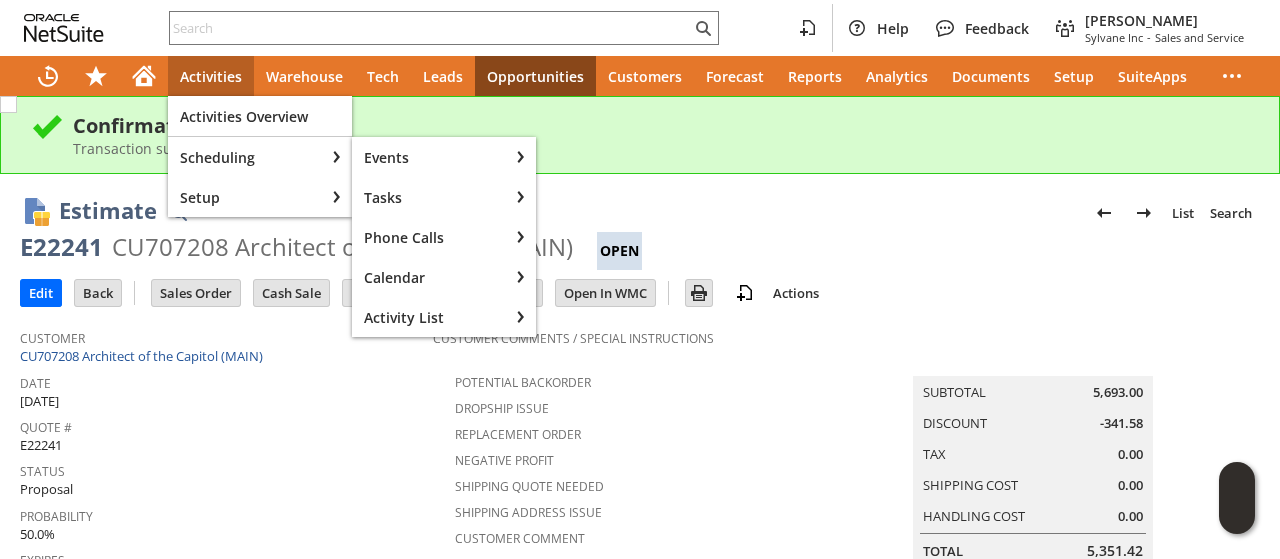 click on "E22241" at bounding box center [61, 247] 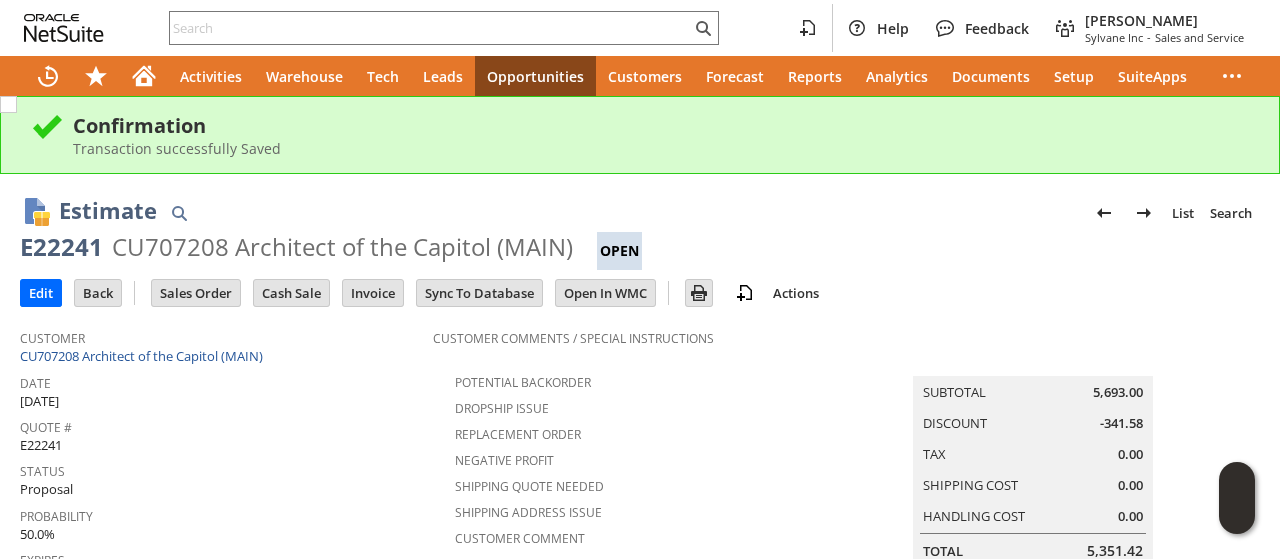 click on "E22241" at bounding box center [61, 247] 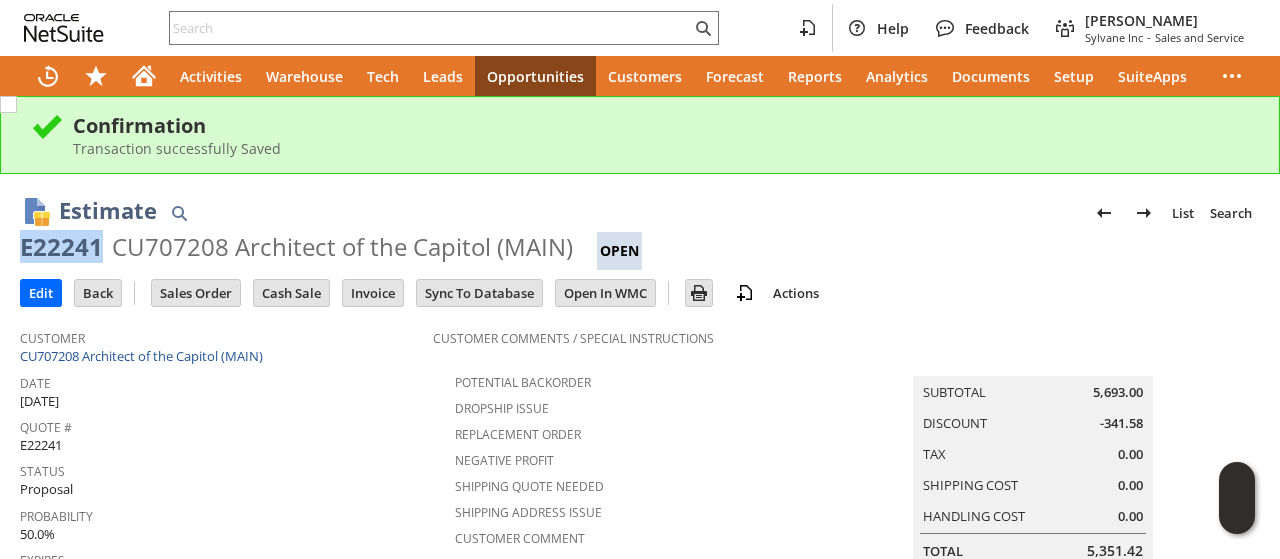 copy on "E22241" 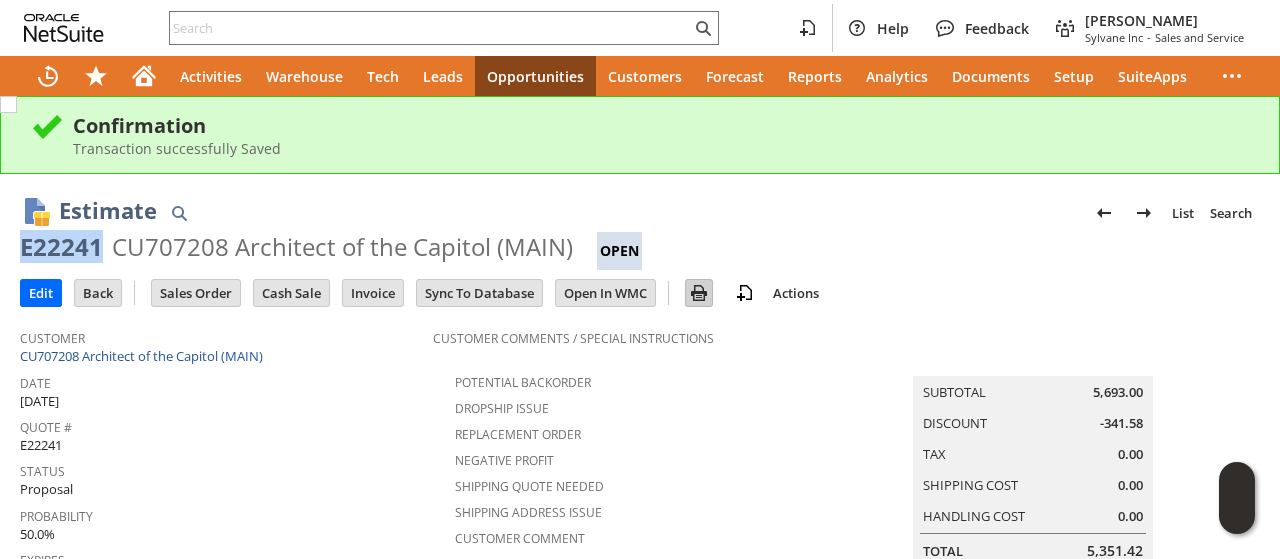 click at bounding box center (699, 293) 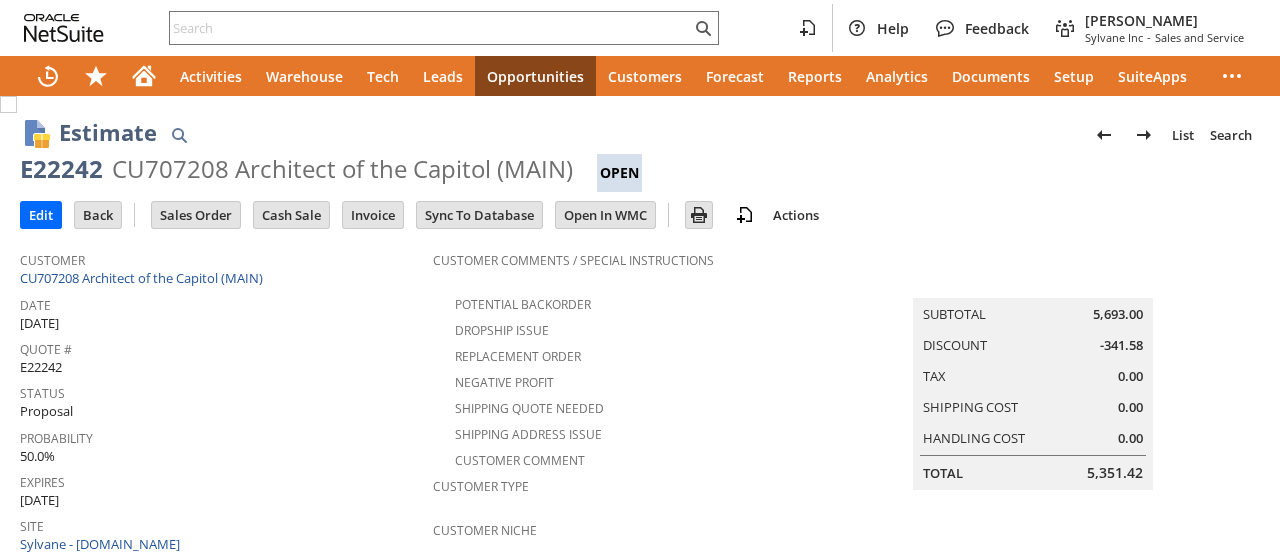scroll, scrollTop: 0, scrollLeft: 0, axis: both 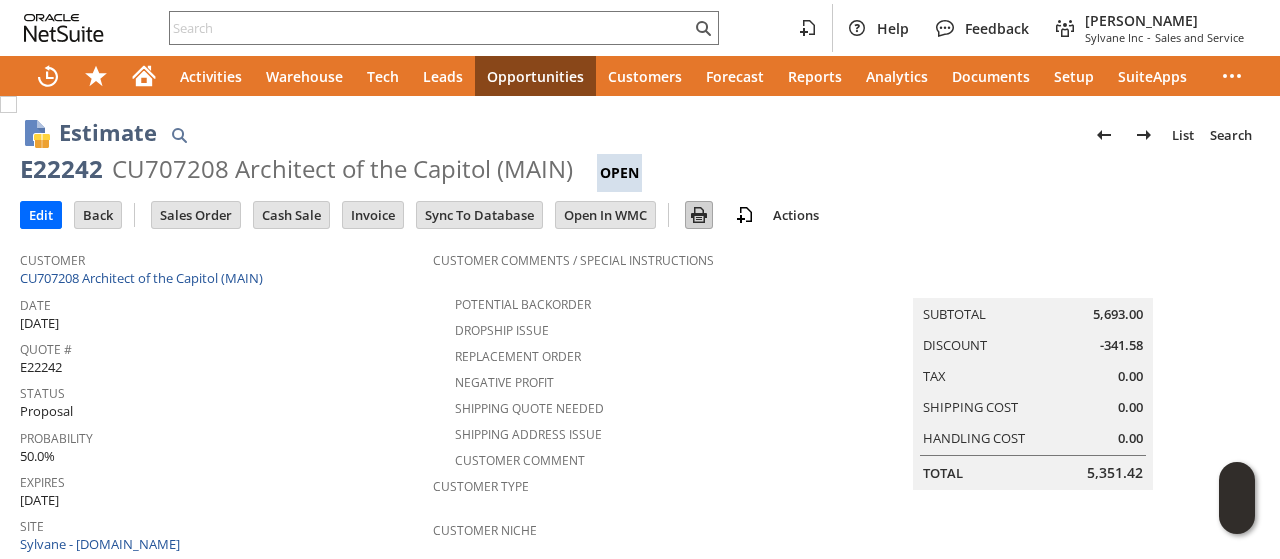 click at bounding box center (699, 215) 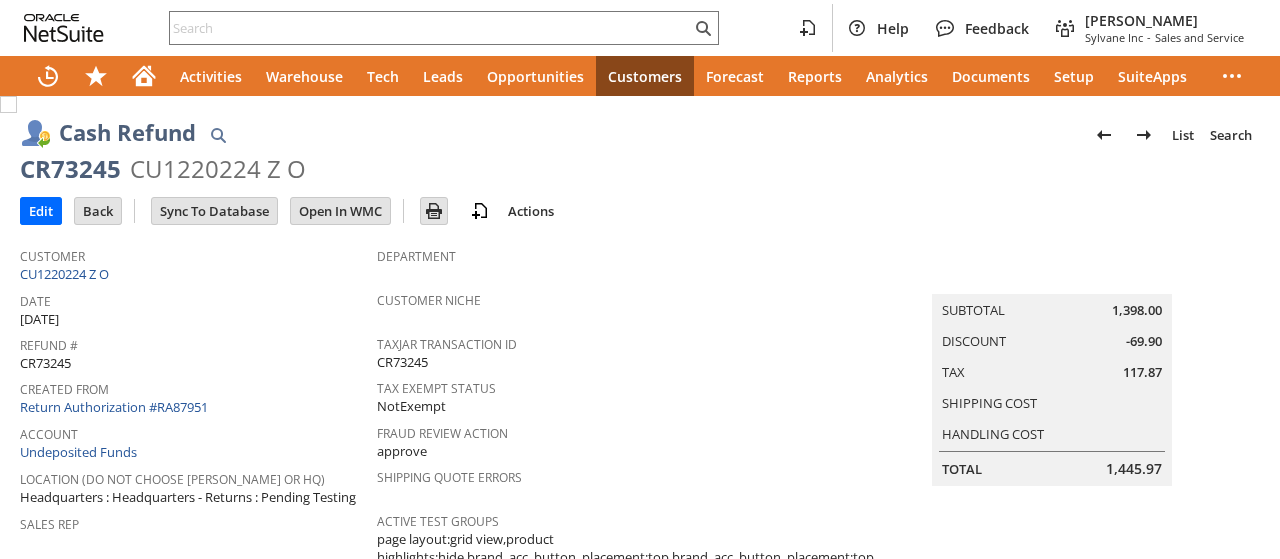 scroll, scrollTop: 0, scrollLeft: 0, axis: both 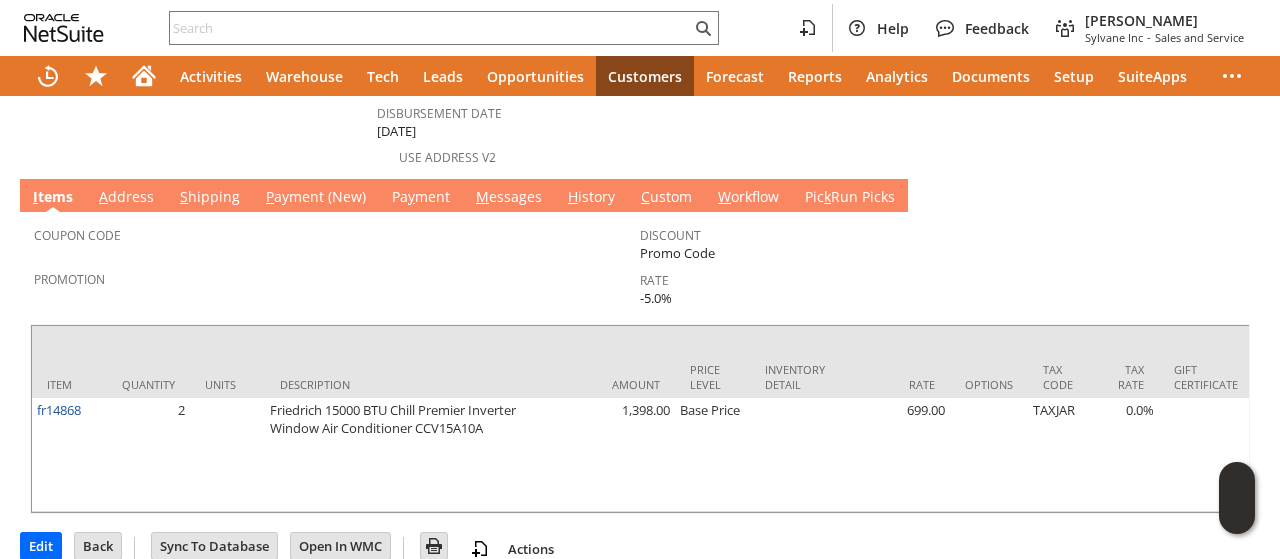 click on "M essages" at bounding box center [509, 198] 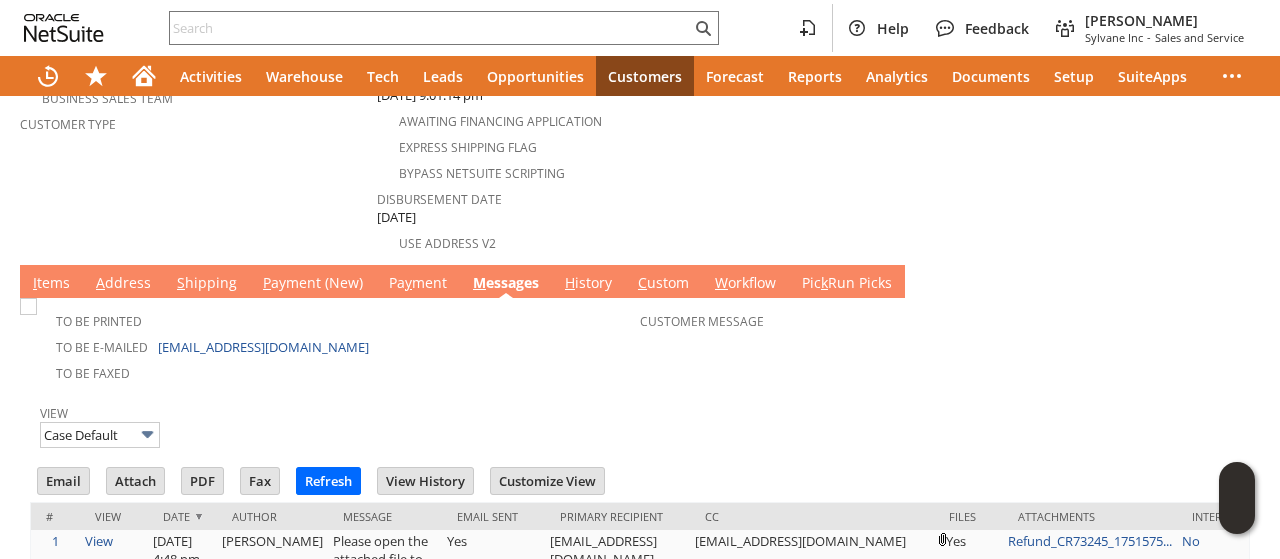 scroll, scrollTop: 0, scrollLeft: 0, axis: both 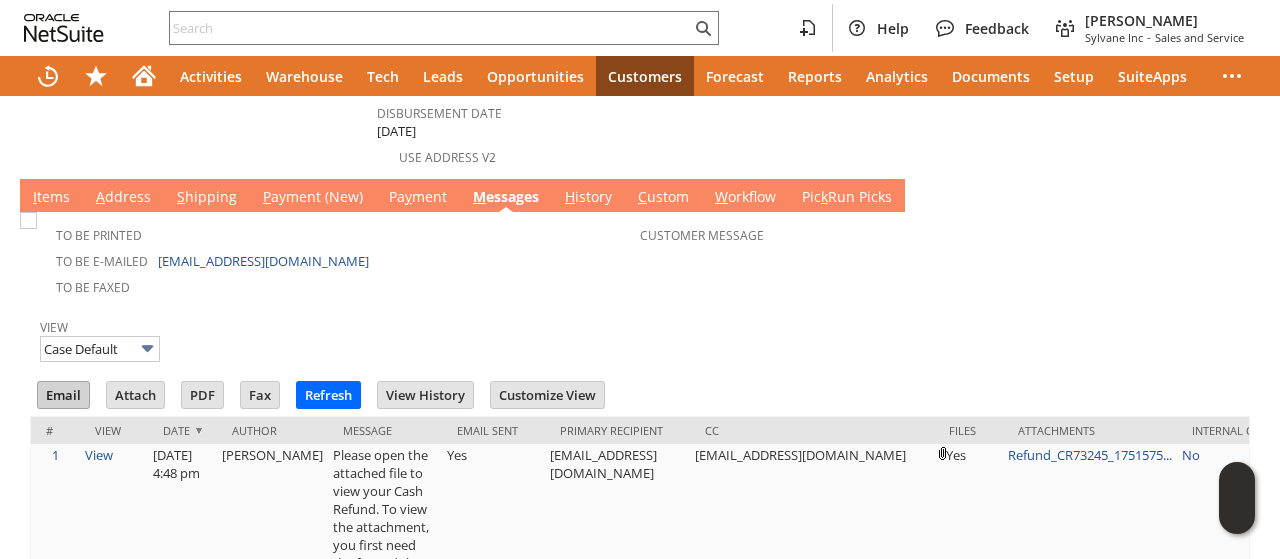 click on "Email" at bounding box center (63, 395) 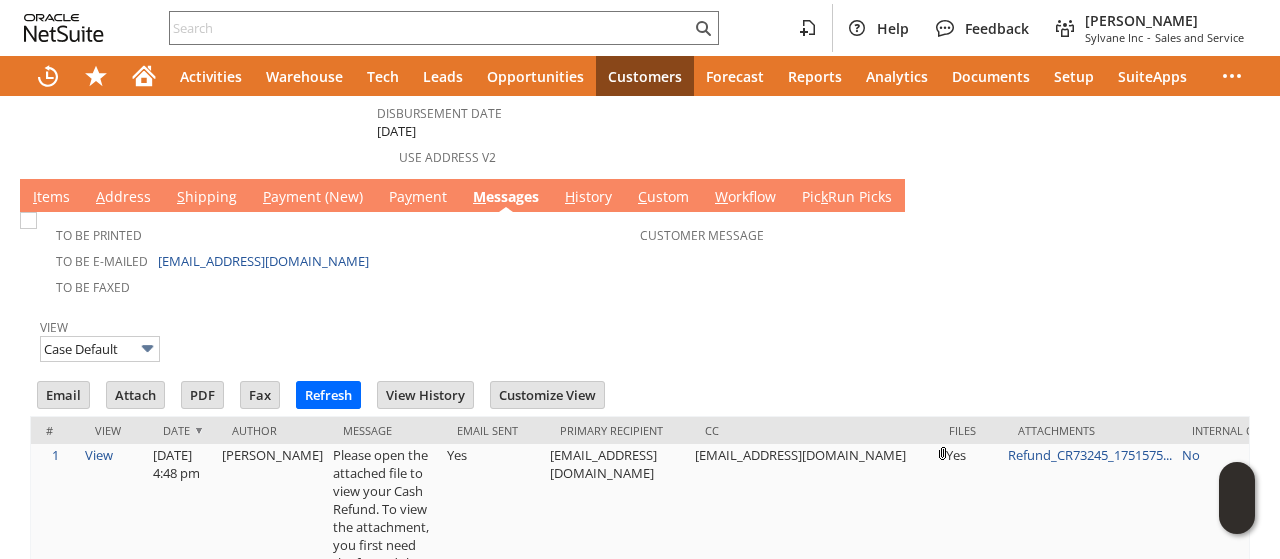 click on "View
Case Default" at bounding box center (640, 338) 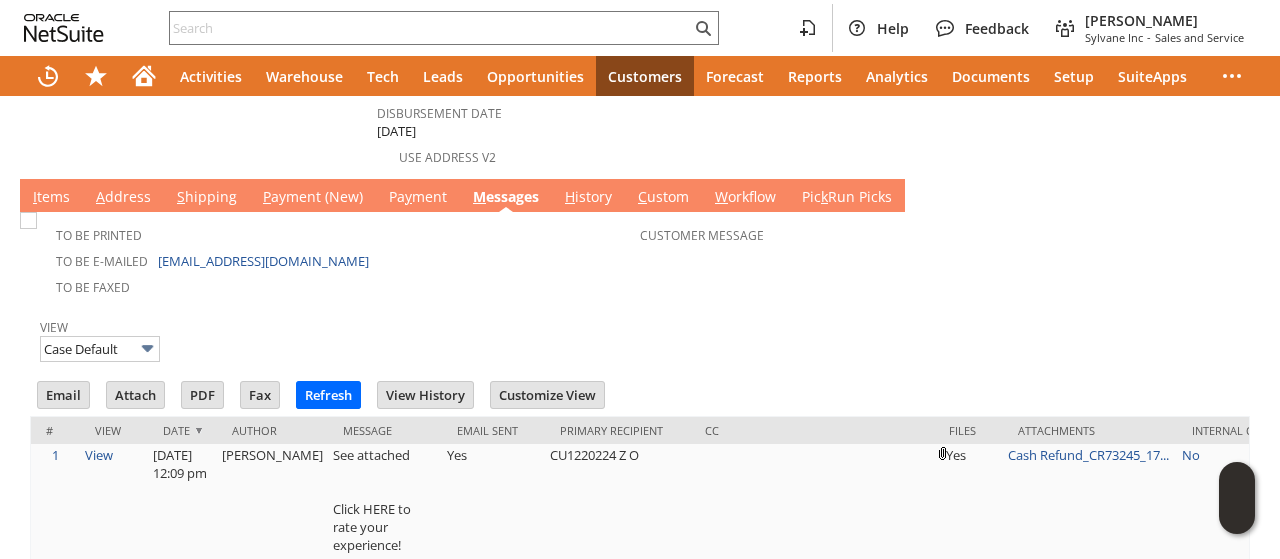 scroll, scrollTop: 0, scrollLeft: 0, axis: both 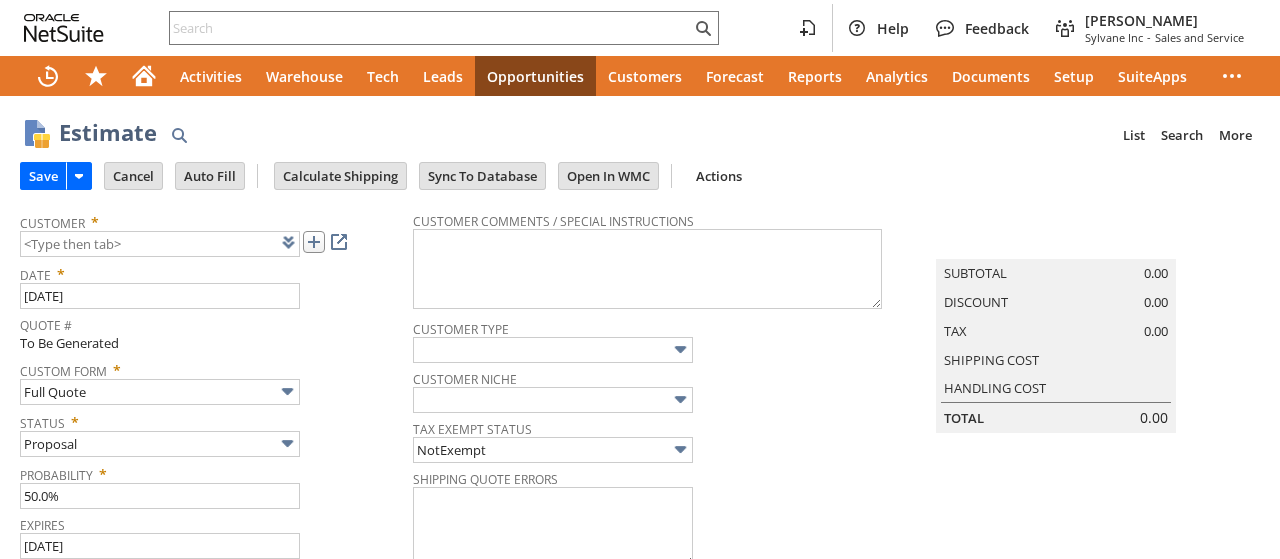 drag, startPoint x: 0, startPoint y: 0, endPoint x: 312, endPoint y: 245, distance: 396.69763 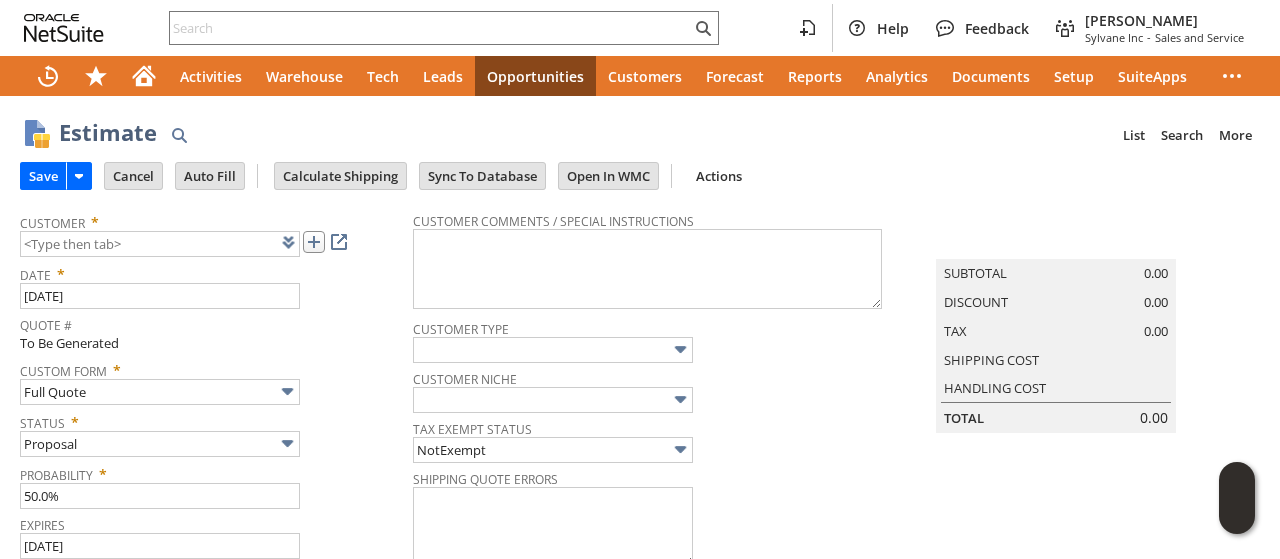 type on "CU1224069 DPW Ft. [PERSON_NAME]" 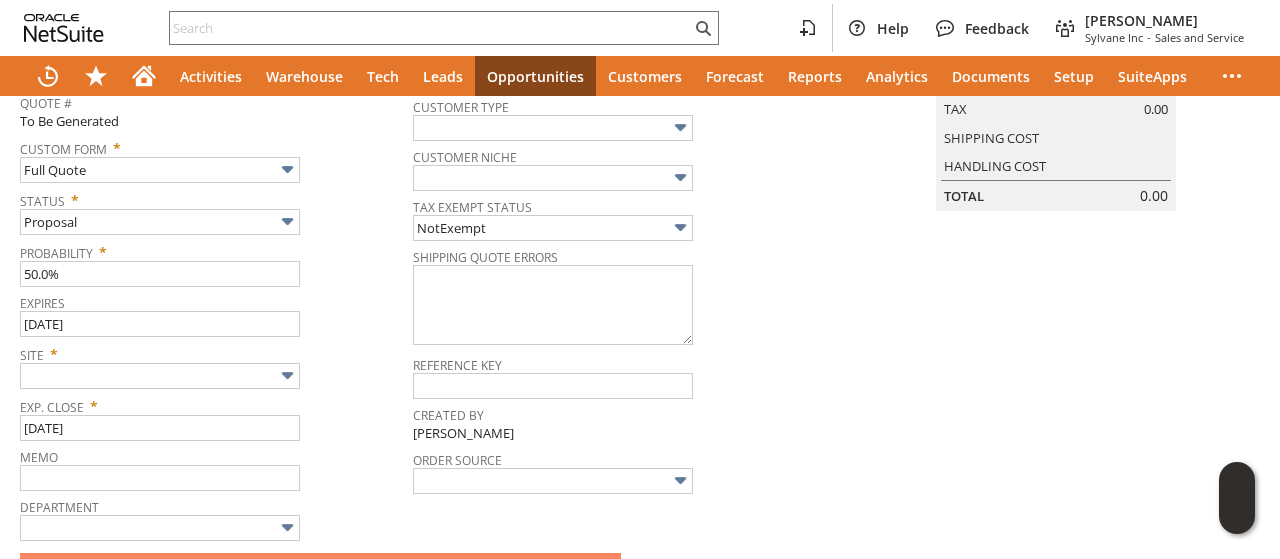 scroll, scrollTop: 300, scrollLeft: 0, axis: vertical 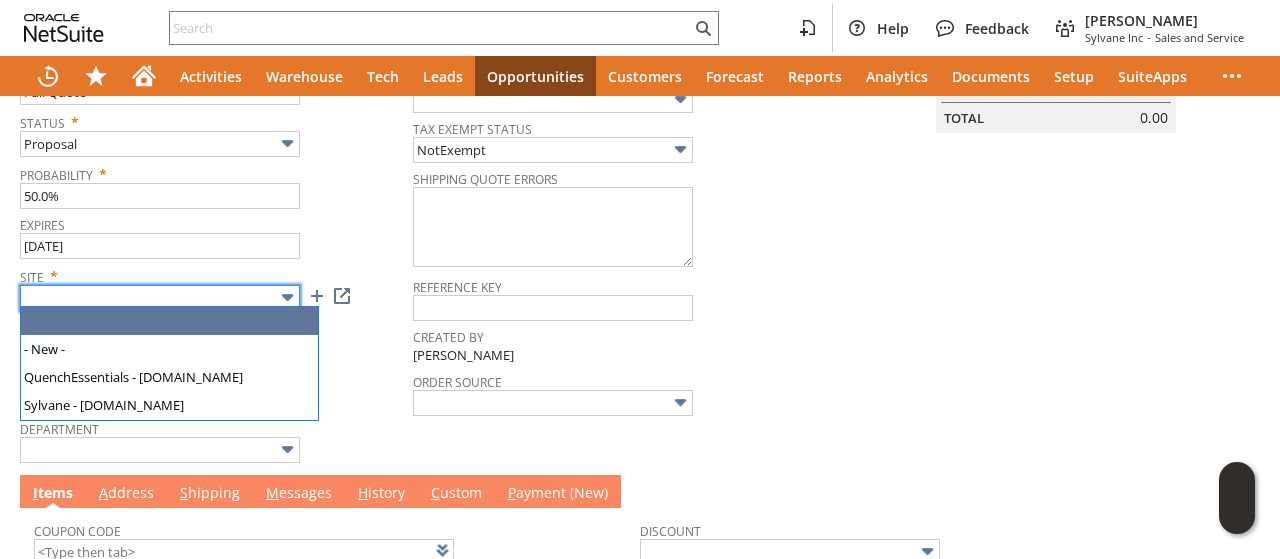 click at bounding box center (160, 298) 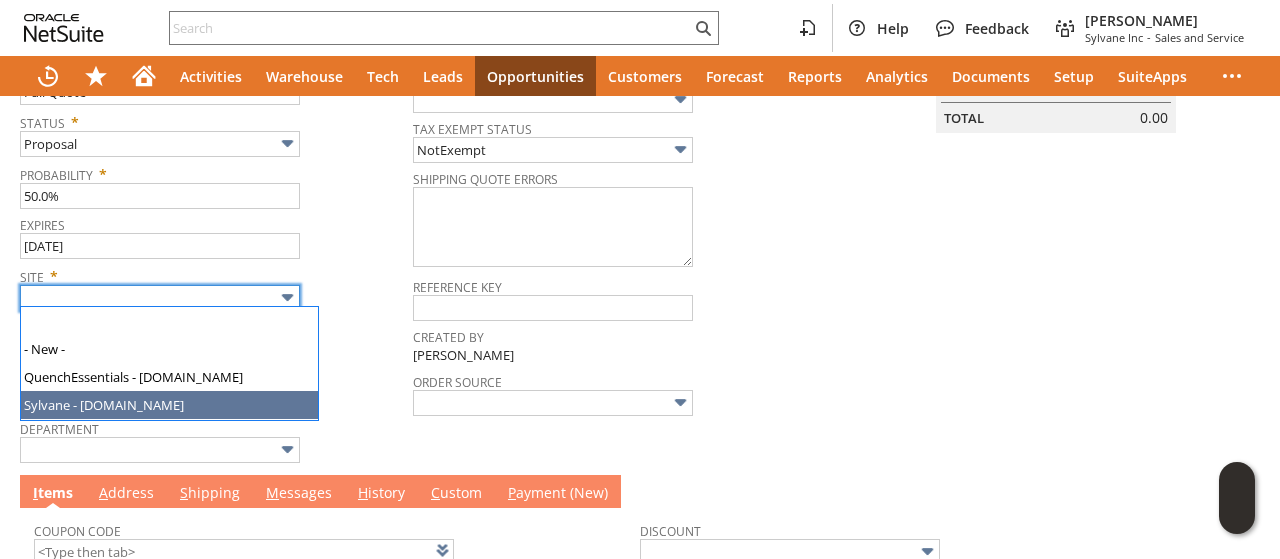 type on "Sylvane - [DOMAIN_NAME]" 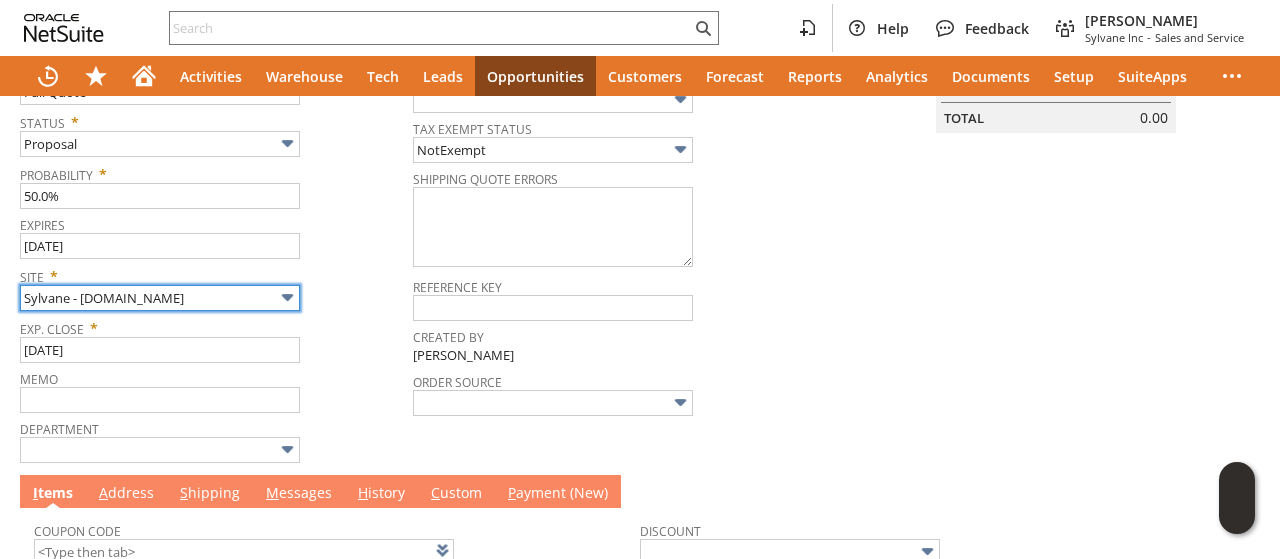 scroll, scrollTop: 641, scrollLeft: 0, axis: vertical 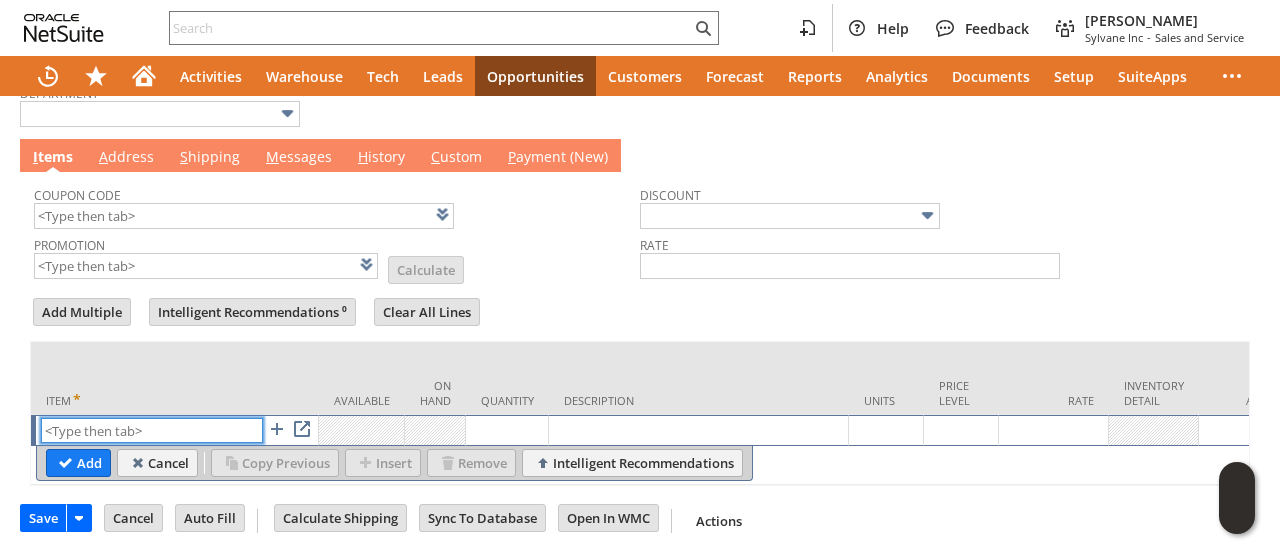paste on "eb8256" 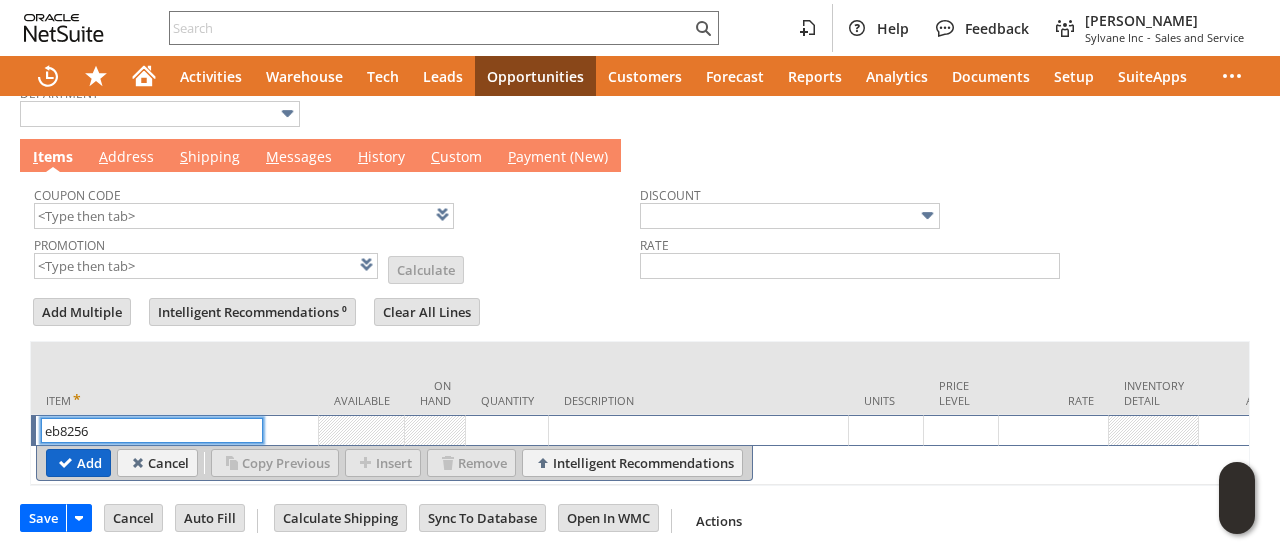 type on "eb8256" 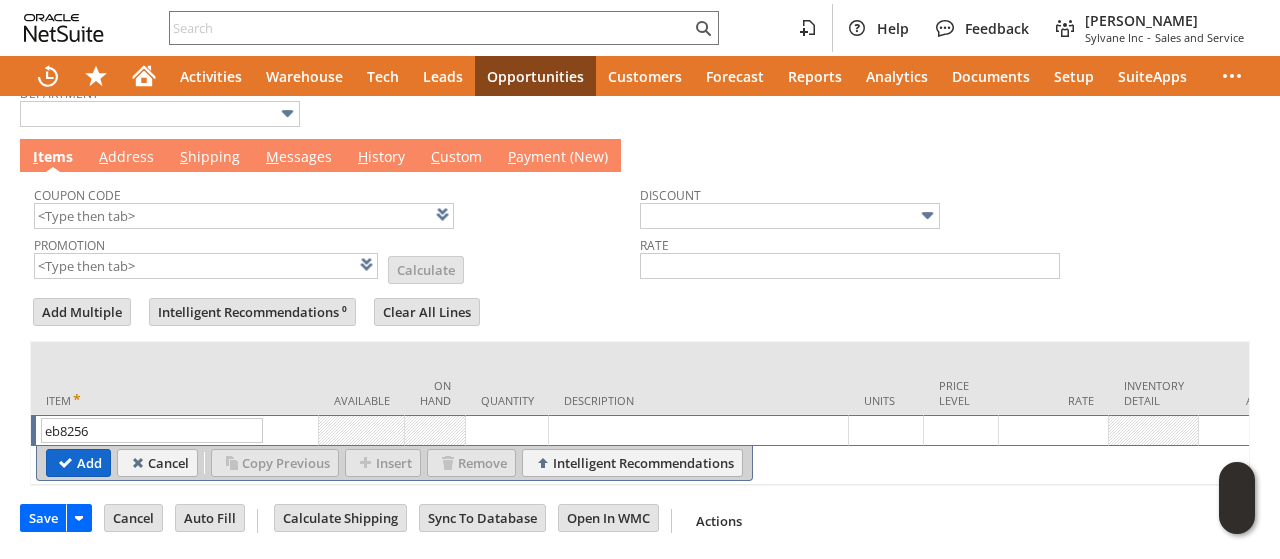 click on "Add" at bounding box center (78, 463) 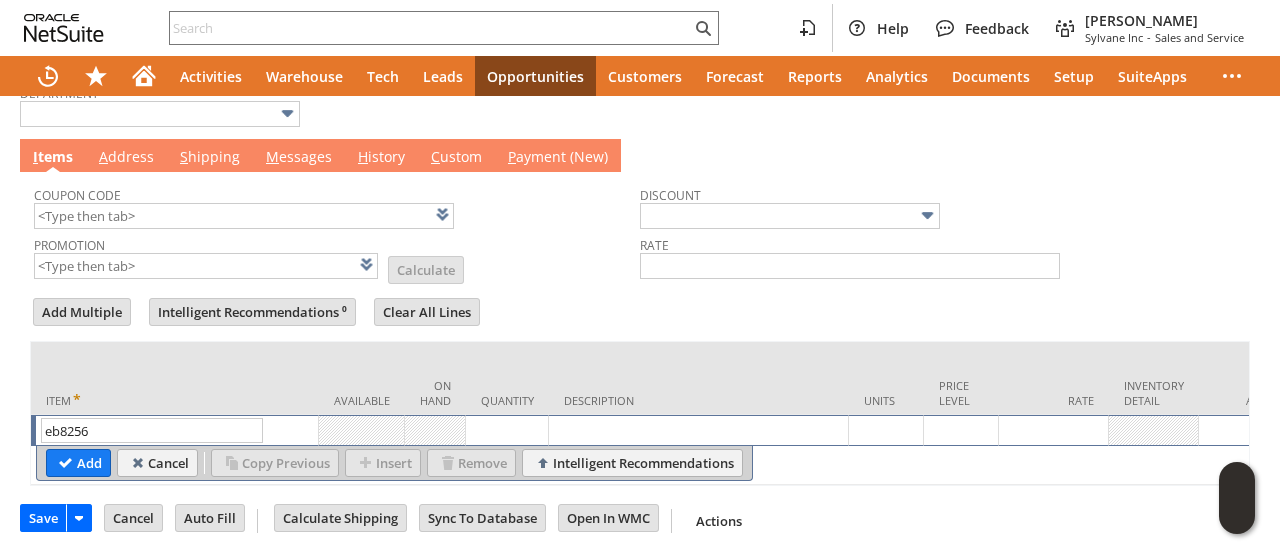 click on "Reports" at bounding box center [815, 76] 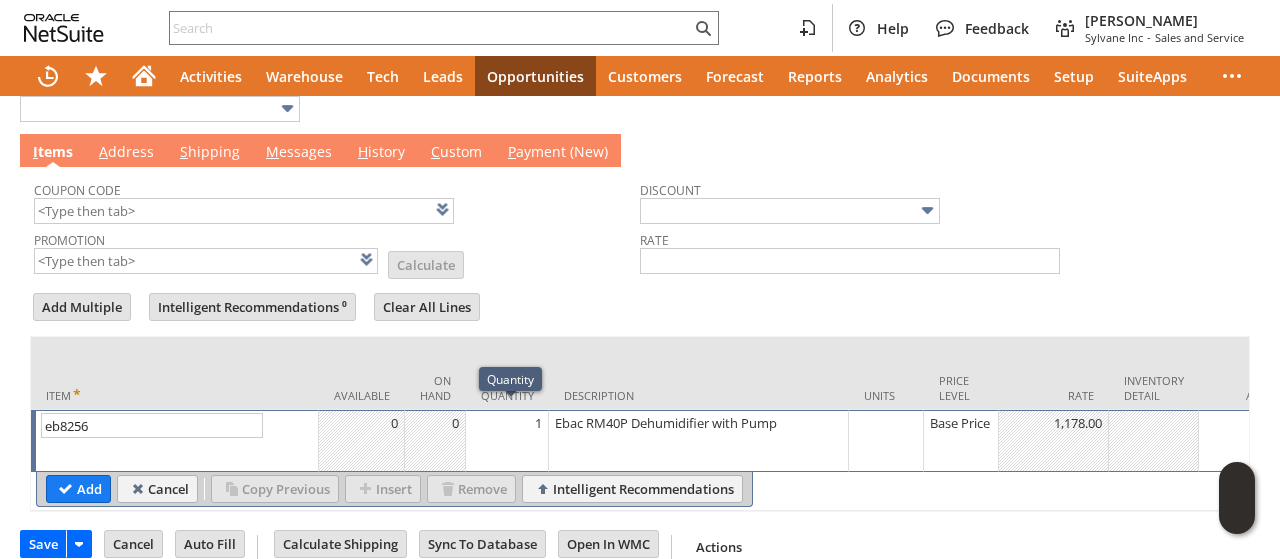 click on "1" at bounding box center (507, 441) 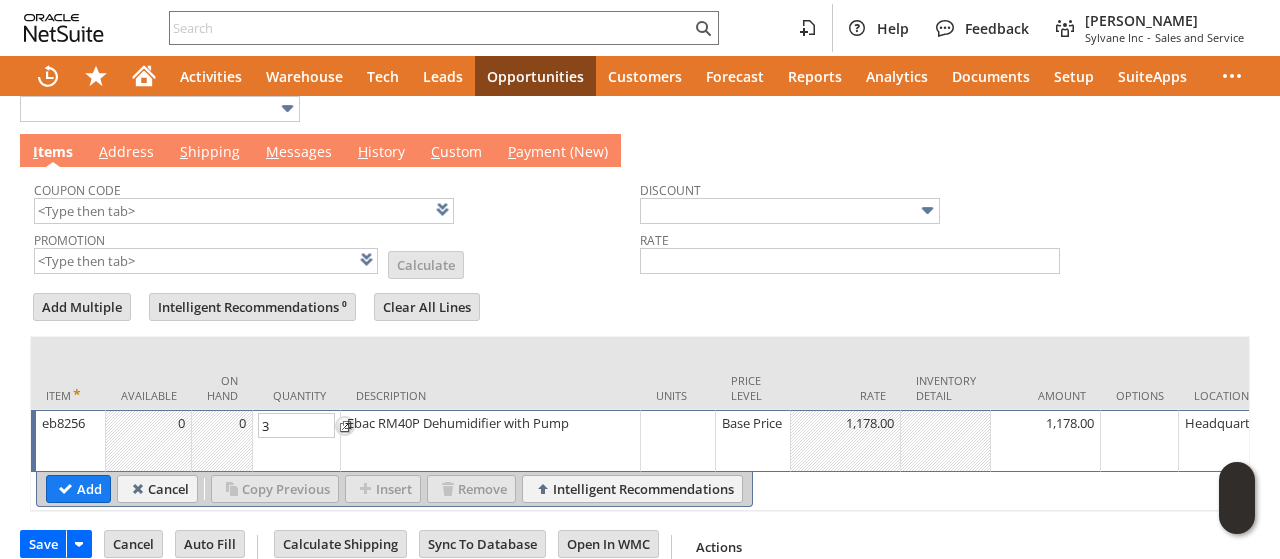 type on "3" 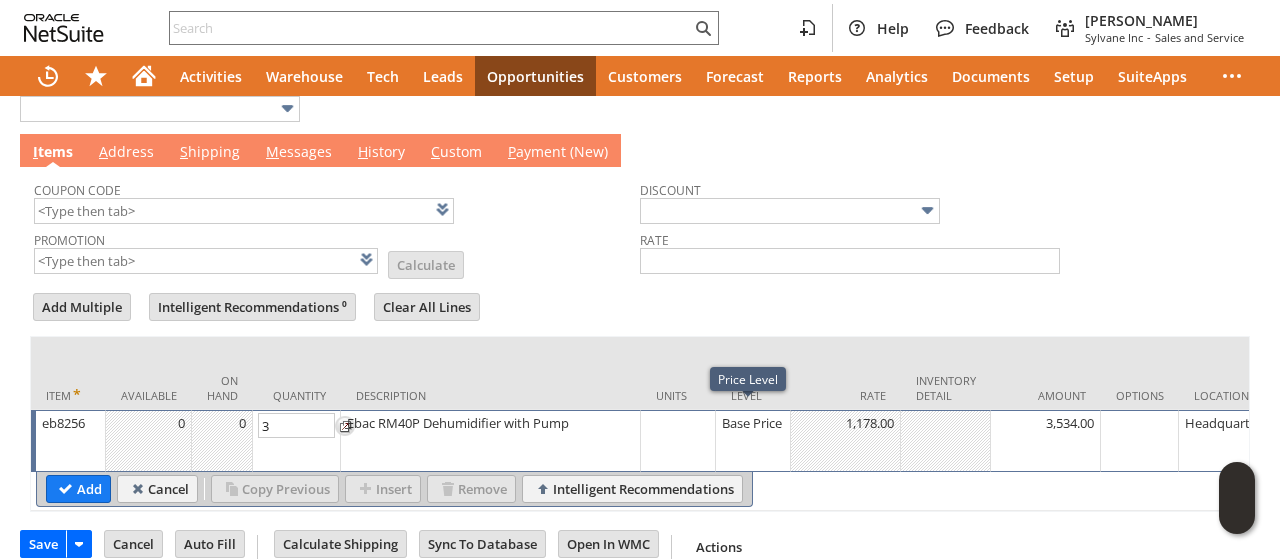 click on "Base Price" at bounding box center [753, 423] 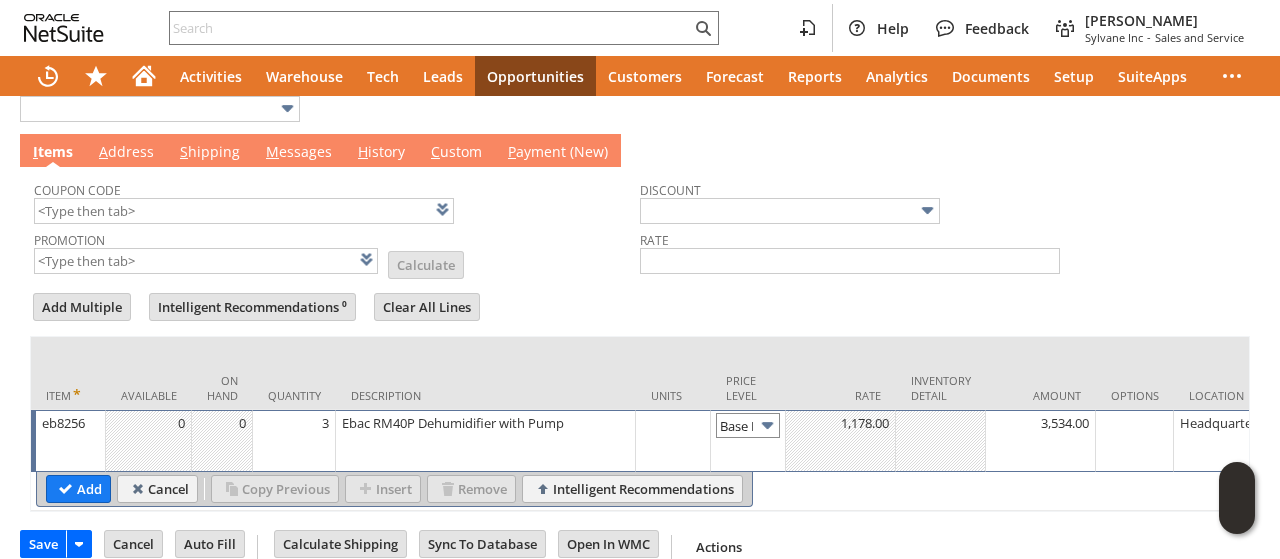 scroll, scrollTop: 0, scrollLeft: 28, axis: horizontal 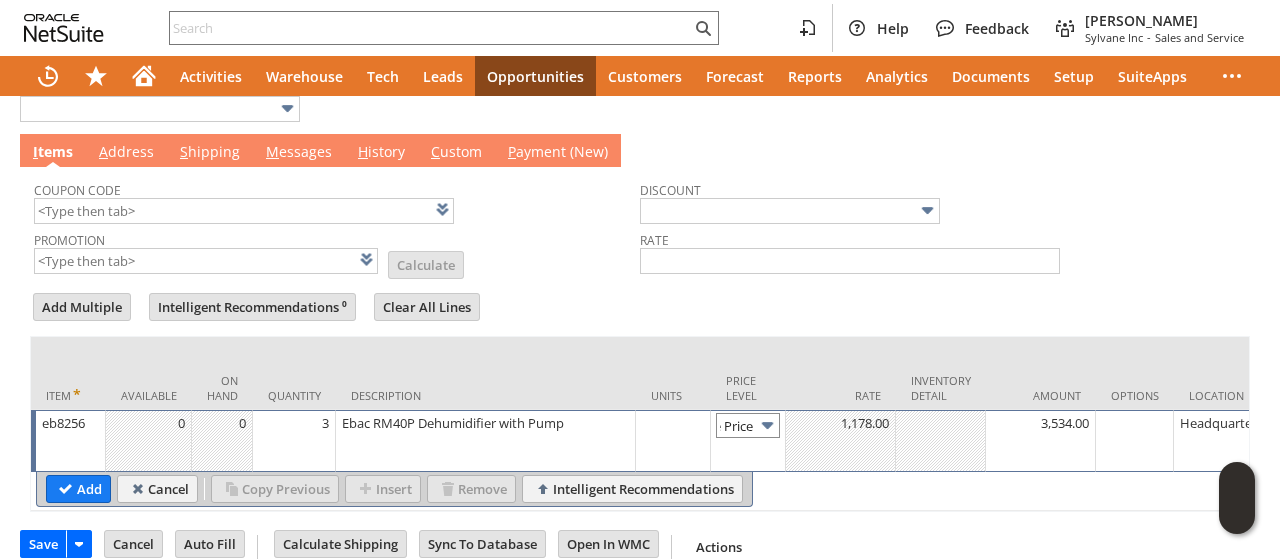 click on "Base Price" at bounding box center [748, 425] 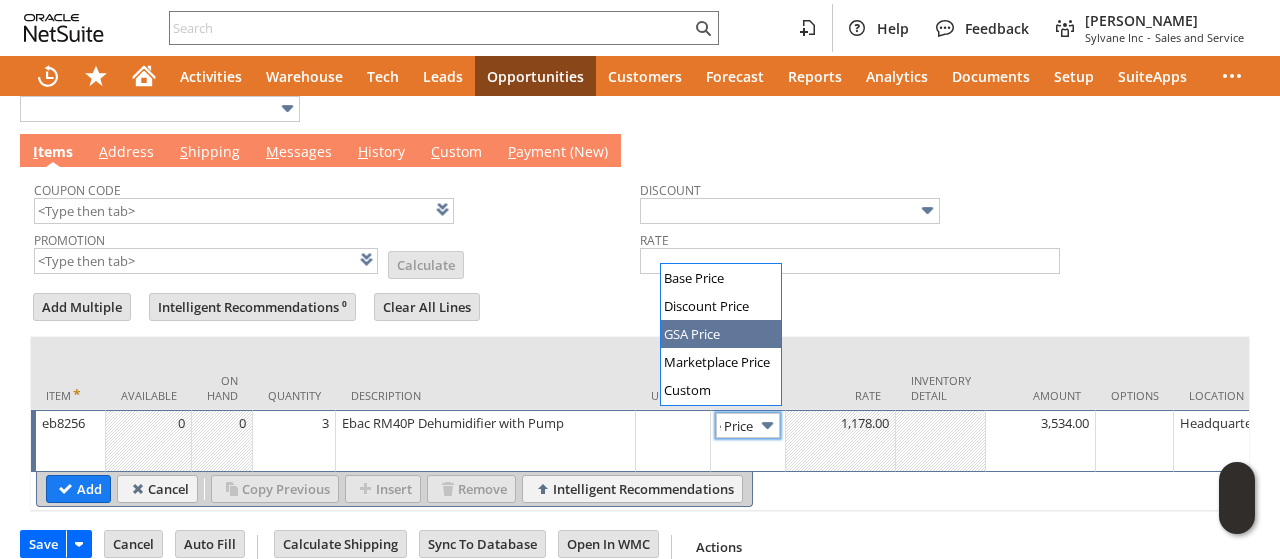type on "GSA Price" 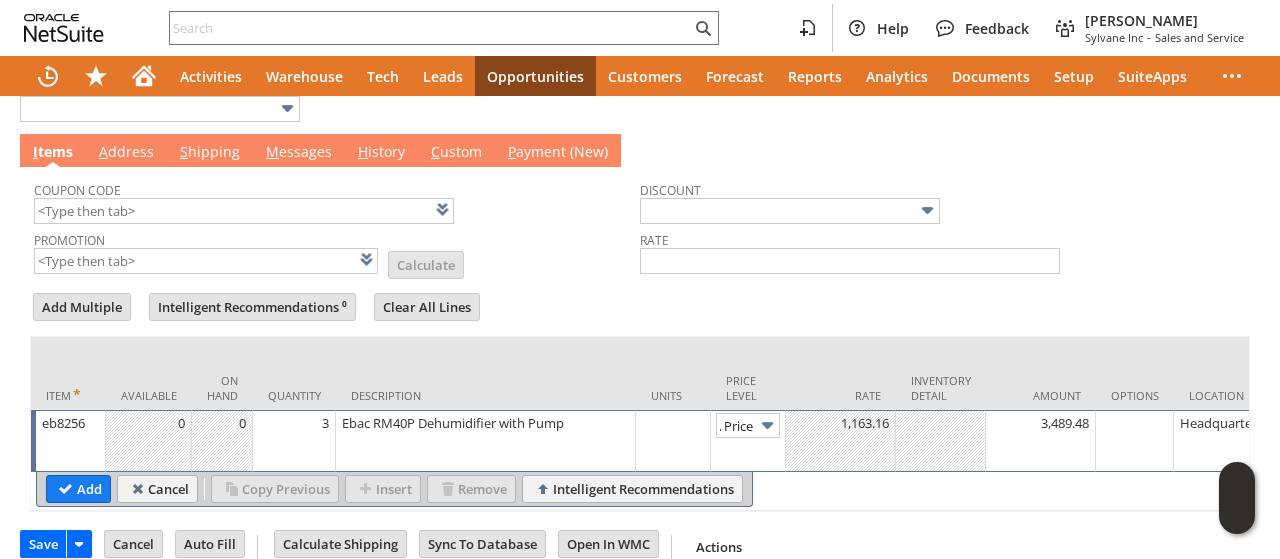 scroll, scrollTop: 0, scrollLeft: 24, axis: horizontal 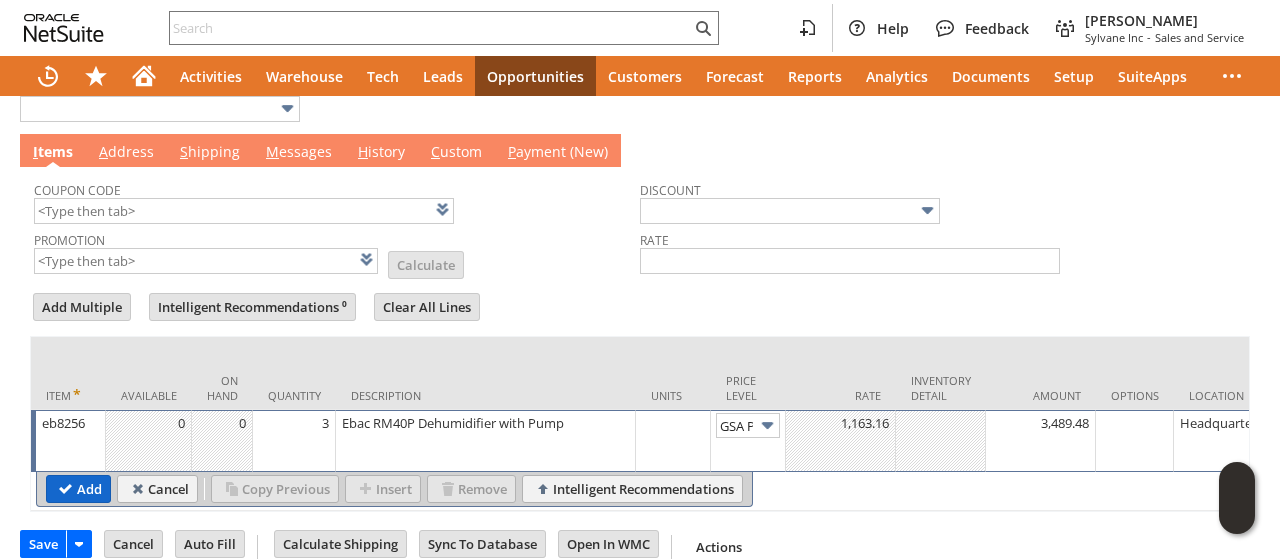 click on "Add" at bounding box center [78, 489] 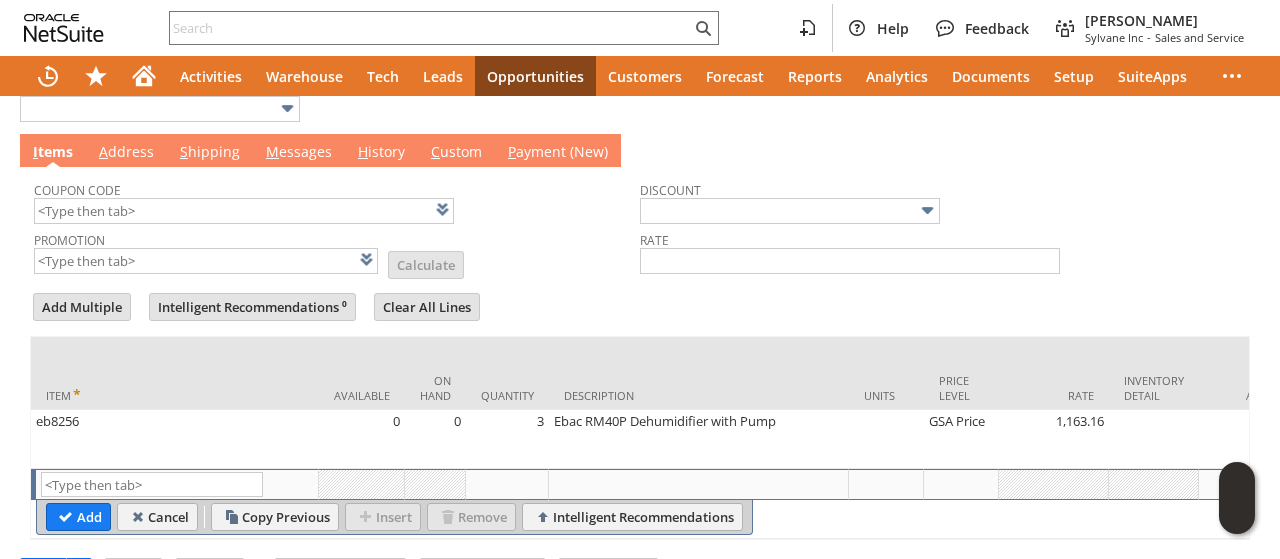 scroll, scrollTop: 0, scrollLeft: 0, axis: both 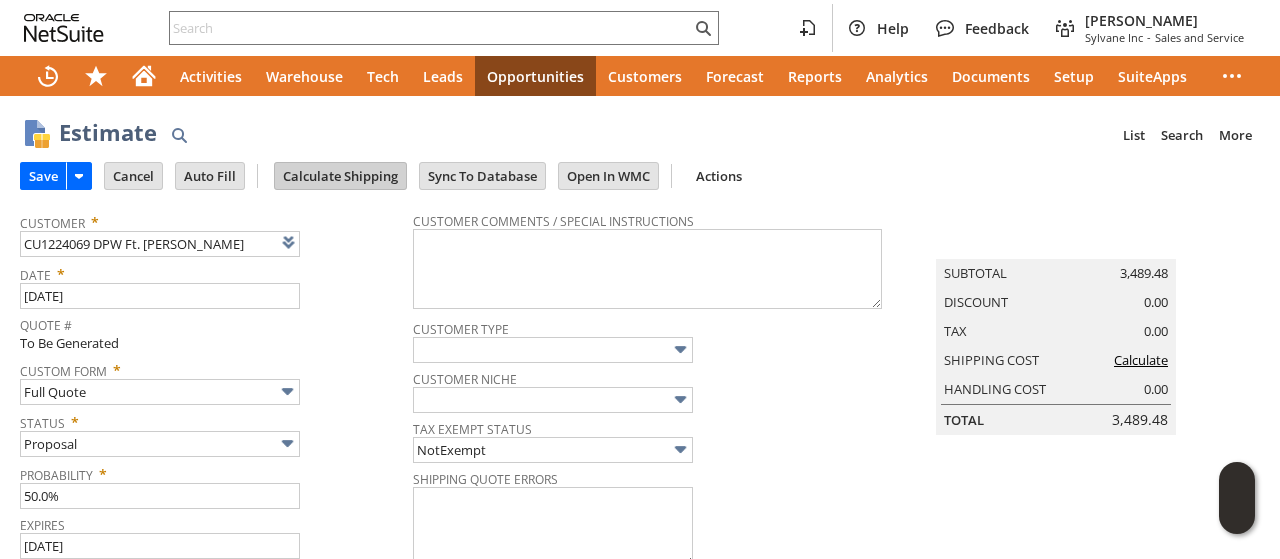click on "Calculate Shipping" at bounding box center [340, 176] 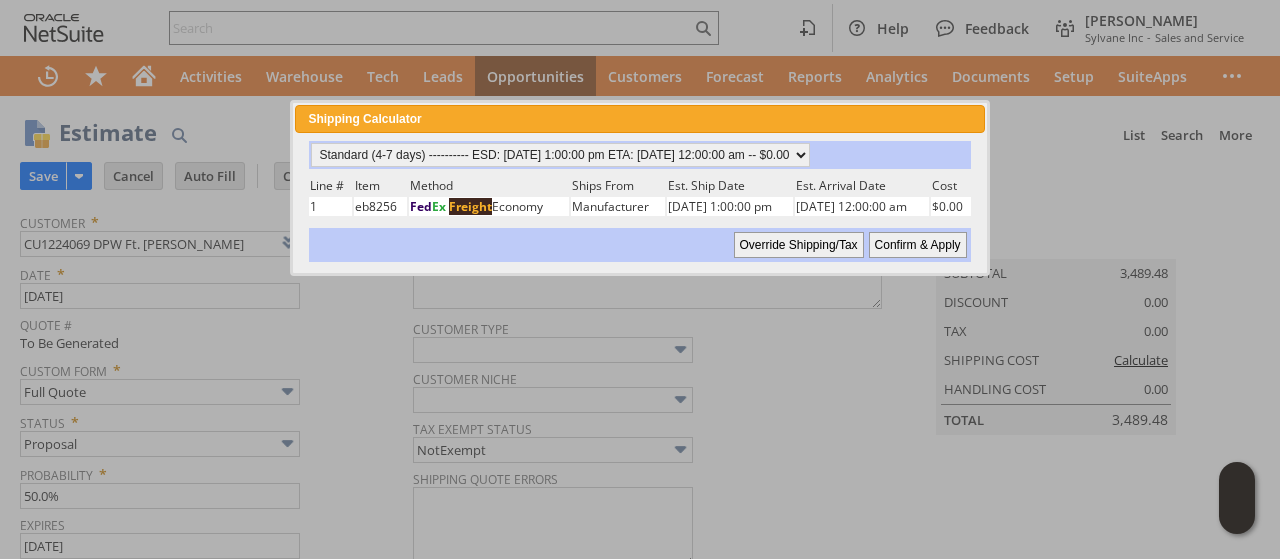 click on "Confirm & Apply" at bounding box center (918, 245) 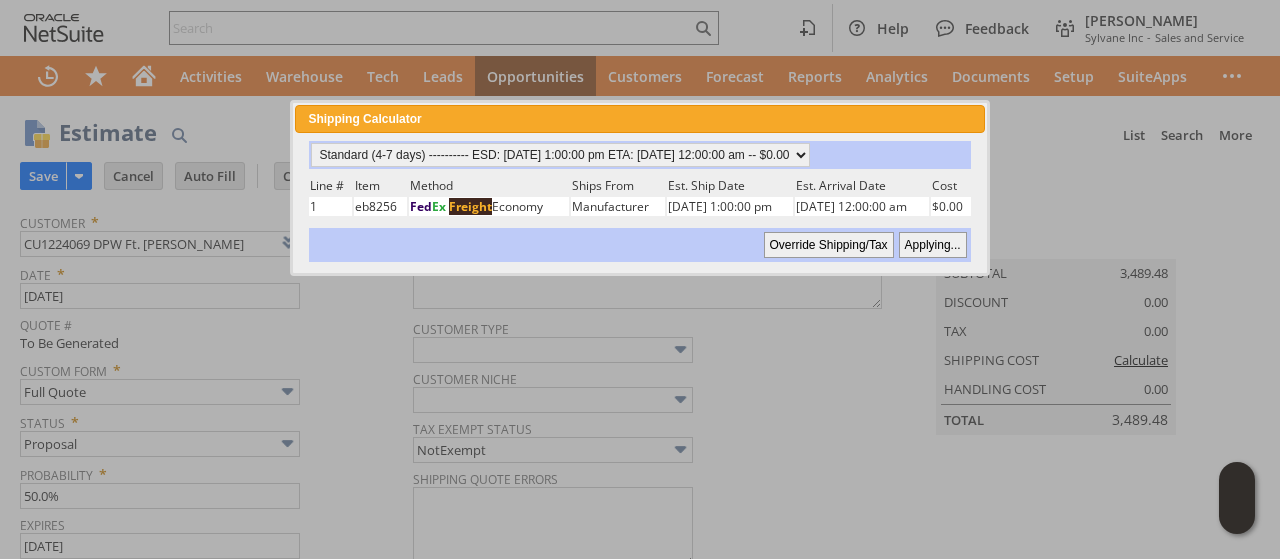 click on "Estimate
List
Search
More
Add To Shortcuts
Go
Save
Save
Save & New
Save & Print
Cancel" at bounding box center (640, 675) 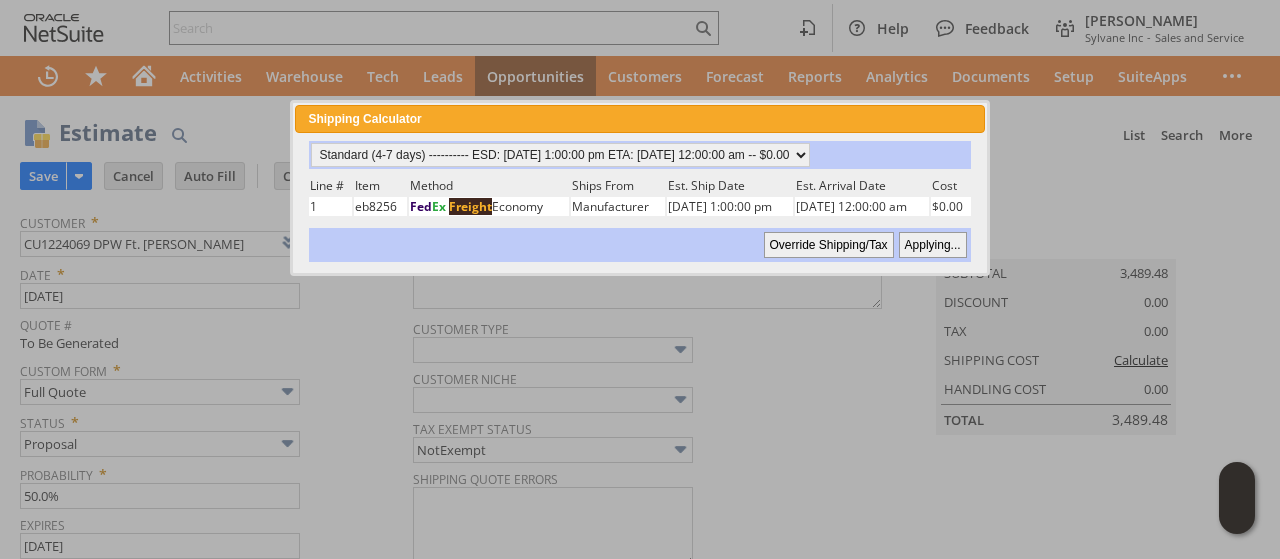 type 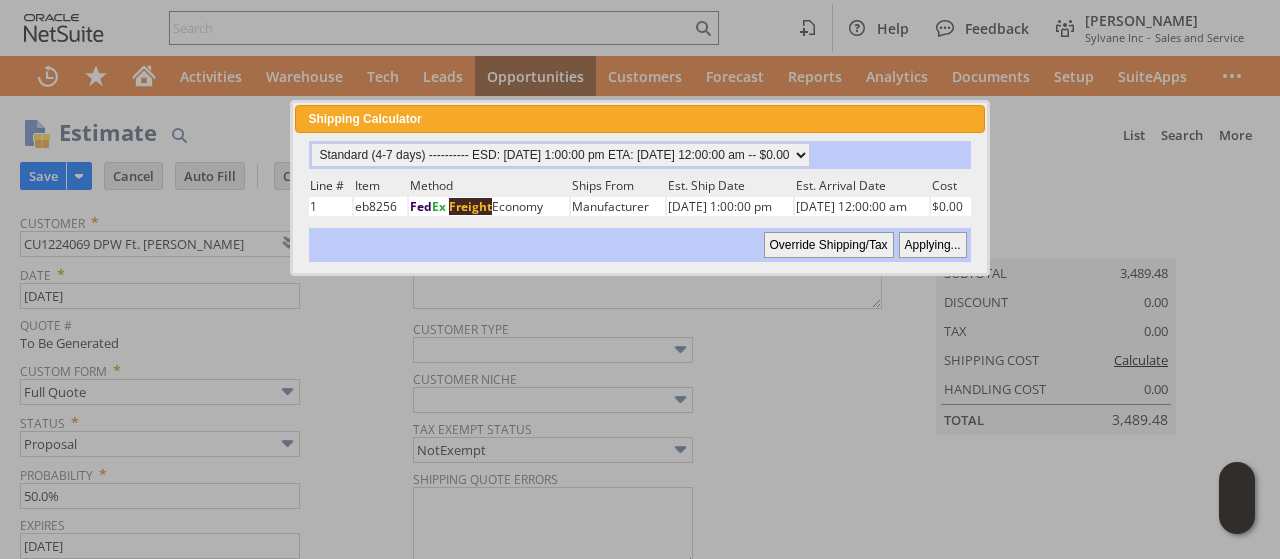 type on "Add" 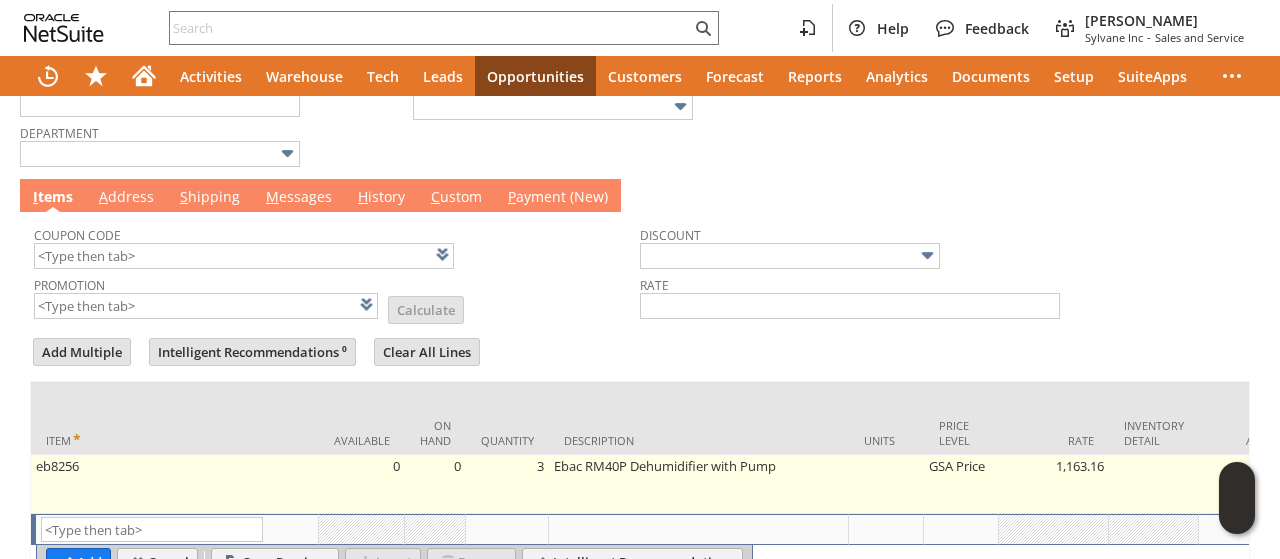 scroll, scrollTop: 700, scrollLeft: 0, axis: vertical 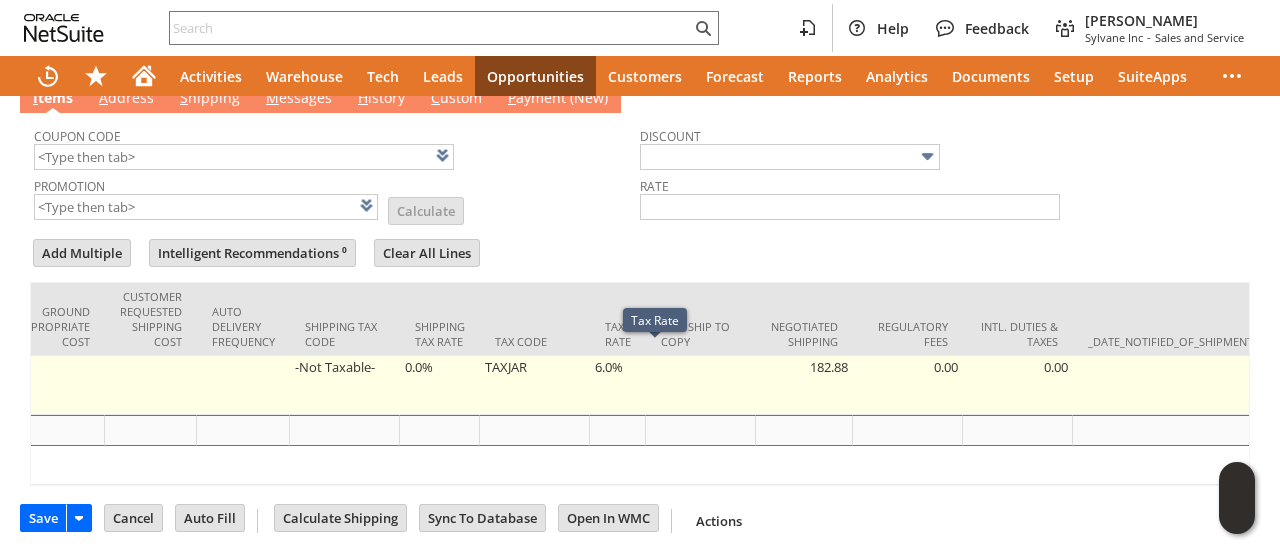click on "6.0%" at bounding box center [618, 385] 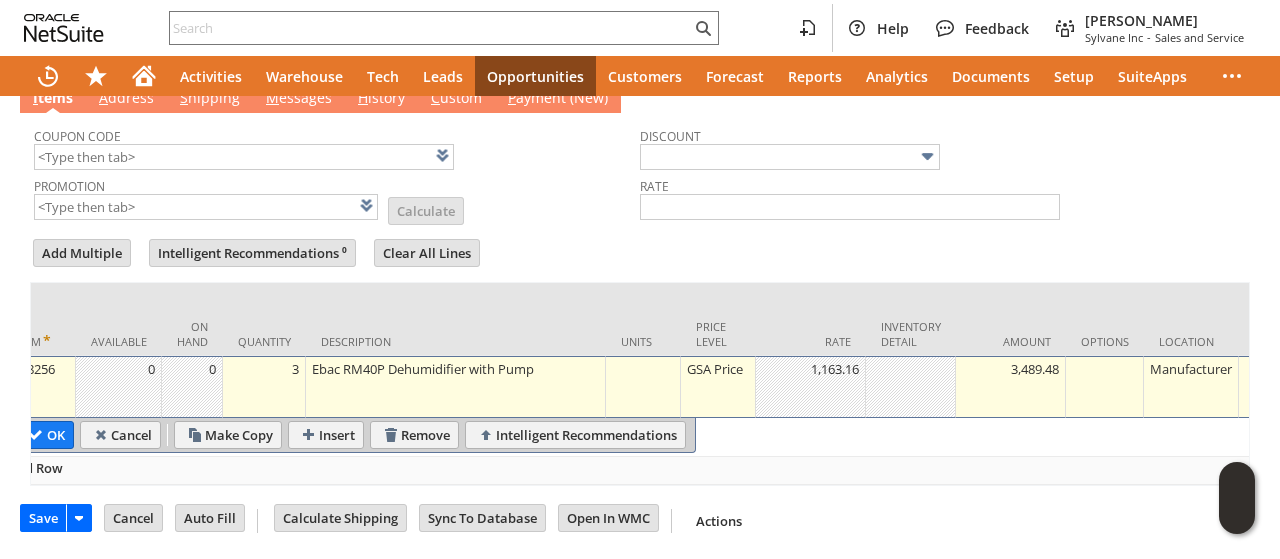 scroll, scrollTop: 0, scrollLeft: 0, axis: both 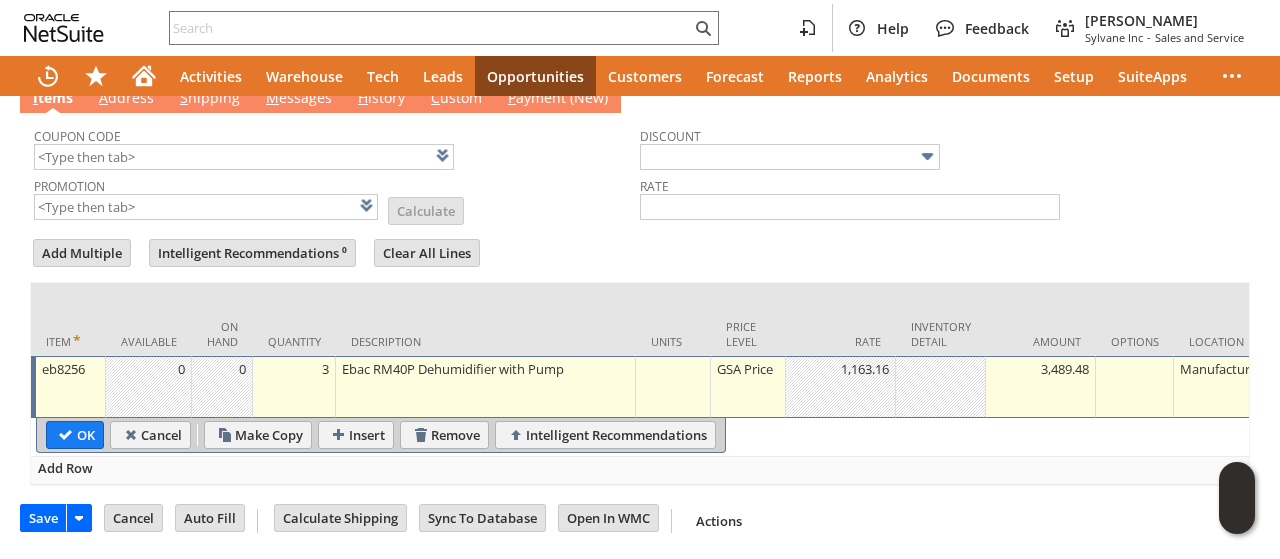 type on "0.0%" 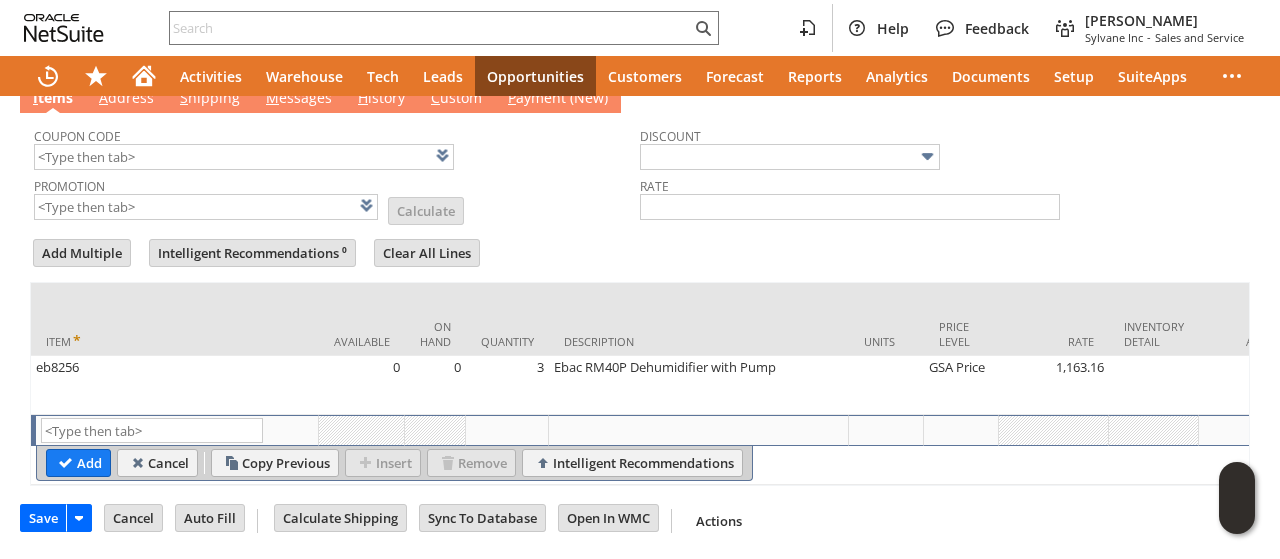 scroll, scrollTop: 0, scrollLeft: 0, axis: both 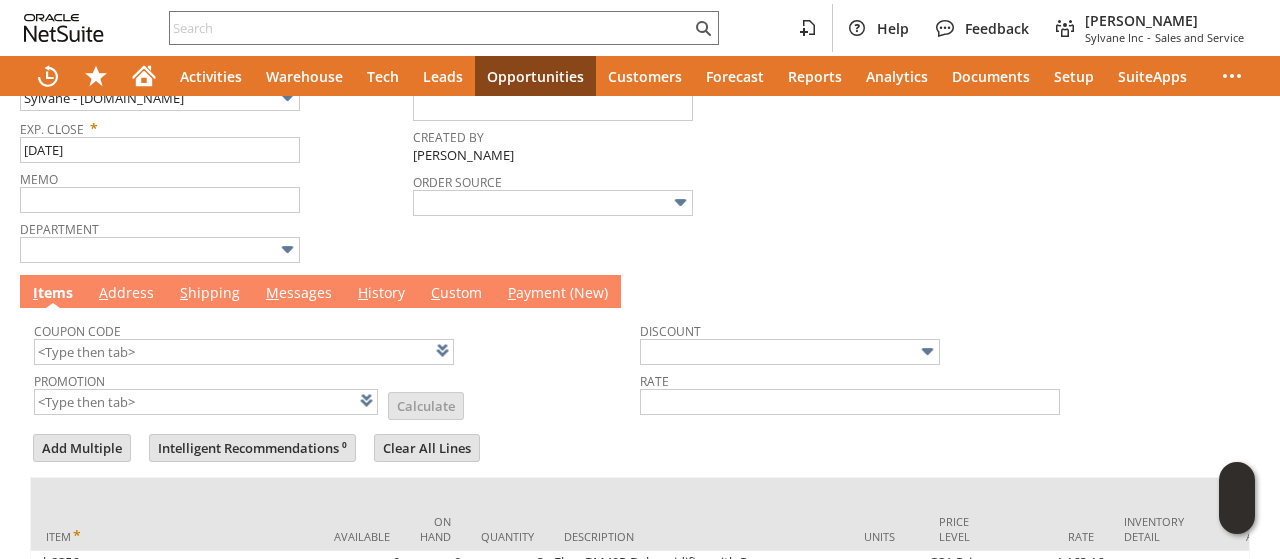 click on "M essages" at bounding box center (299, 294) 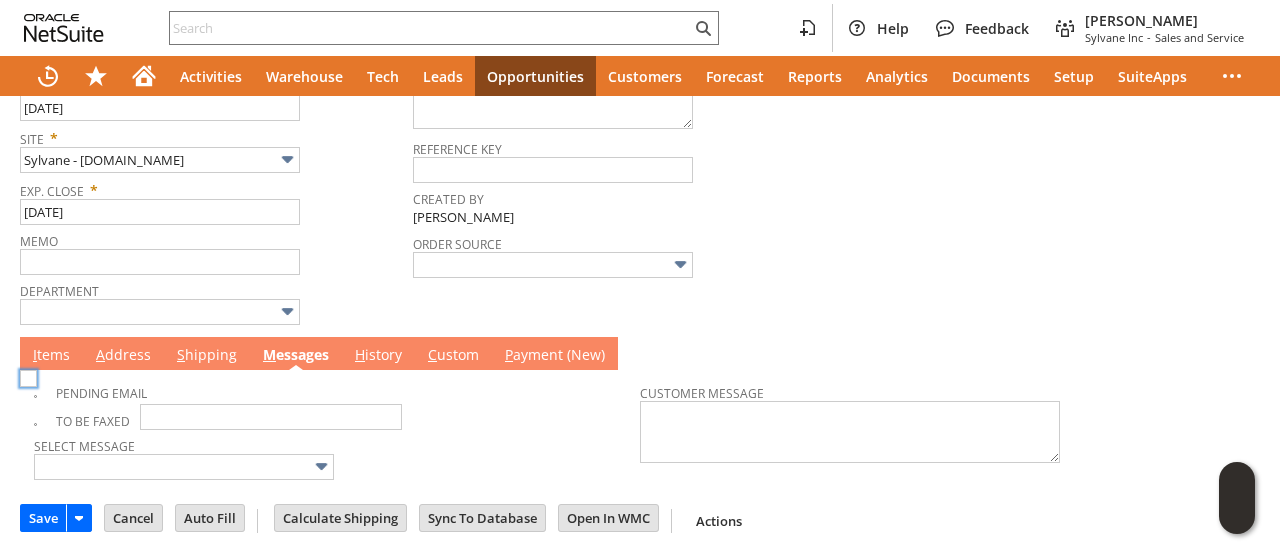 scroll, scrollTop: 429, scrollLeft: 0, axis: vertical 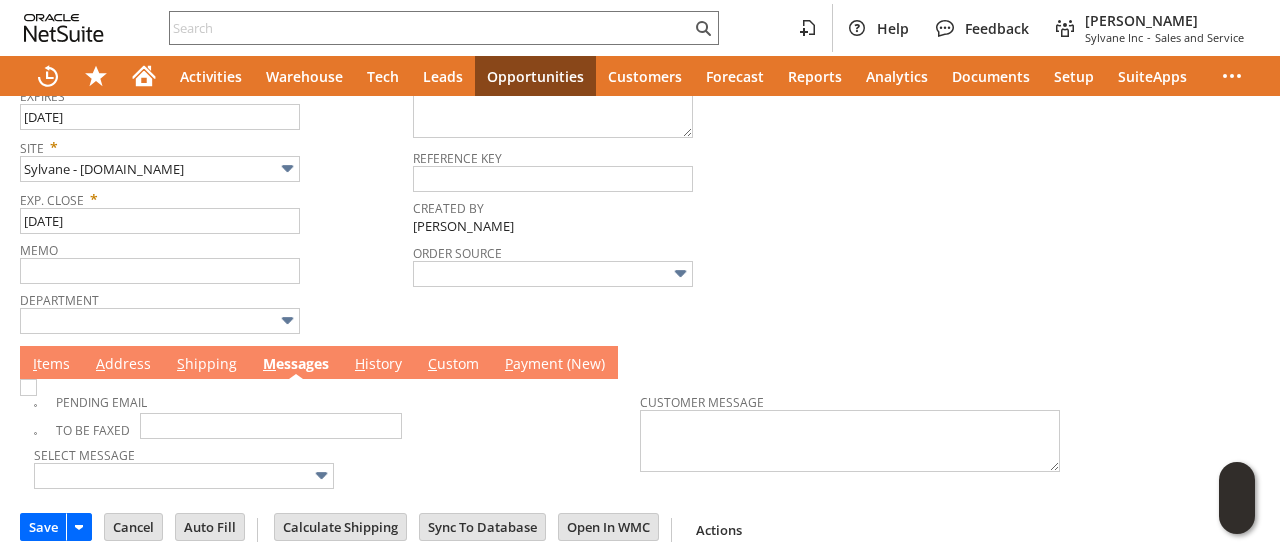 click on "Memo" at bounding box center (211, 260) 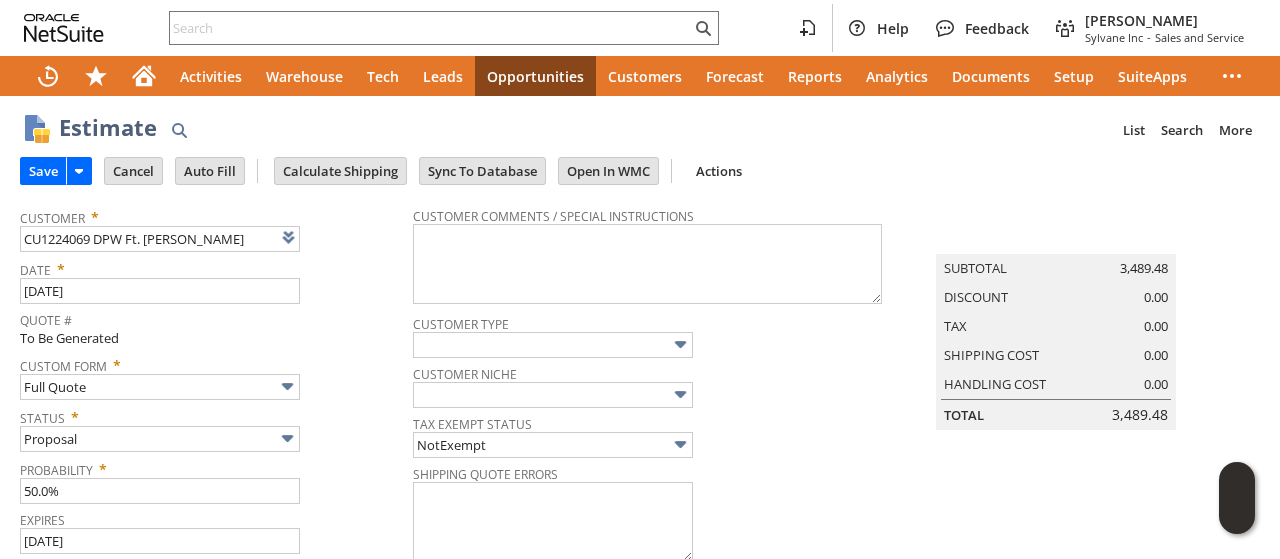 scroll, scrollTop: 0, scrollLeft: 0, axis: both 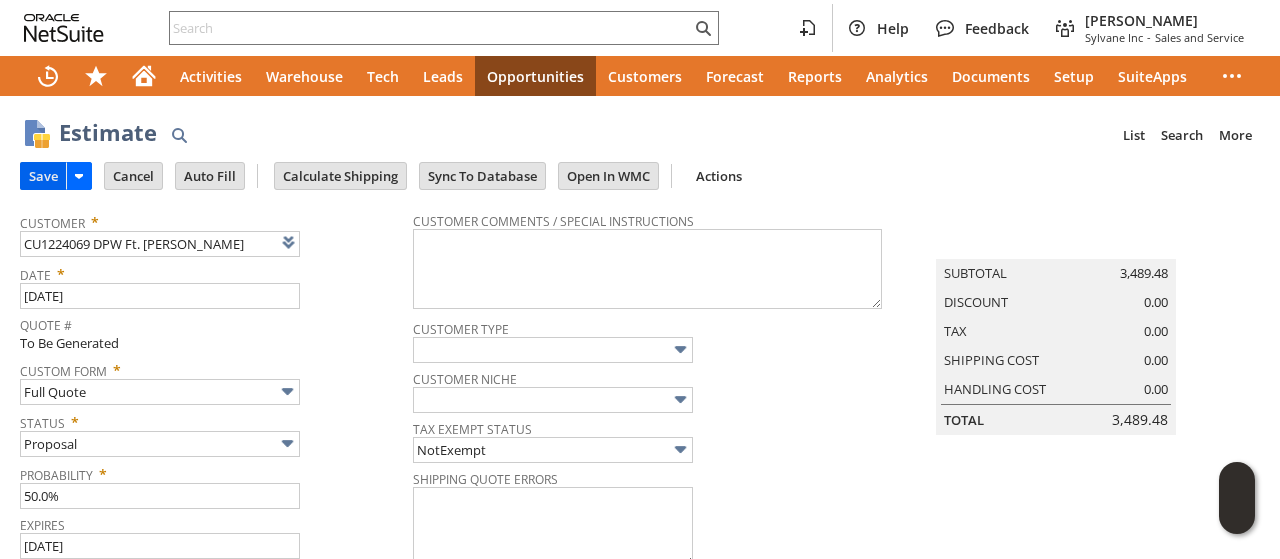 click on "Save" at bounding box center (43, 176) 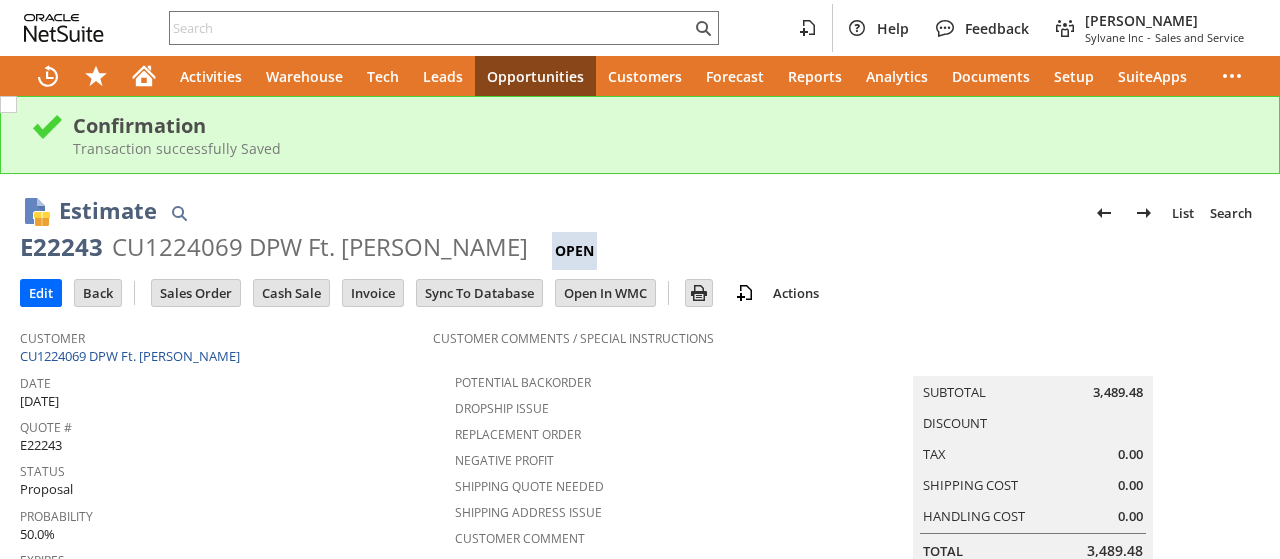 scroll, scrollTop: 0, scrollLeft: 0, axis: both 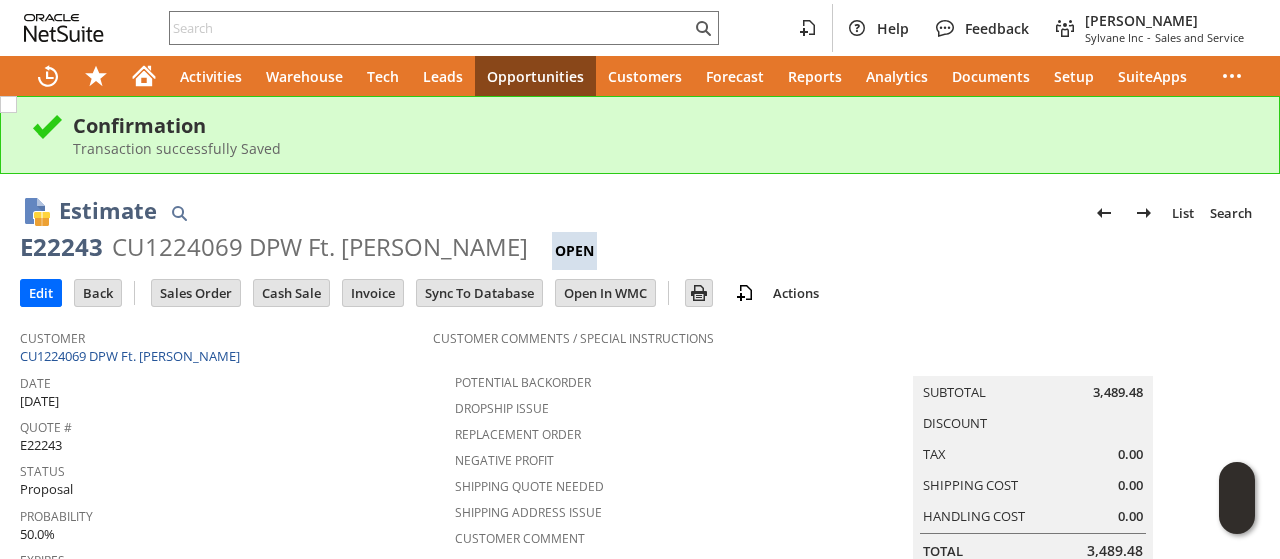 click on "Dropship Issue" at bounding box center [639, 407] 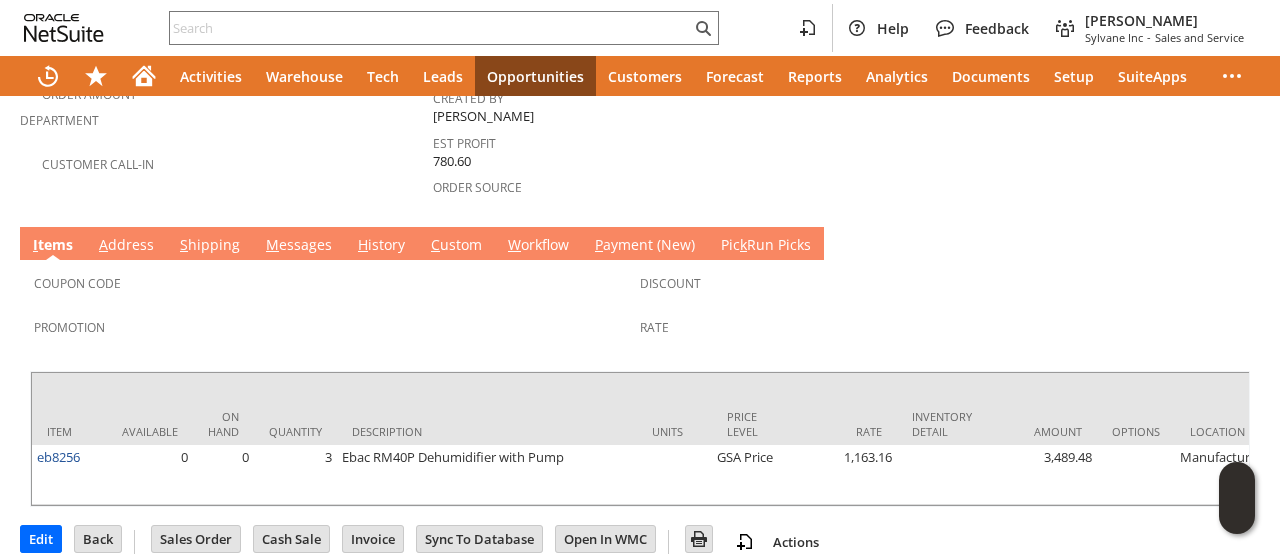 click on "M essages" at bounding box center (299, 246) 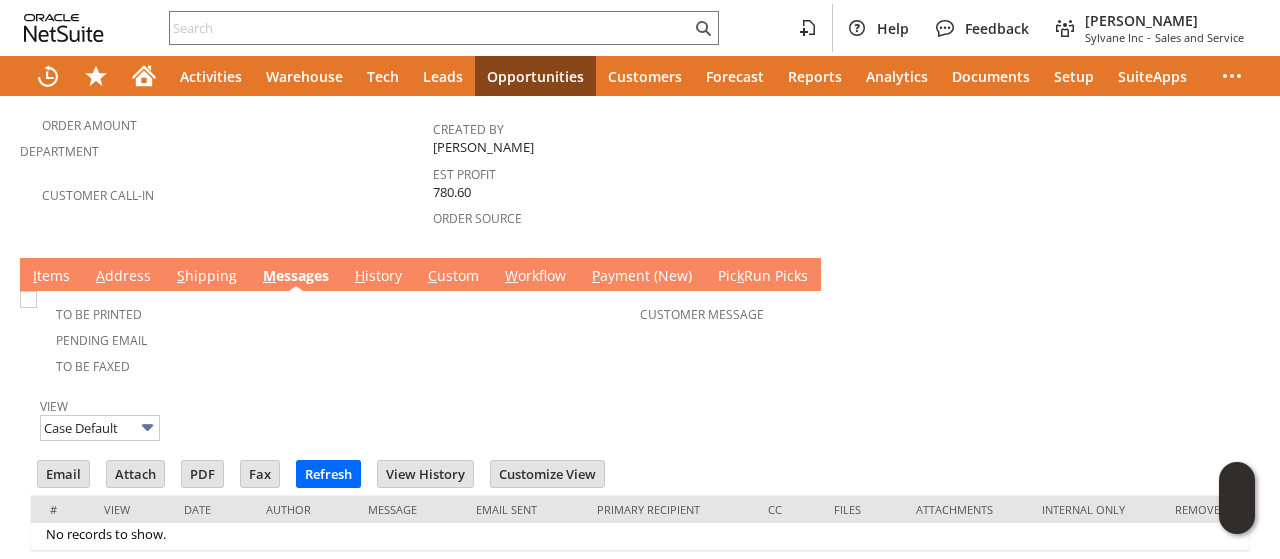 scroll, scrollTop: 0, scrollLeft: 0, axis: both 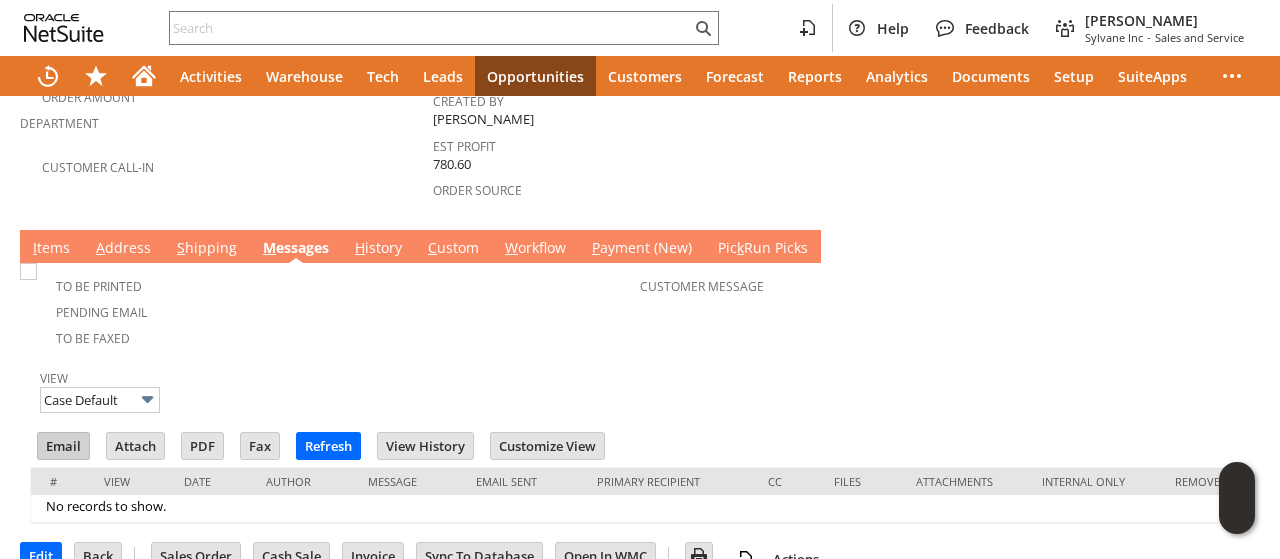 click on "Email" at bounding box center [63, 446] 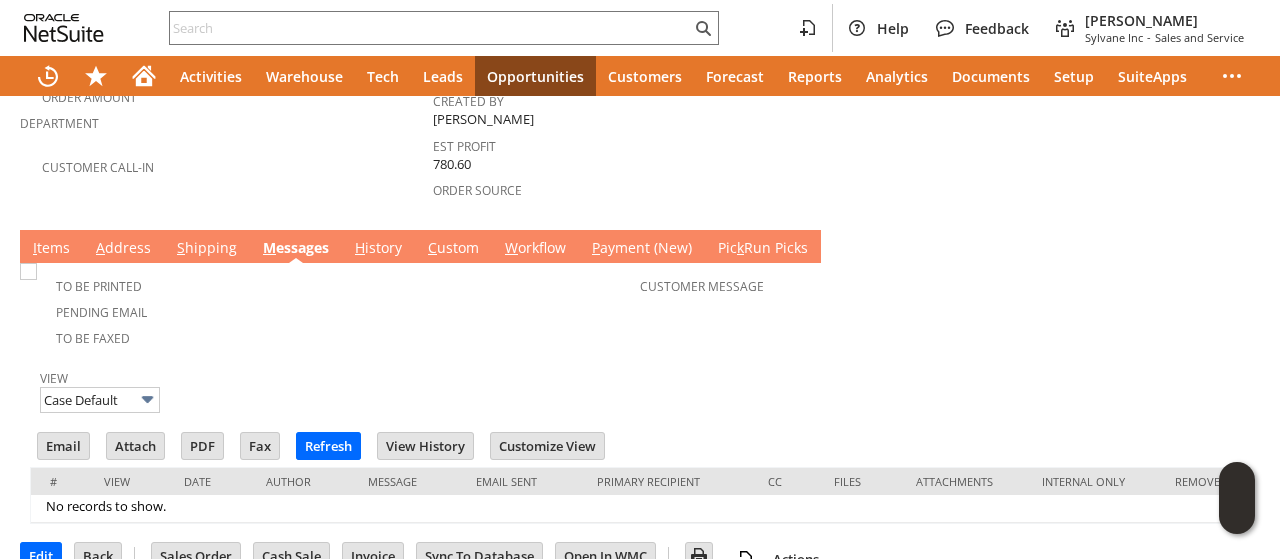 click on "Summary
Subtotal
3,489.48
Discount
Tax
0.00
Shipping Cost
0.00
Handling Cost
0.00
Total
3,489.48" at bounding box center (1053, -73) 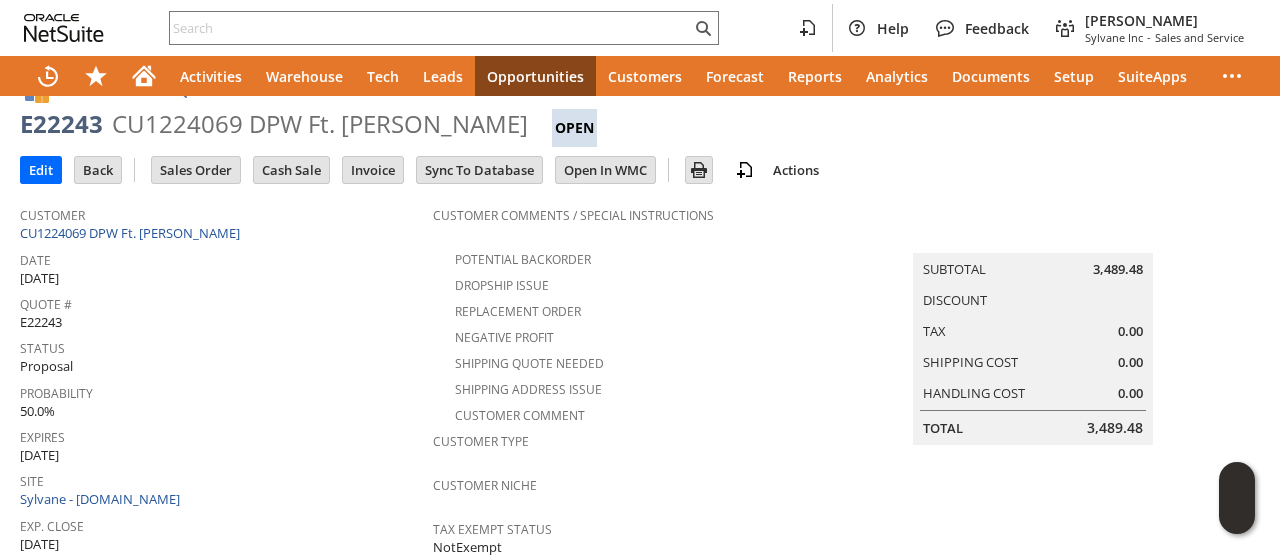 scroll, scrollTop: 0, scrollLeft: 0, axis: both 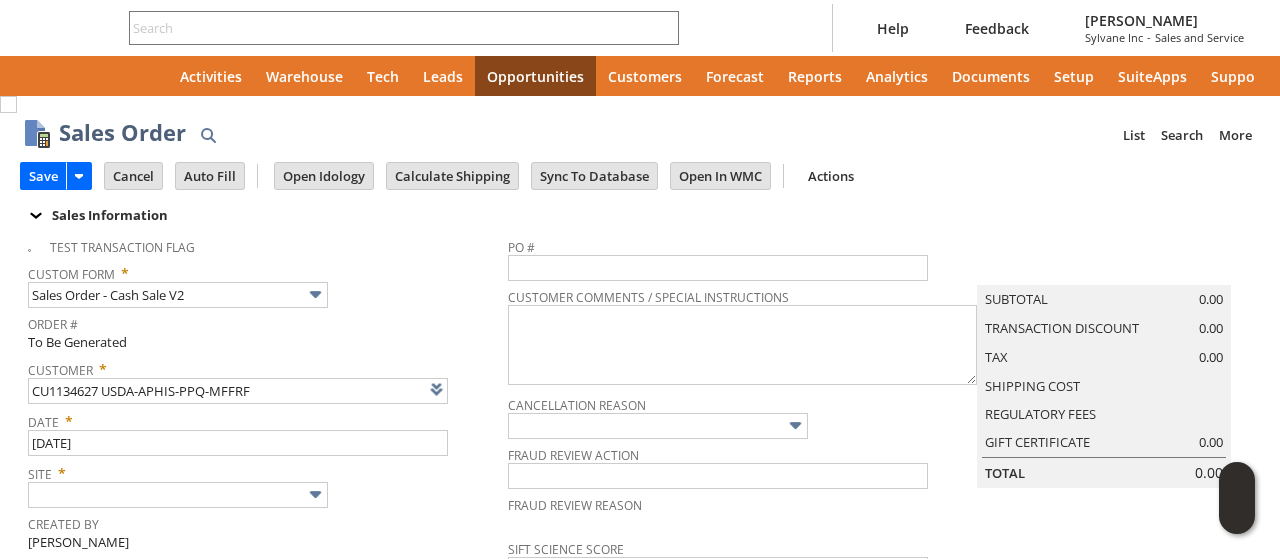type on "Intelligent Recommendations ⁰" 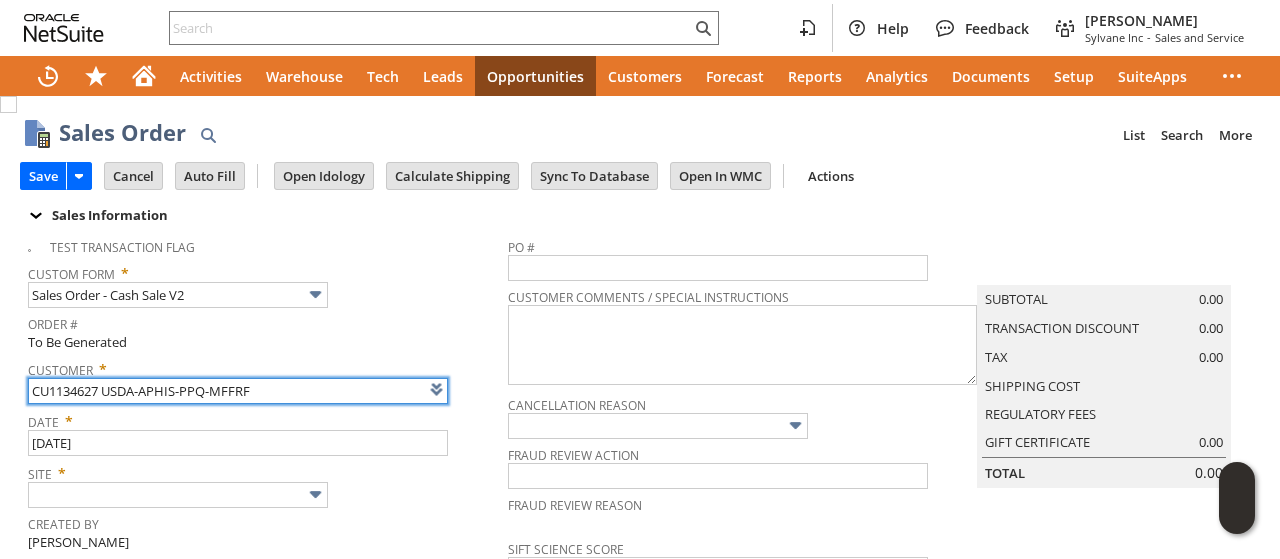 scroll, scrollTop: 0, scrollLeft: 0, axis: both 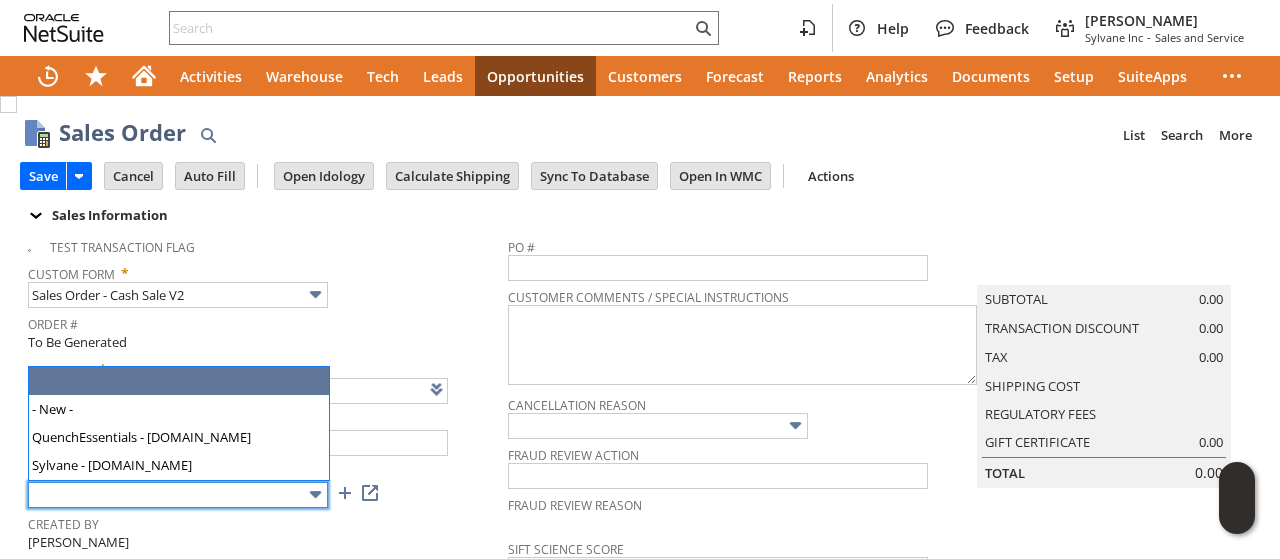 click at bounding box center [178, 495] 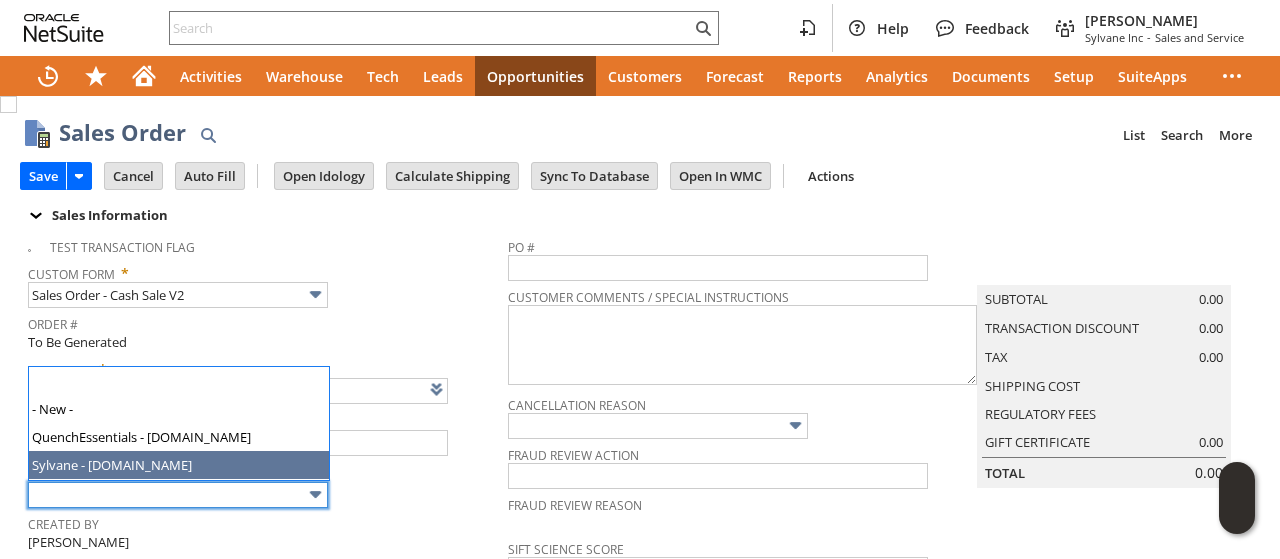 type on "Sylvane - [DOMAIN_NAME]" 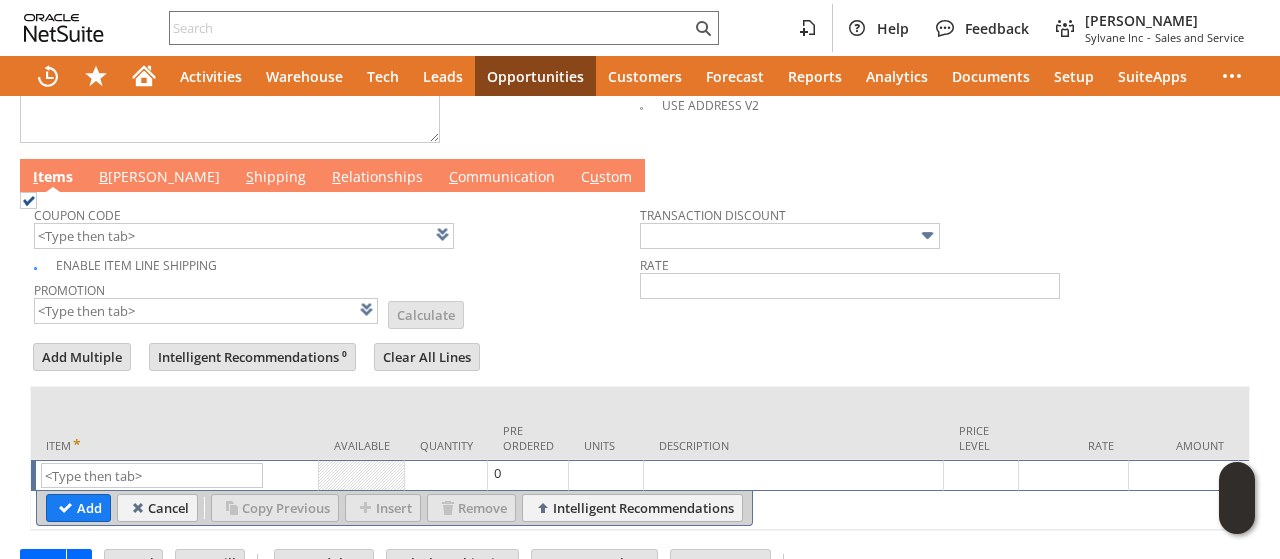 scroll, scrollTop: 1038, scrollLeft: 0, axis: vertical 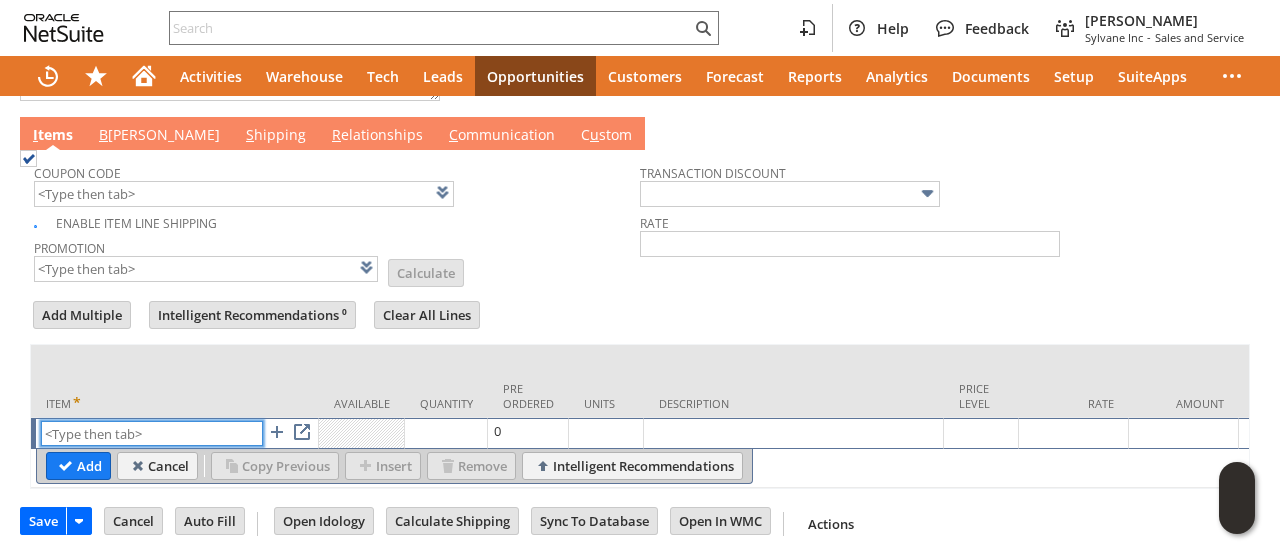 paste on "DR2545" 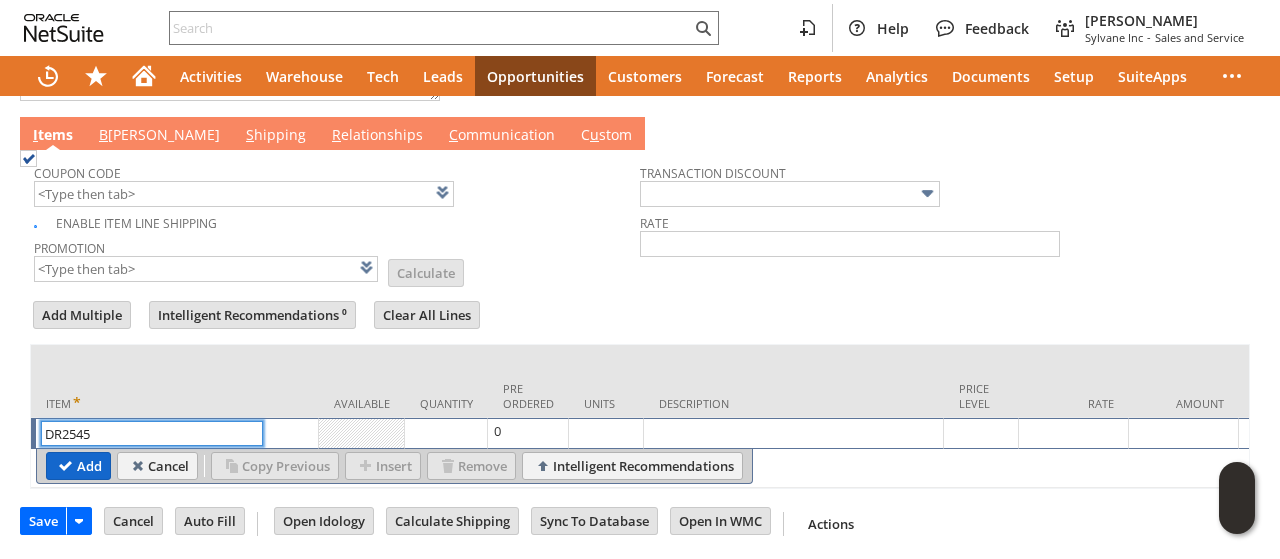 click on "Add" at bounding box center (78, 466) 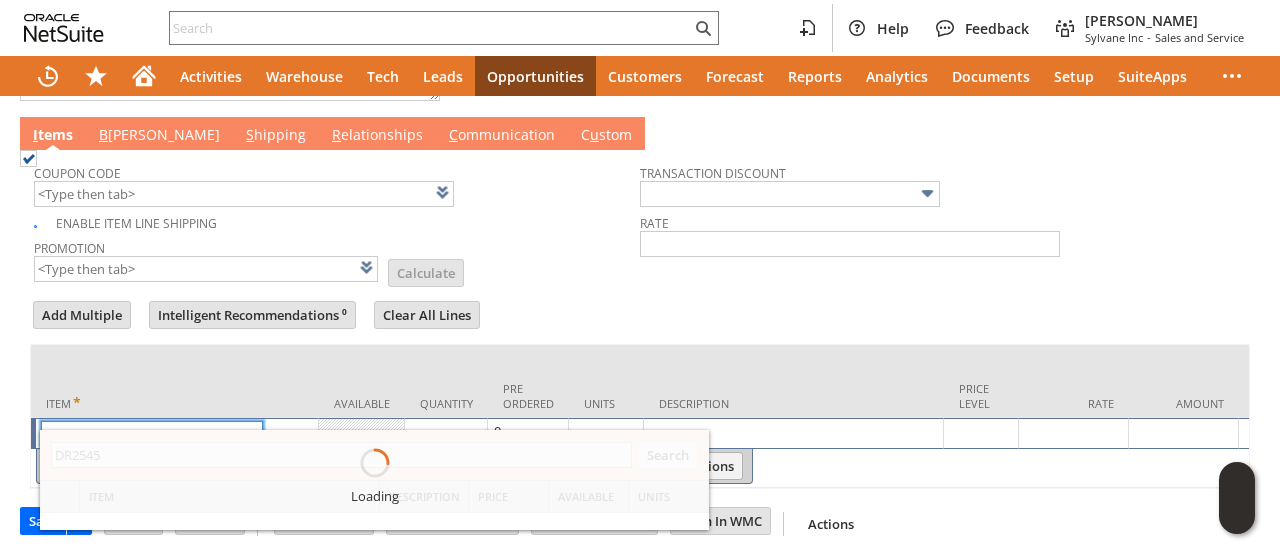 type on "dr2545" 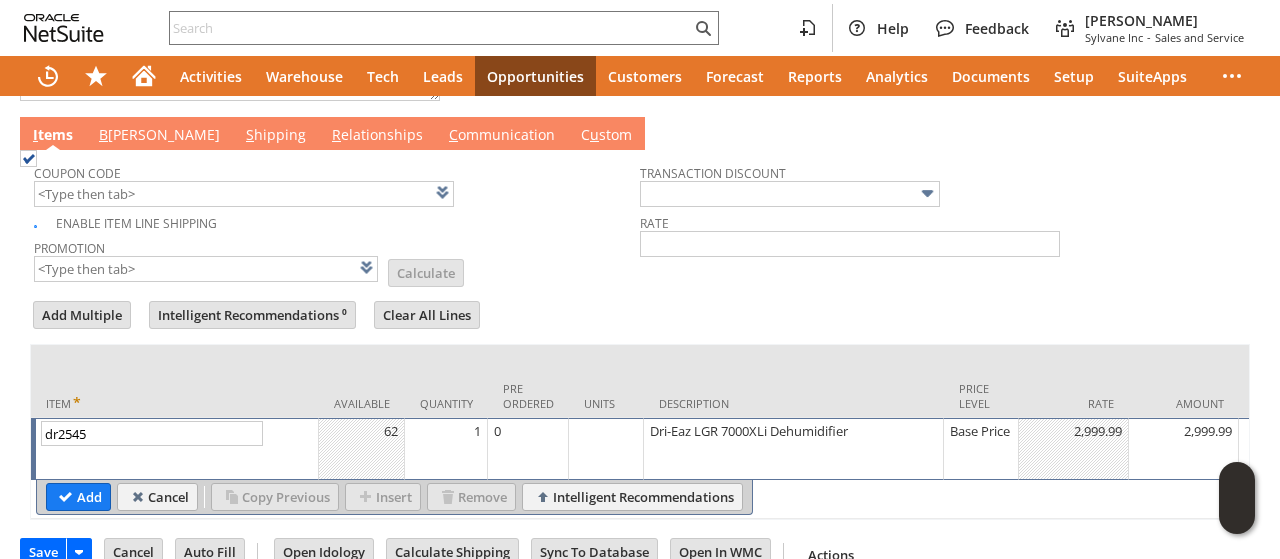 click on "1" at bounding box center [446, 431] 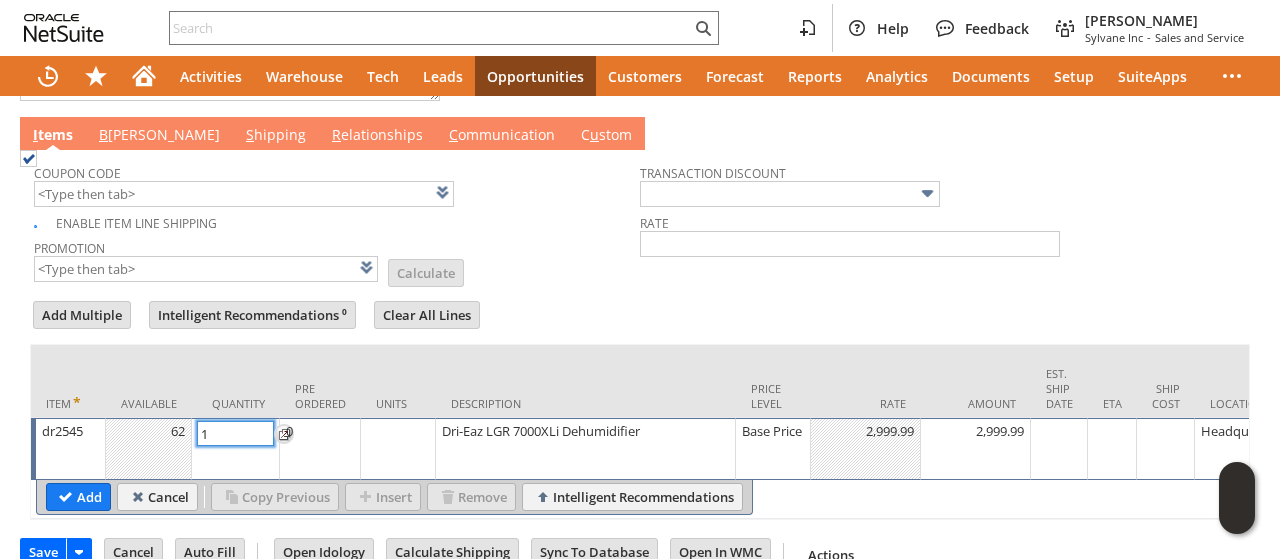 type on "3" 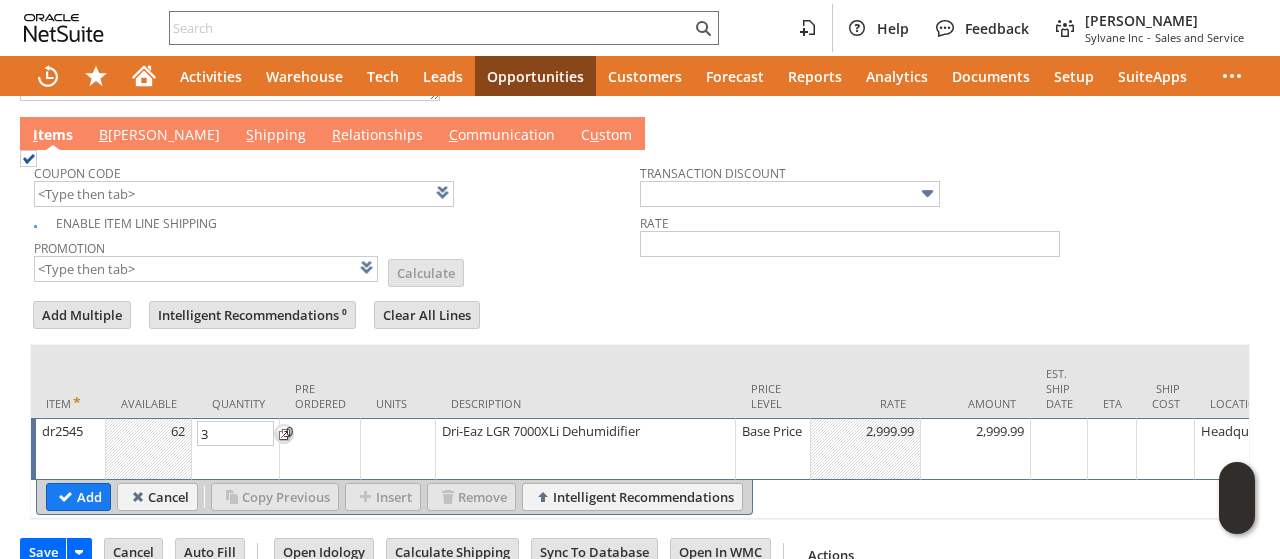 click on "Add" at bounding box center [78, 497] 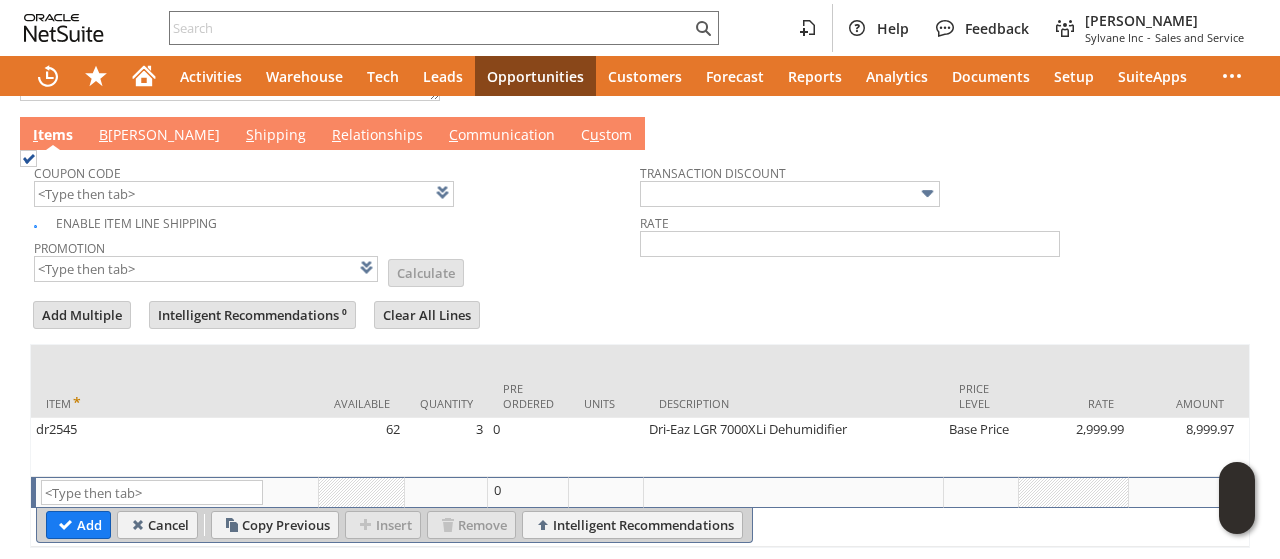 type on "Intelligent Recommendations¹⁰" 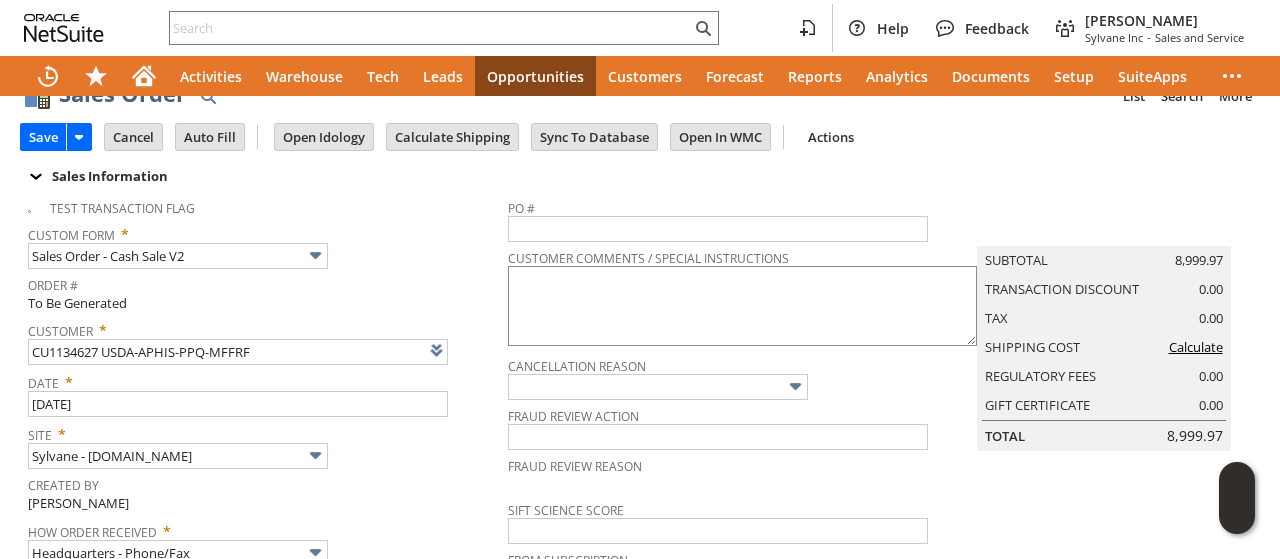 scroll, scrollTop: 38, scrollLeft: 0, axis: vertical 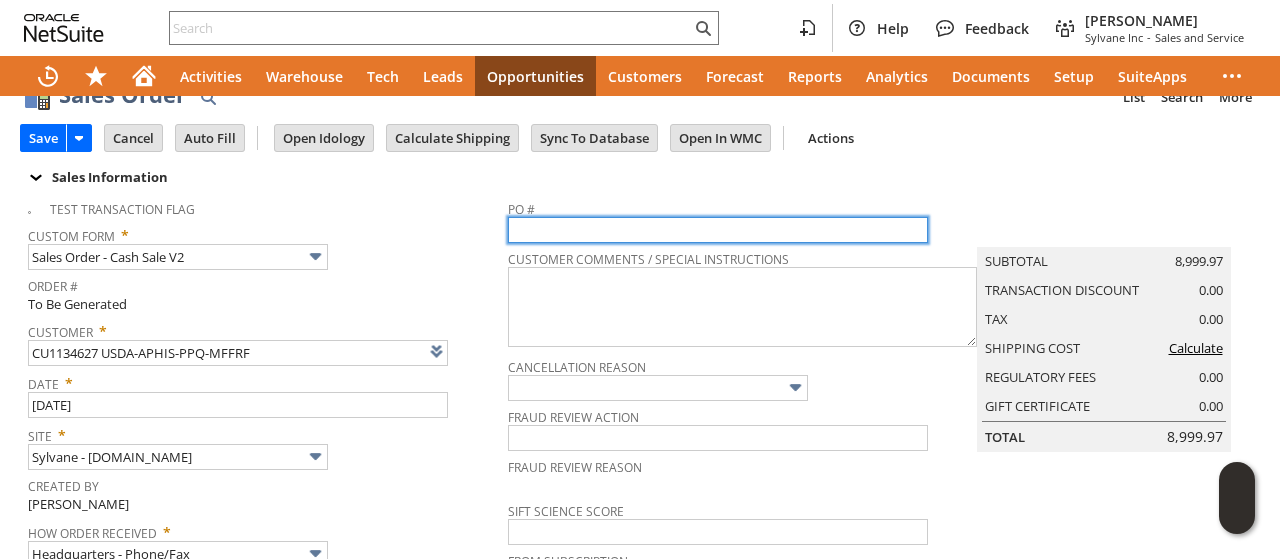 paste on "47QDCC25MA6N5" 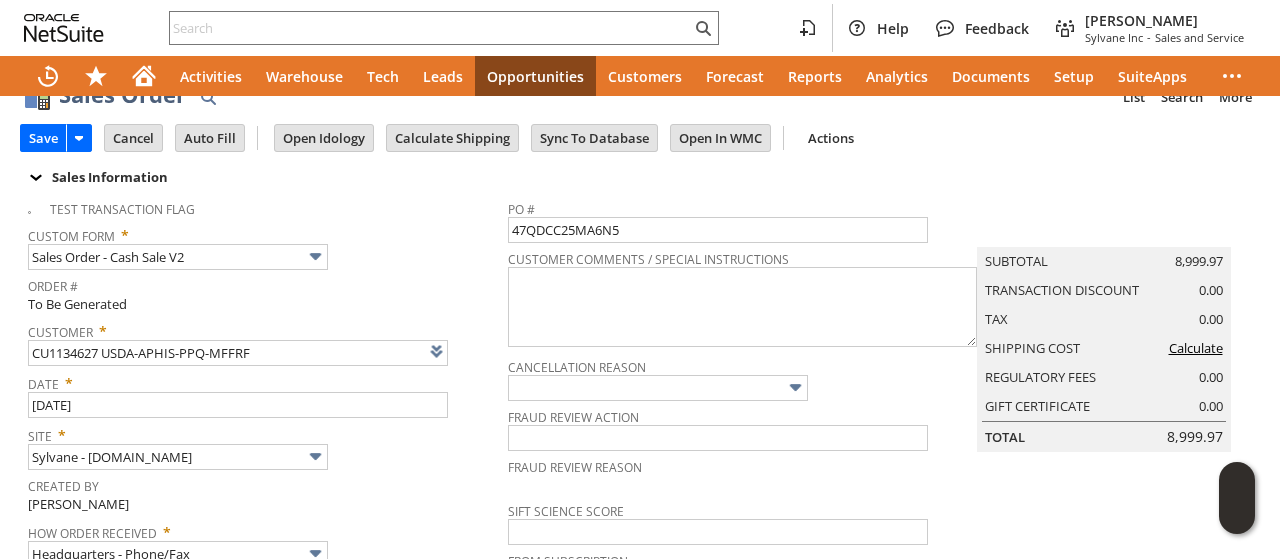 click on "Cancellation Reason" at bounding box center (742, 364) 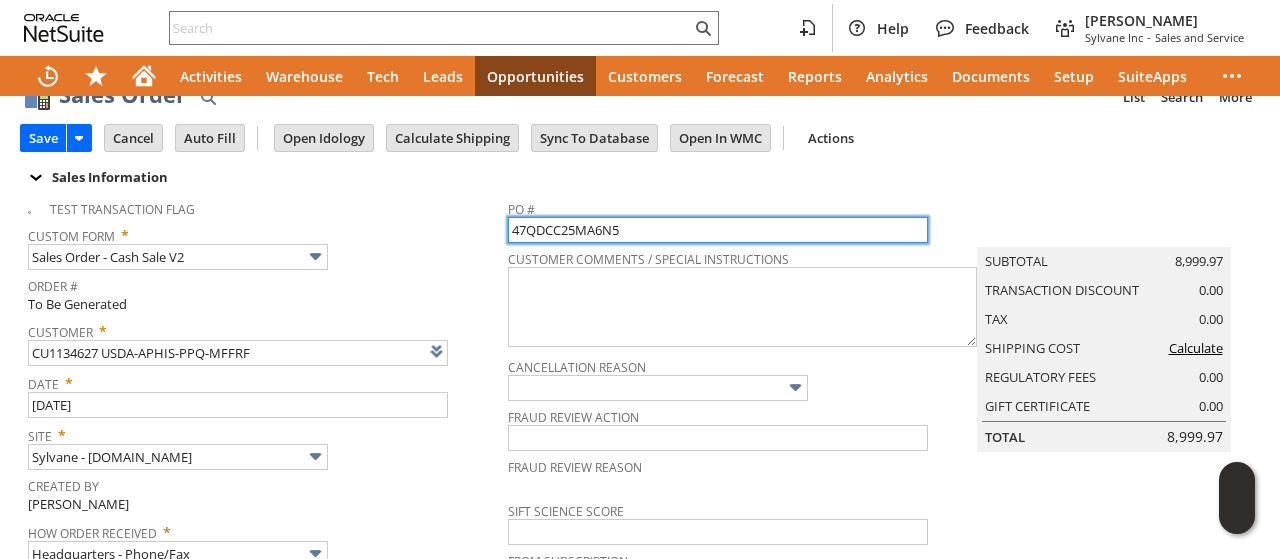 click on "47QDCC25MA6N5" at bounding box center [718, 230] 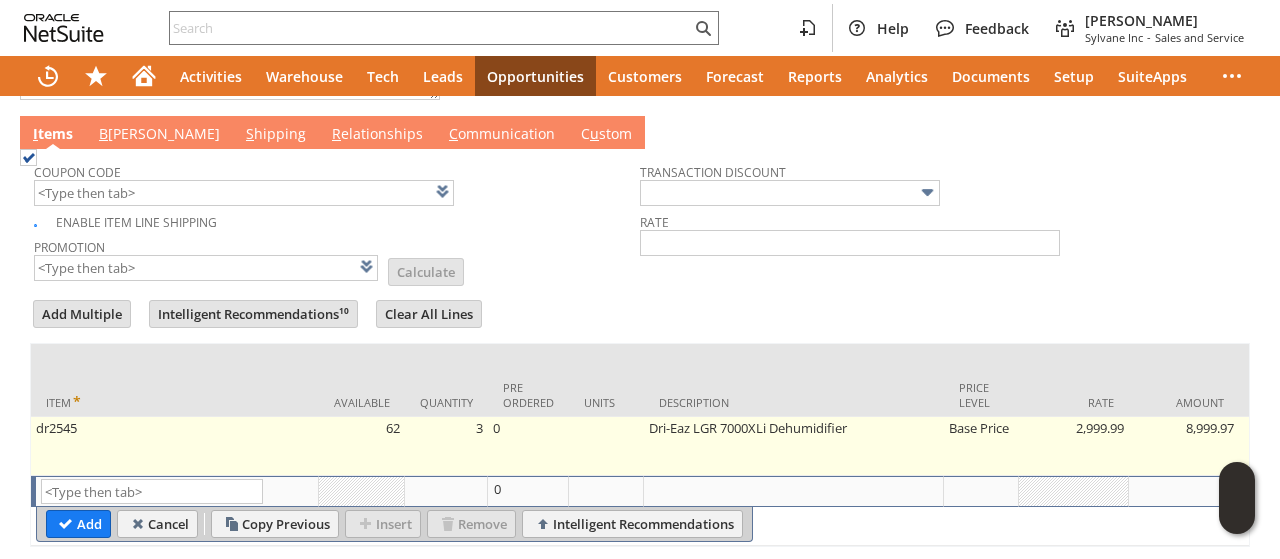 scroll, scrollTop: 1114, scrollLeft: 0, axis: vertical 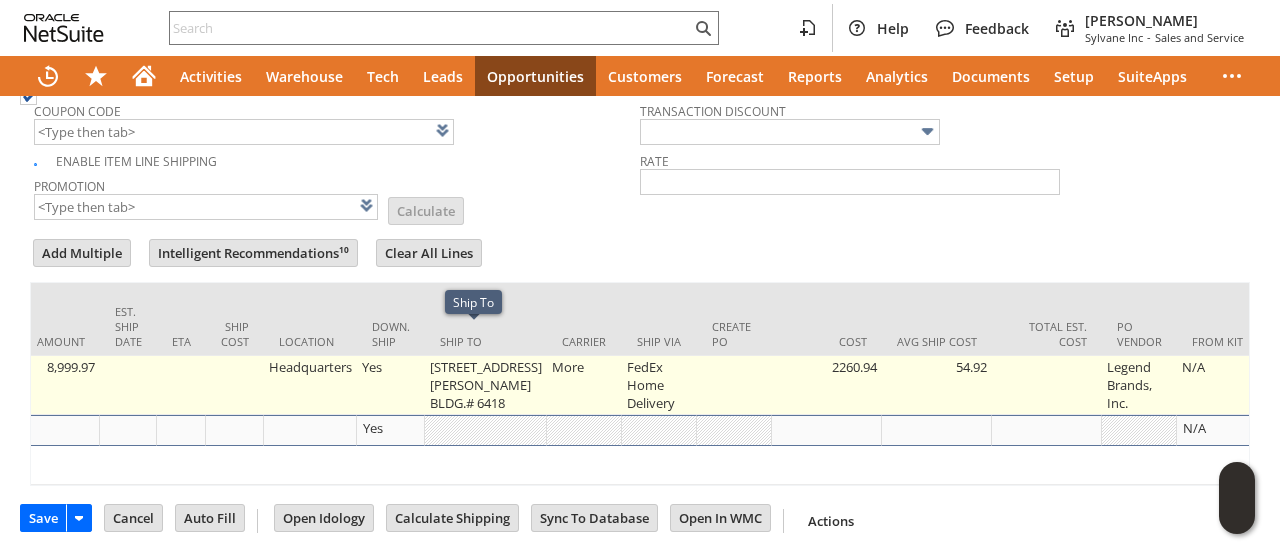 click on "[STREET_ADDRESS][PERSON_NAME] BLDG.# 6418" at bounding box center (486, 385) 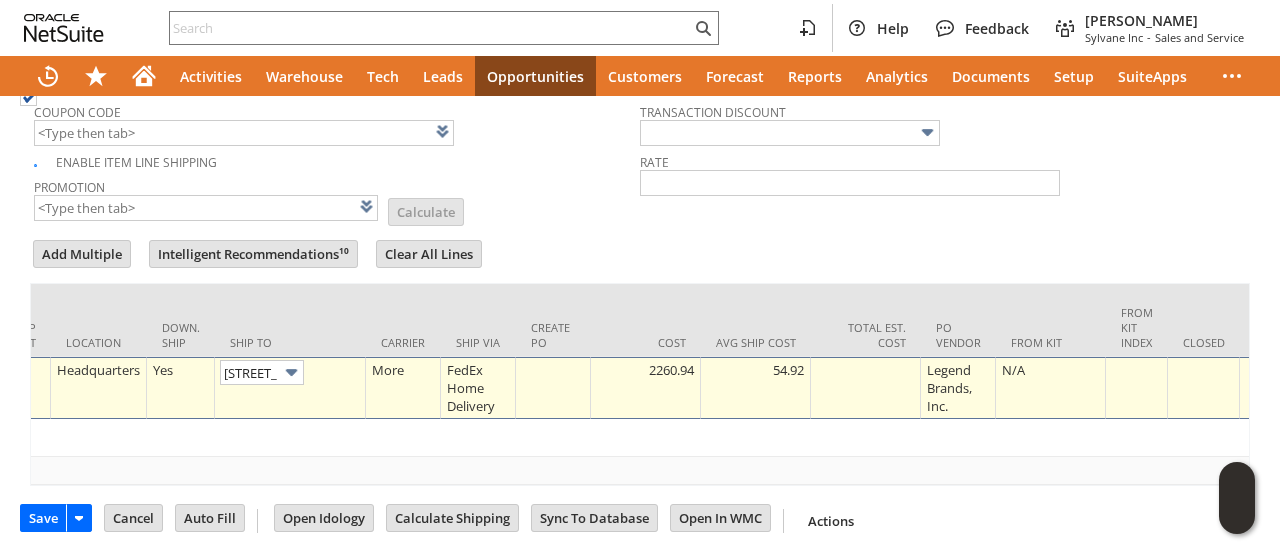 scroll, scrollTop: 1096, scrollLeft: 0, axis: vertical 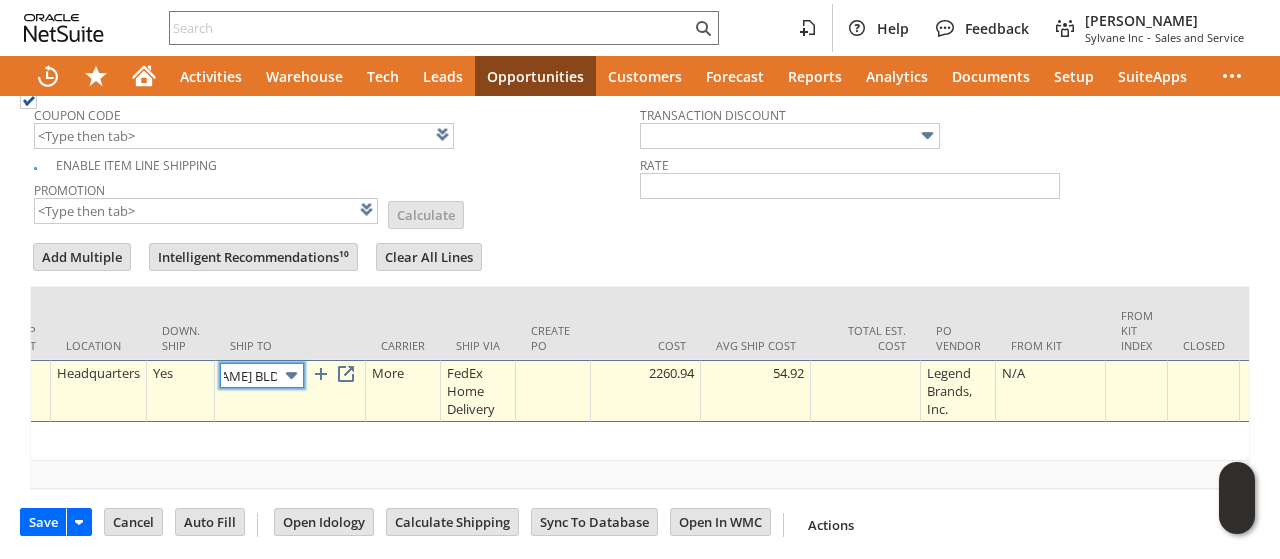 click at bounding box center [291, 375] 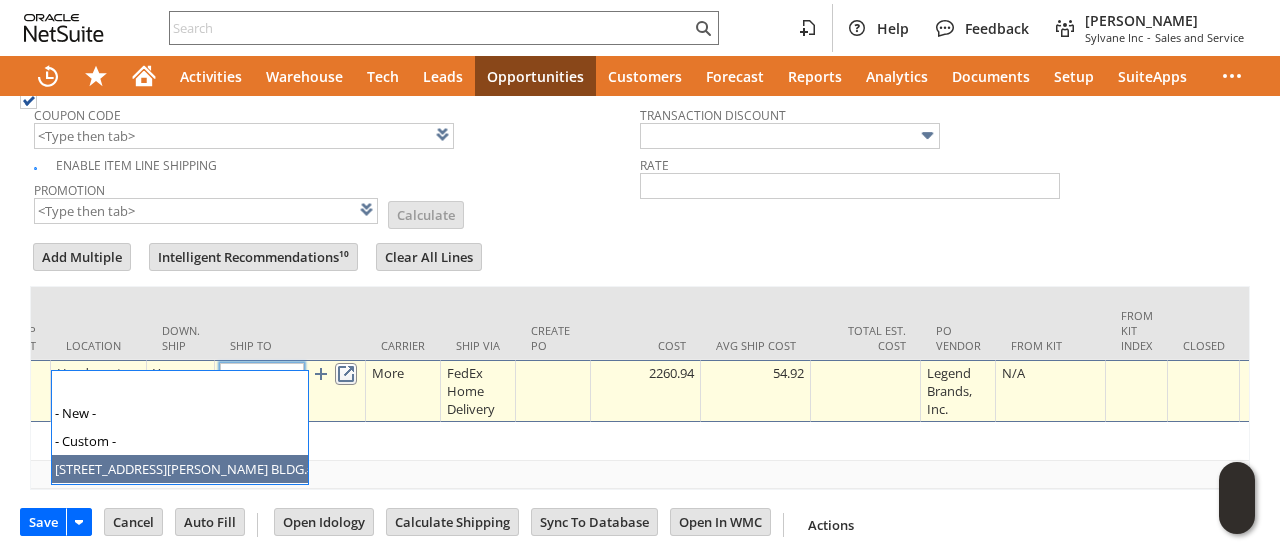 click at bounding box center [346, 374] 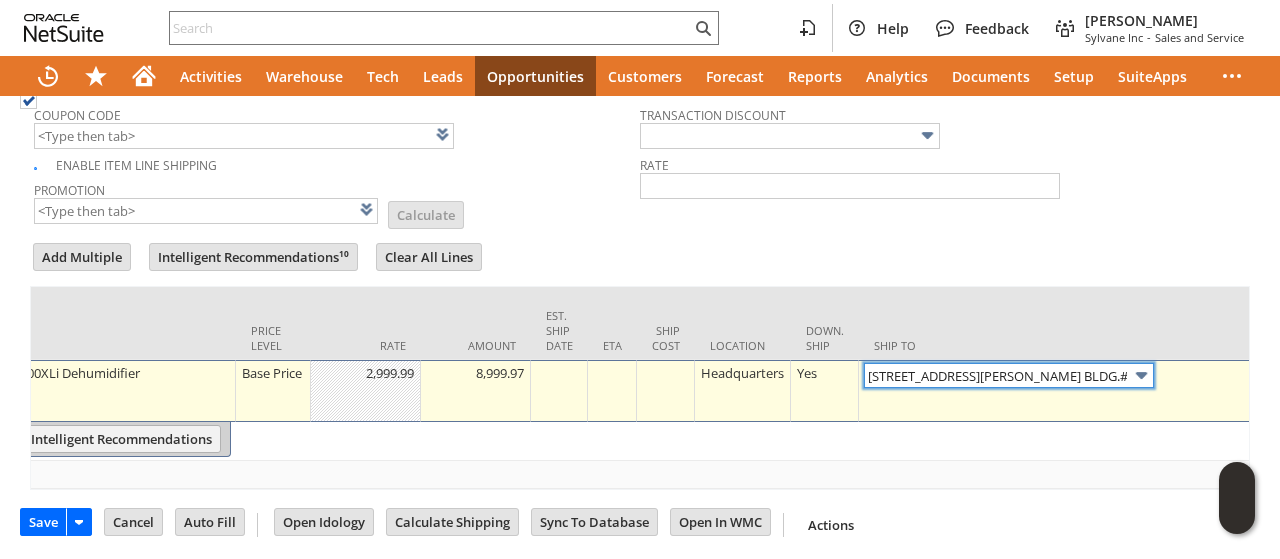 scroll, scrollTop: 0, scrollLeft: 0, axis: both 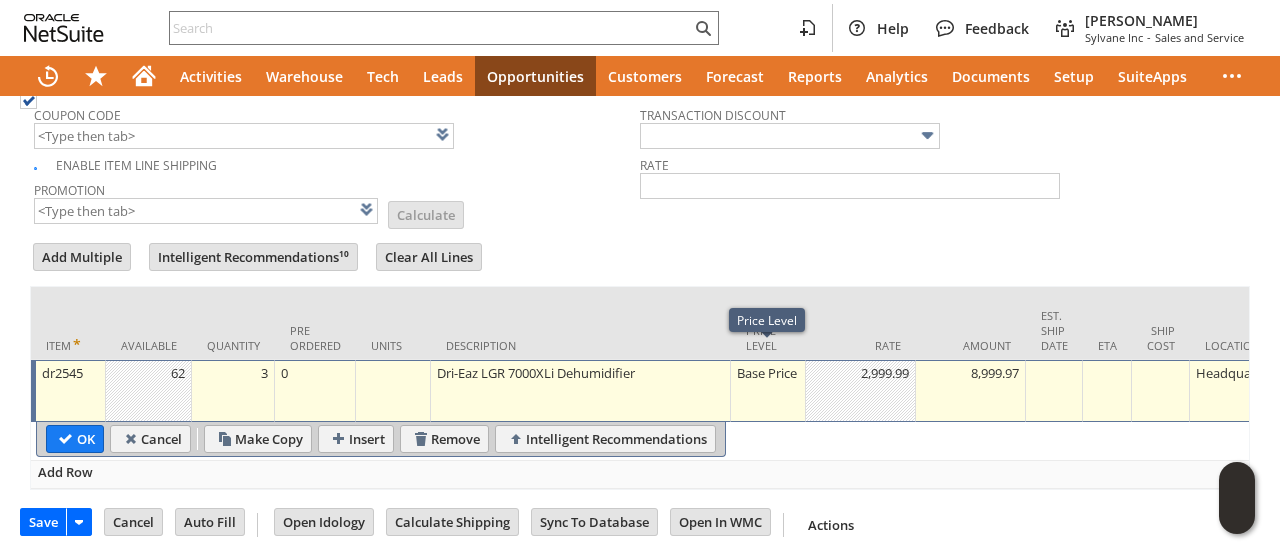 click on "Base Price" at bounding box center [768, 373] 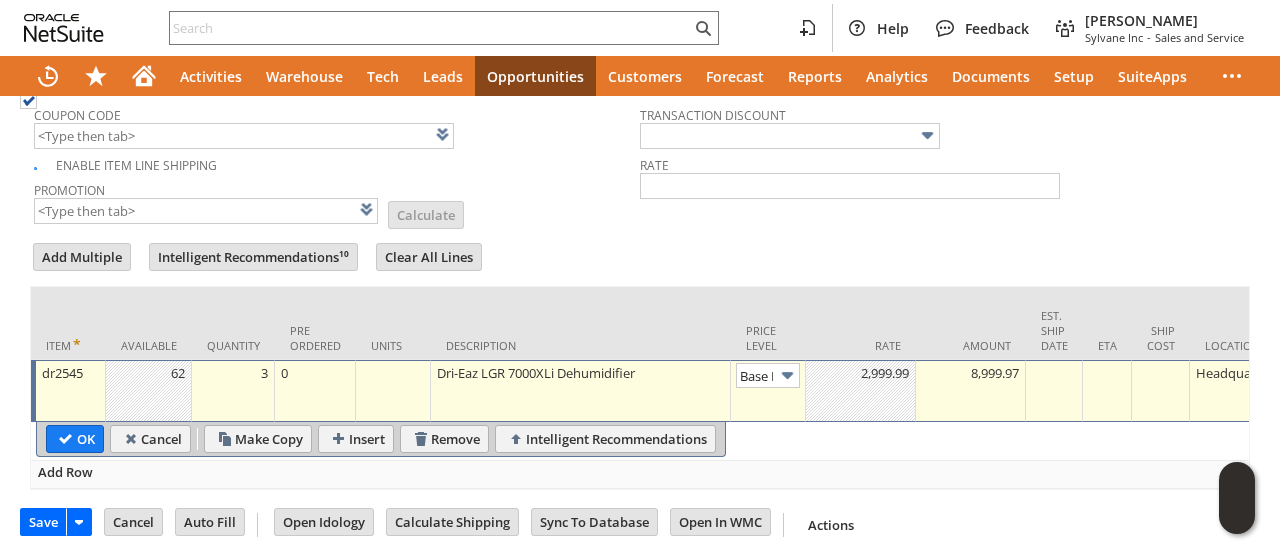 scroll, scrollTop: 0, scrollLeft: 28, axis: horizontal 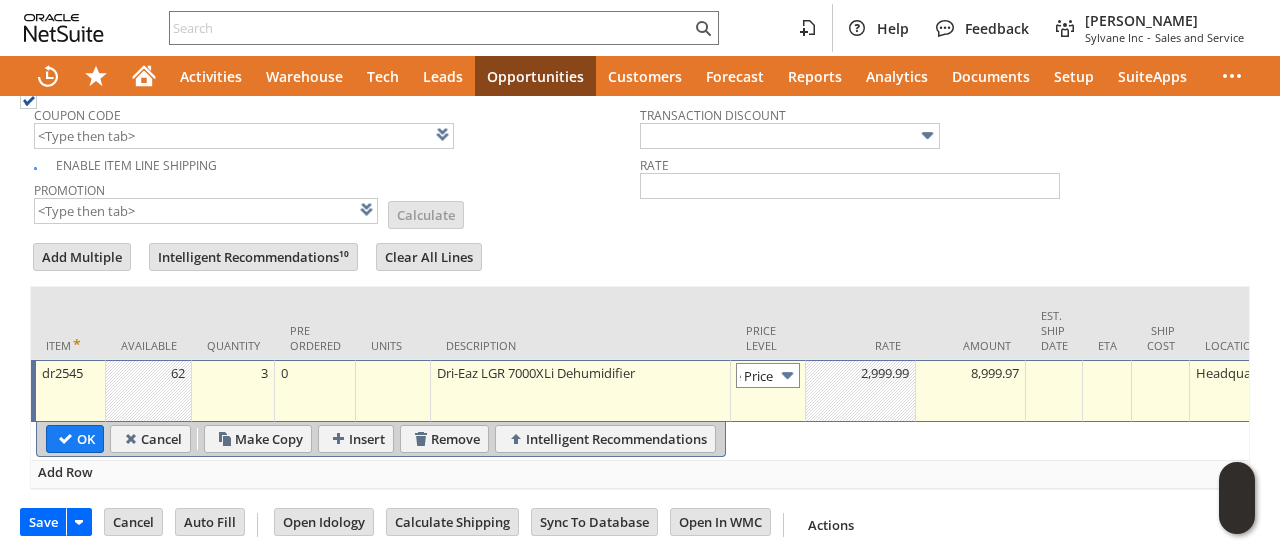 click on "Base Price" at bounding box center [768, 375] 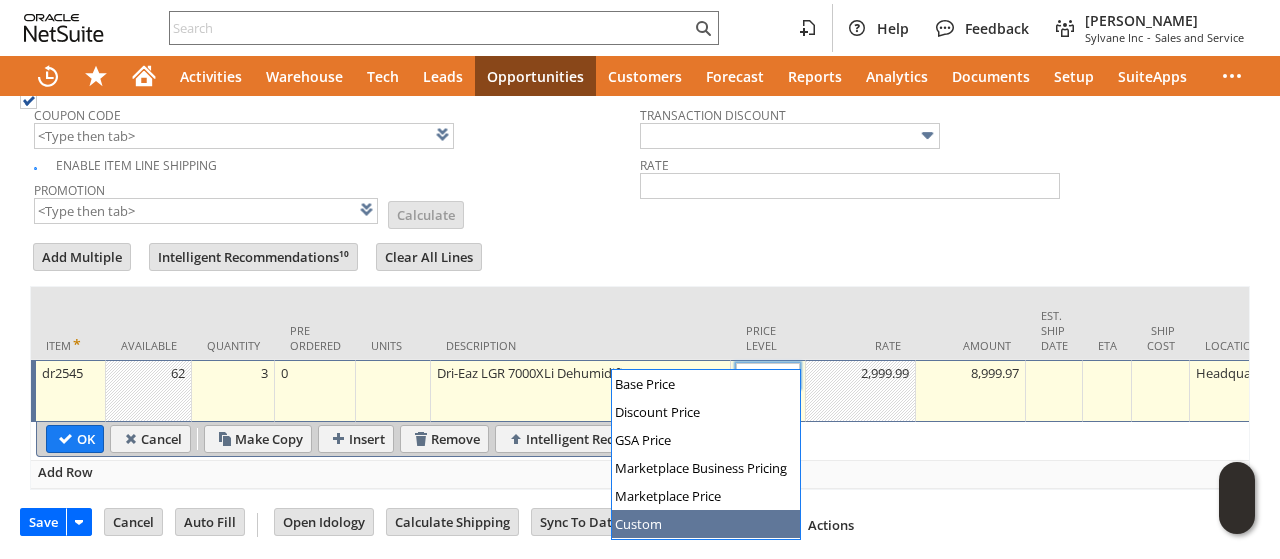 type on "Custom" 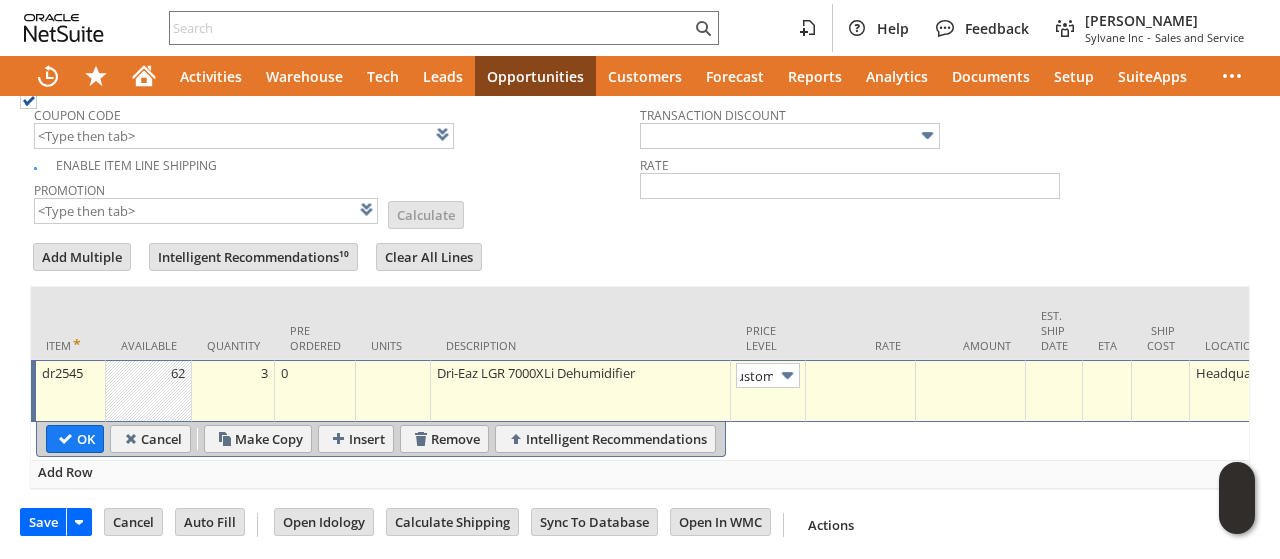 scroll, scrollTop: 0, scrollLeft: 0, axis: both 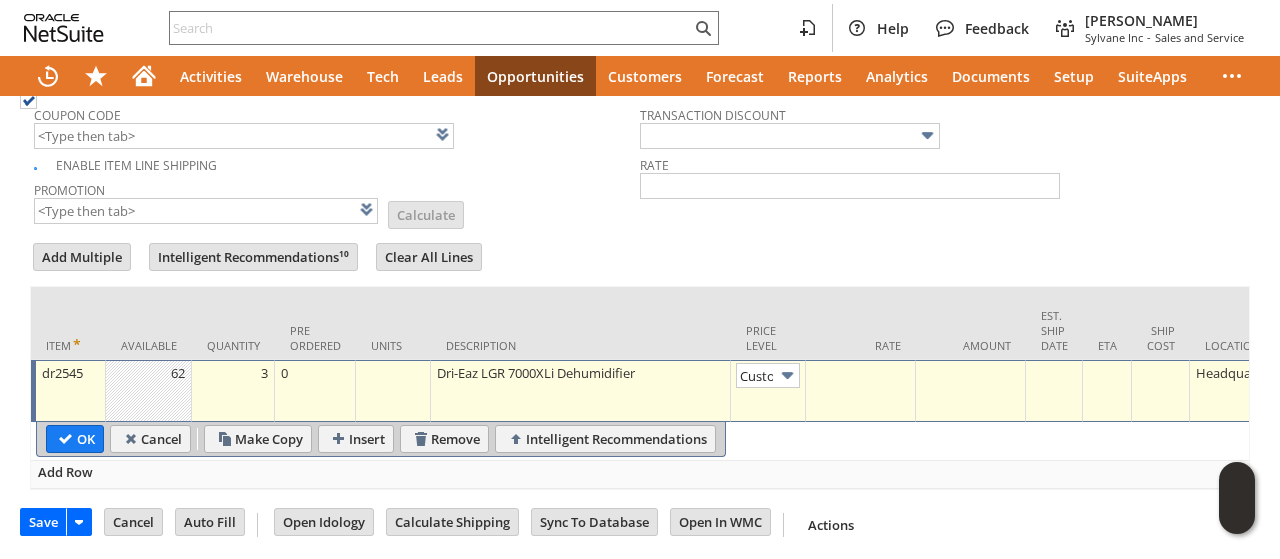 click at bounding box center (861, 391) 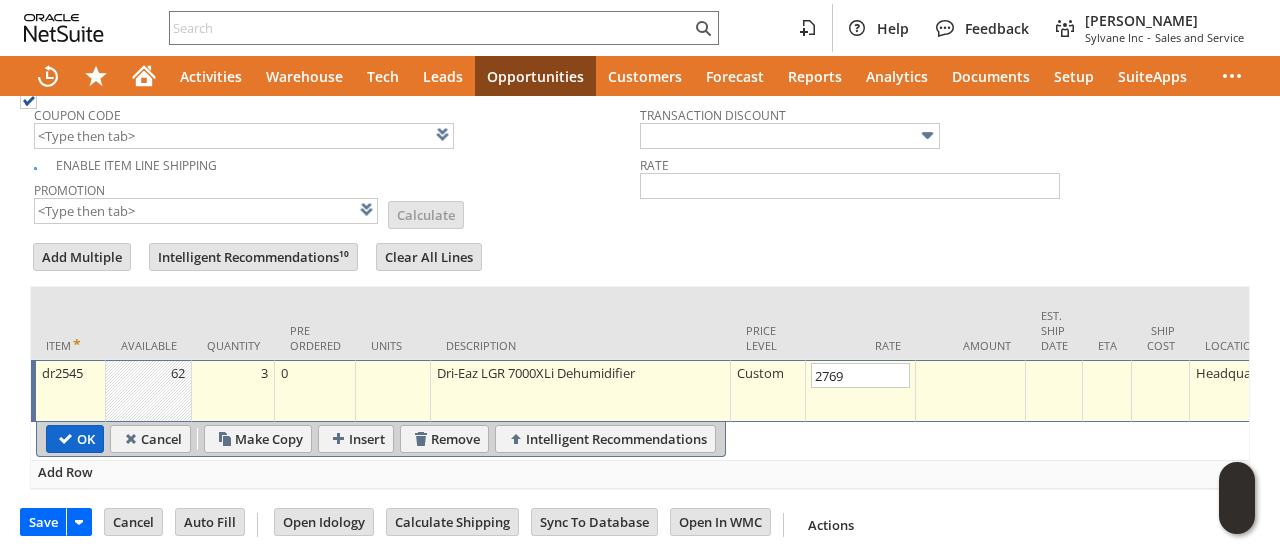 type on "2,769.00" 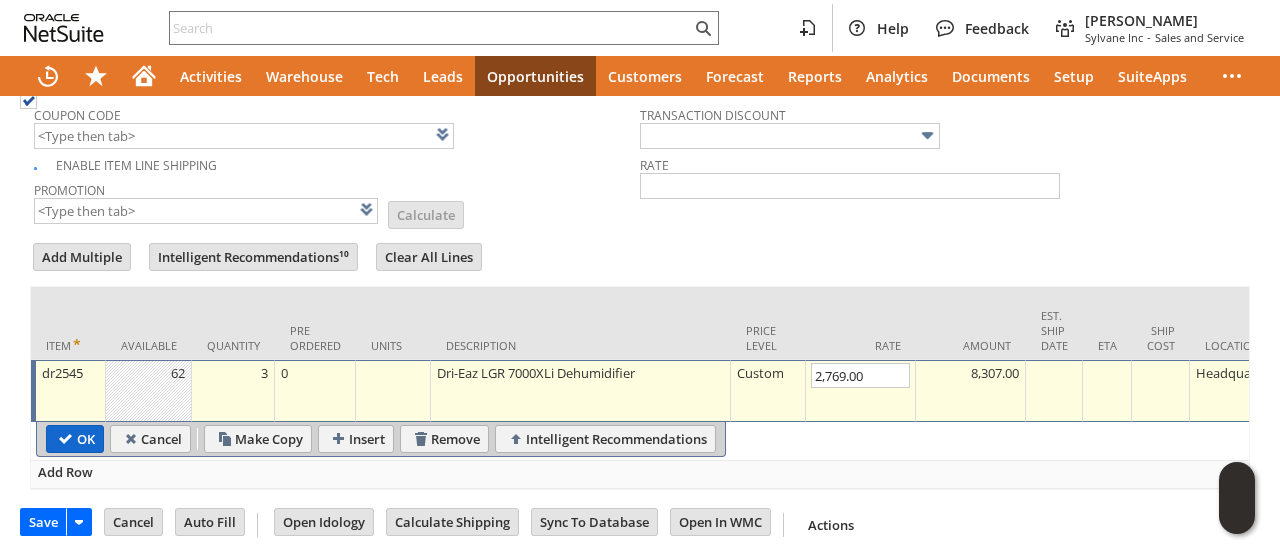 click on "OK" at bounding box center (75, 439) 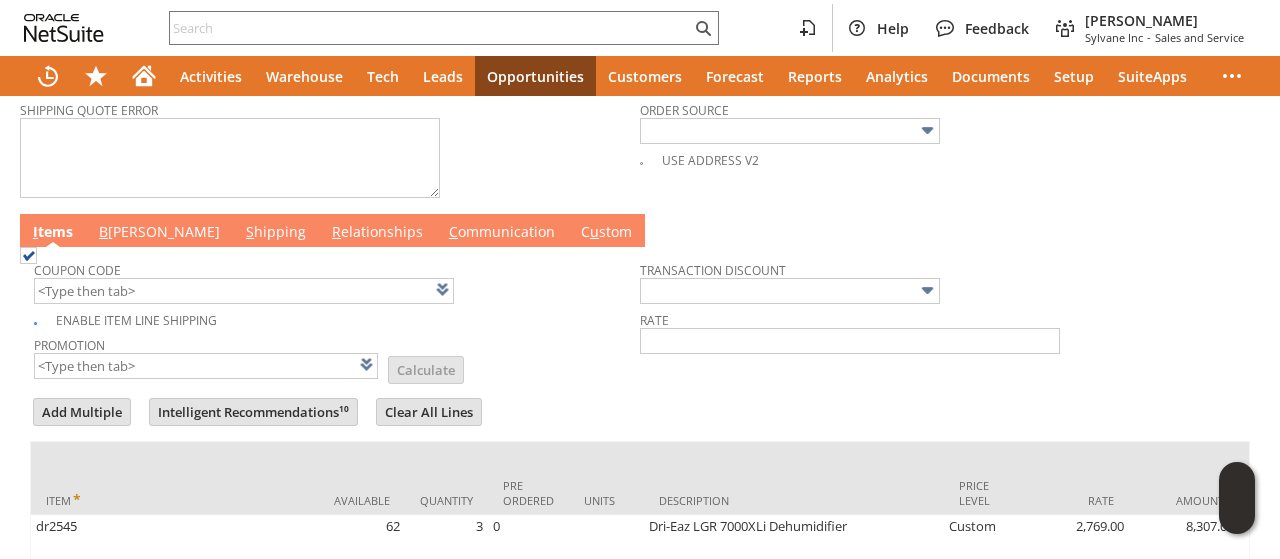 scroll, scrollTop: 896, scrollLeft: 0, axis: vertical 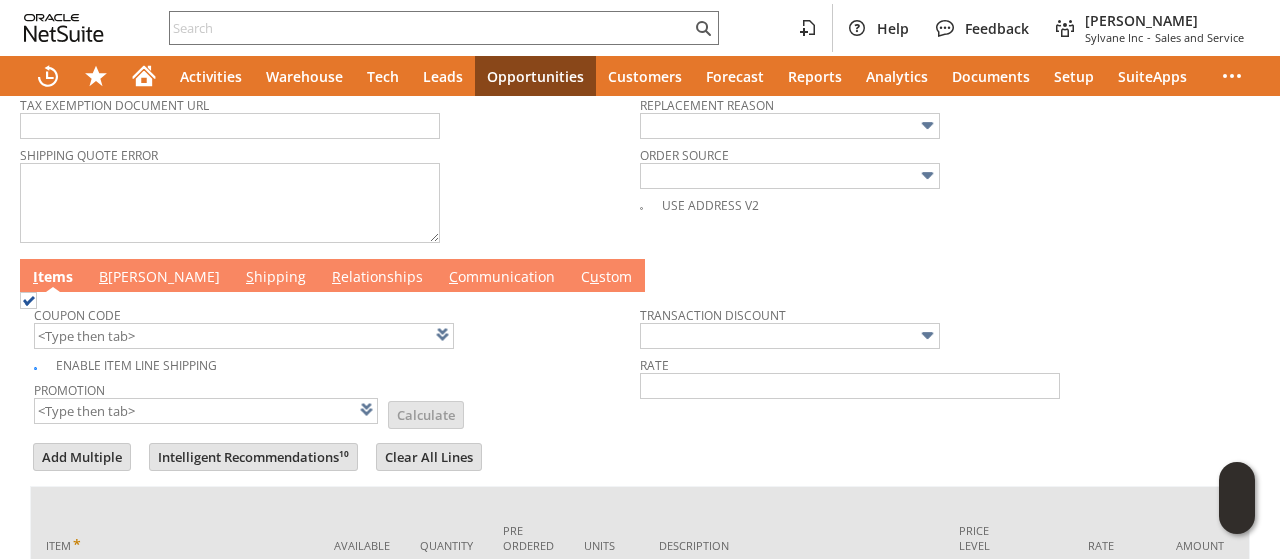 click on "B [PERSON_NAME]" at bounding box center (159, 278) 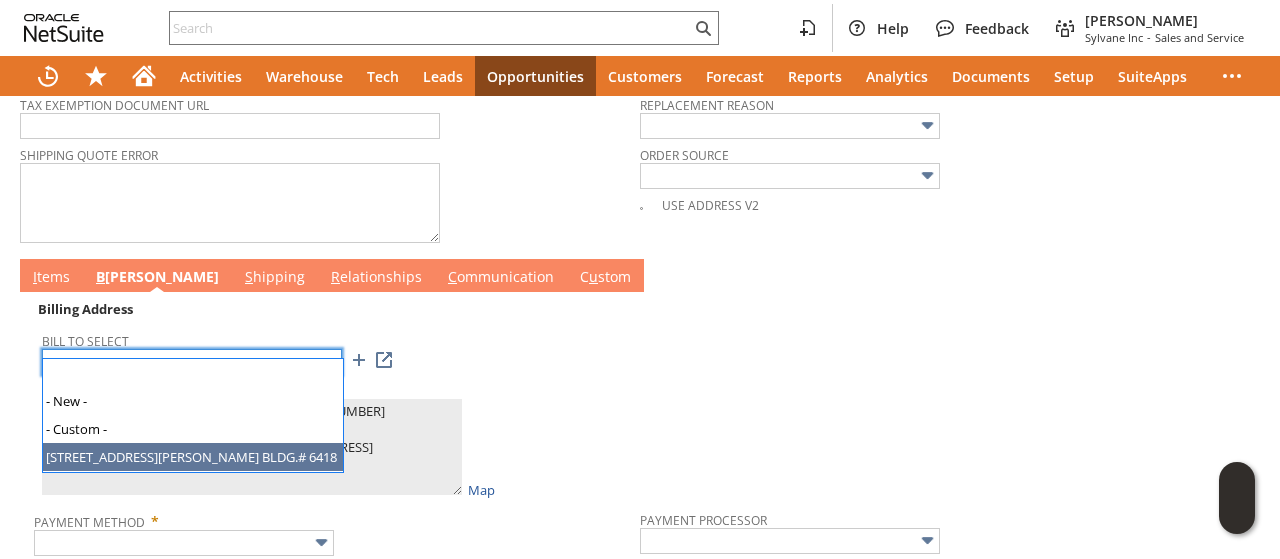 click on "22675 N. MOOREFIELD RD. BLDG.# 6418" at bounding box center (192, 362) 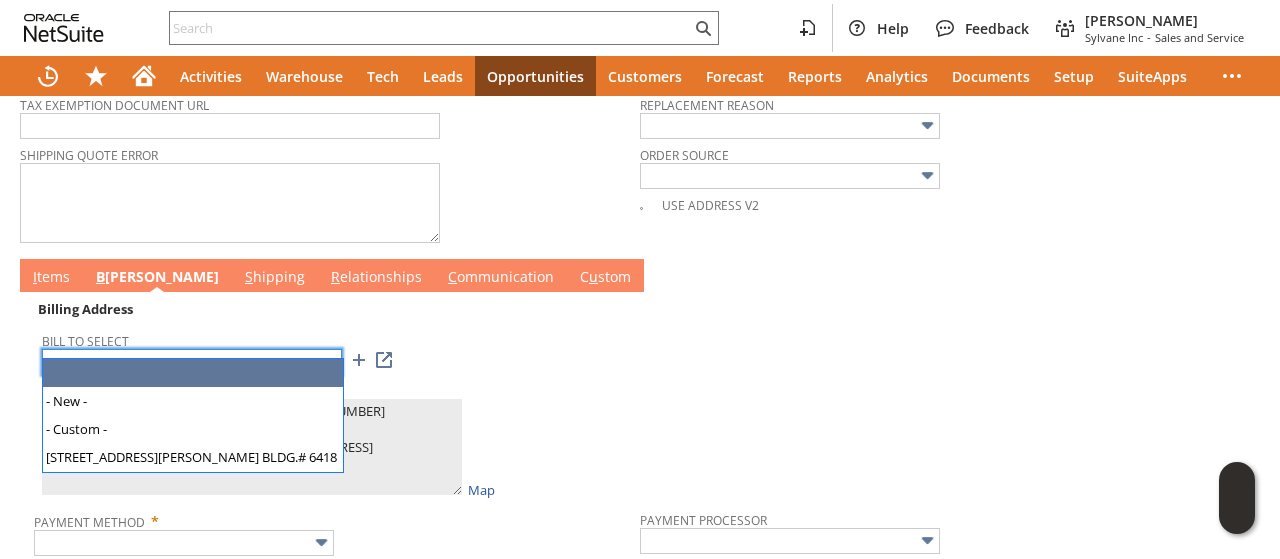type 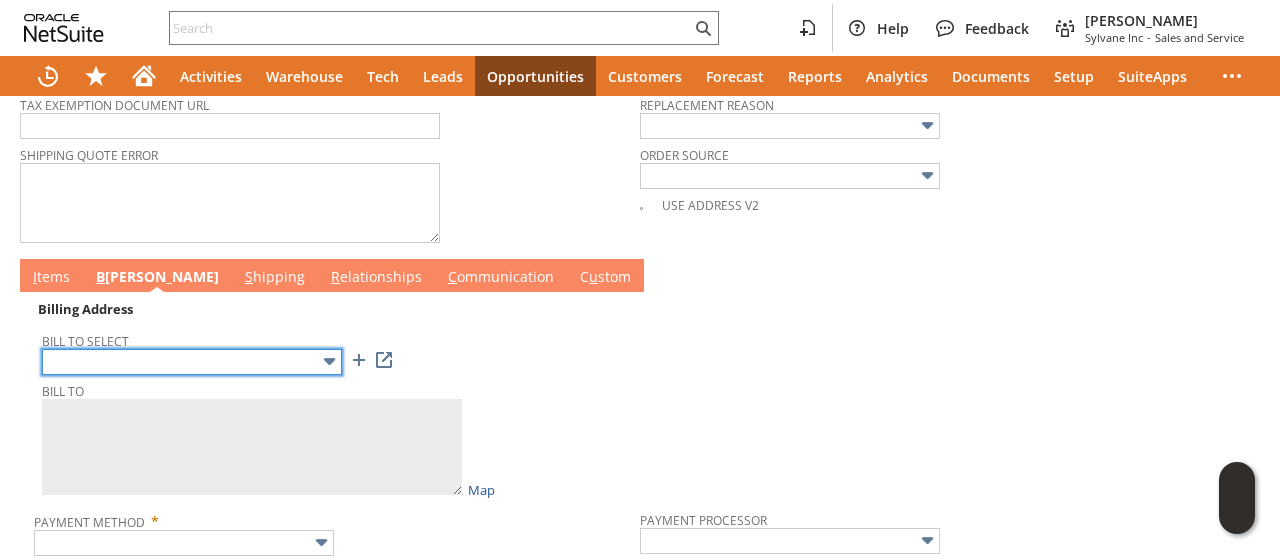 click at bounding box center (192, 362) 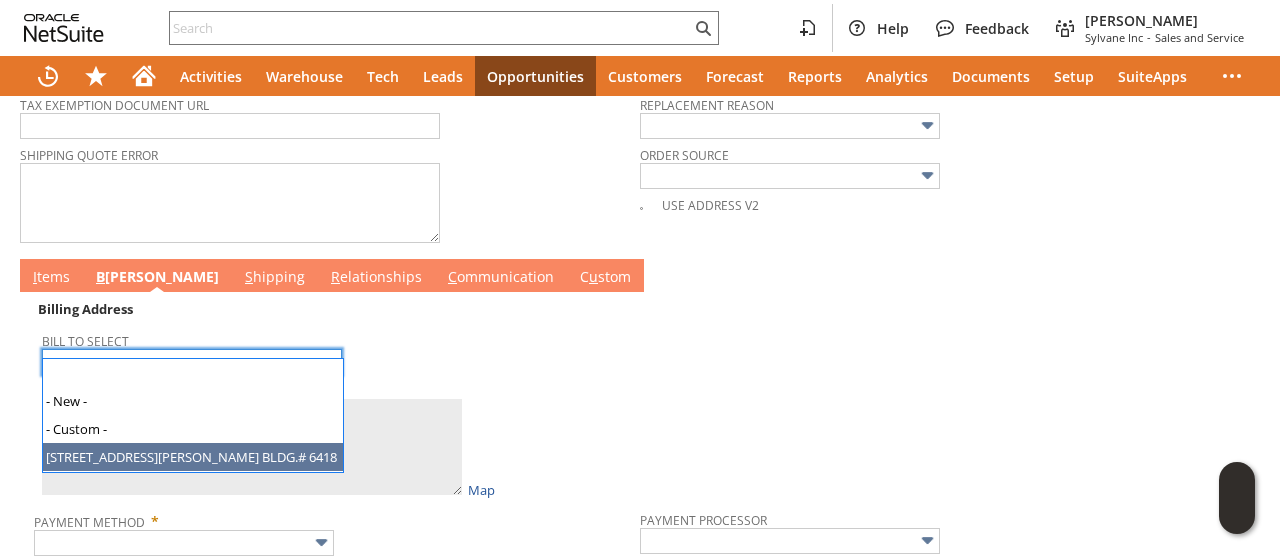 type on "22675 N. MOOREFIELD RD. BLDG.# 6418" 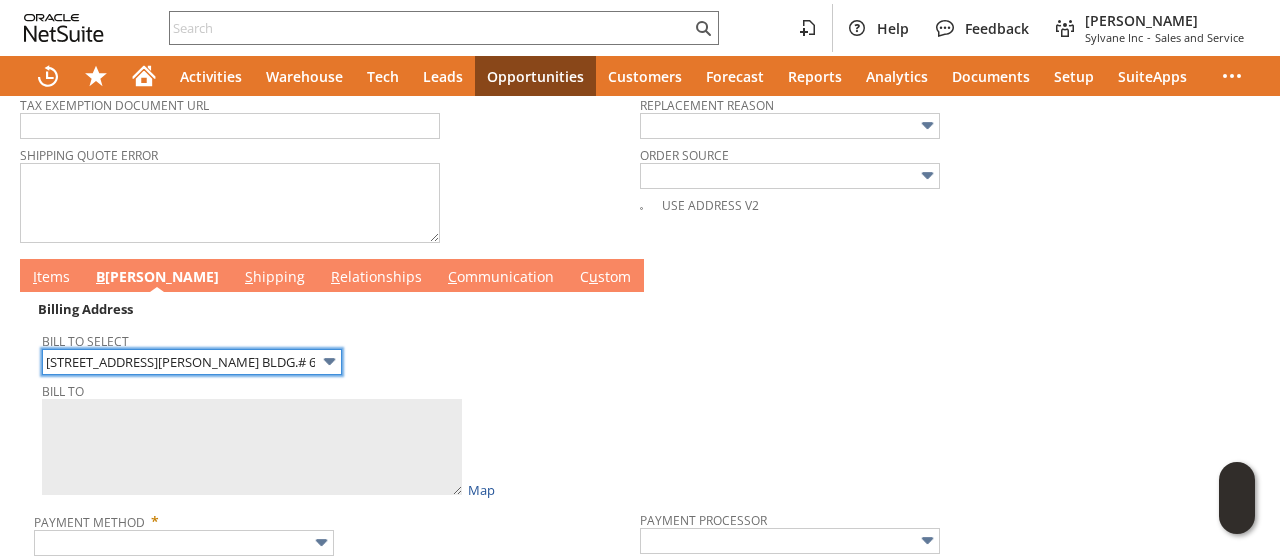 type on "ERICA DE JESUS/47QDCC25MA6N5
USDA-APHIS-PPQ-MFFRF
22675 N. MOOREFIELD RD. BLDG.# 6418
Edinburg TX 78541
United States" 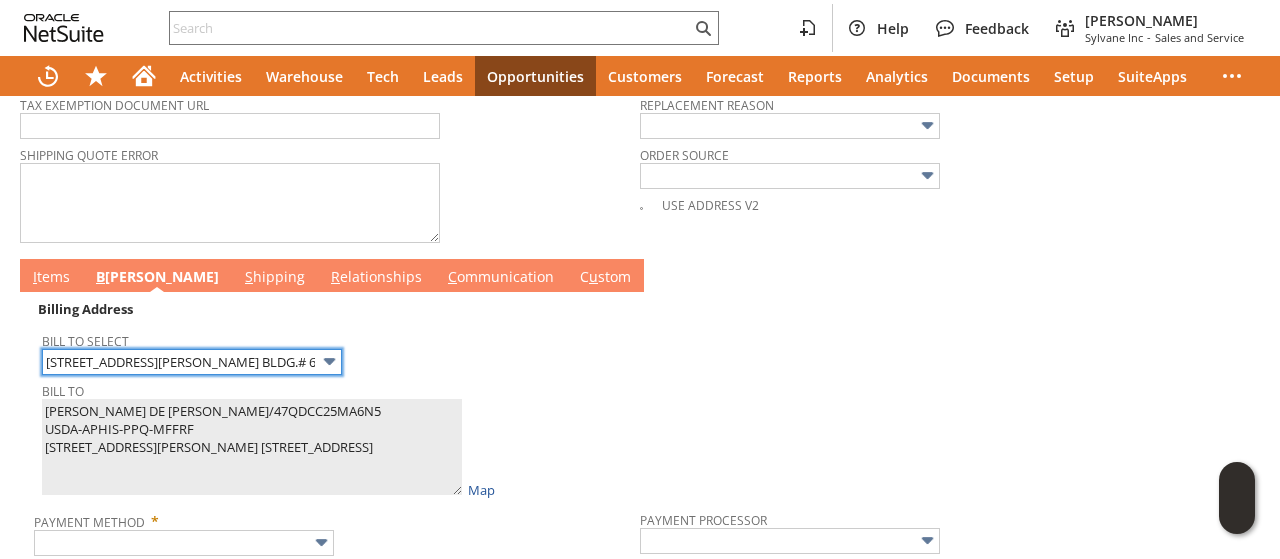 scroll, scrollTop: 1096, scrollLeft: 0, axis: vertical 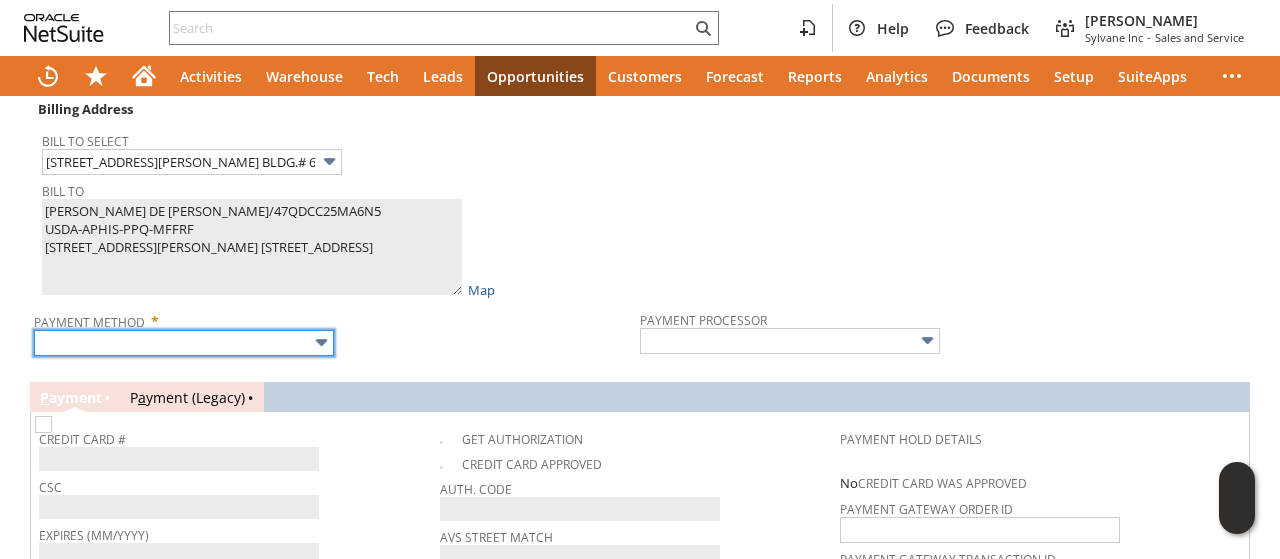 click at bounding box center [184, 343] 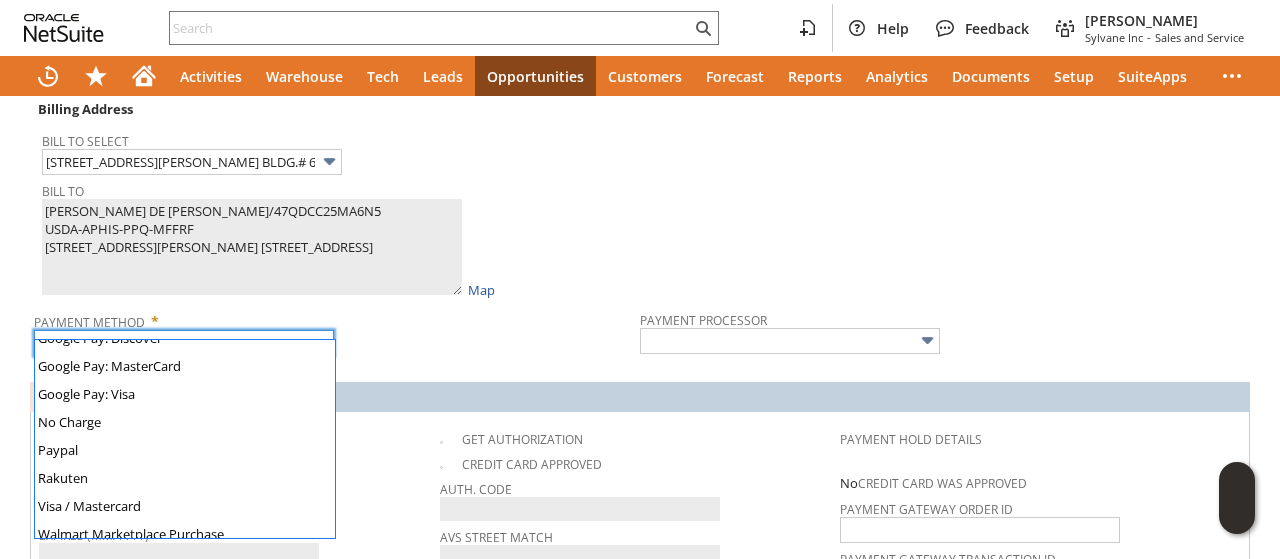 scroll, scrollTop: 558, scrollLeft: 0, axis: vertical 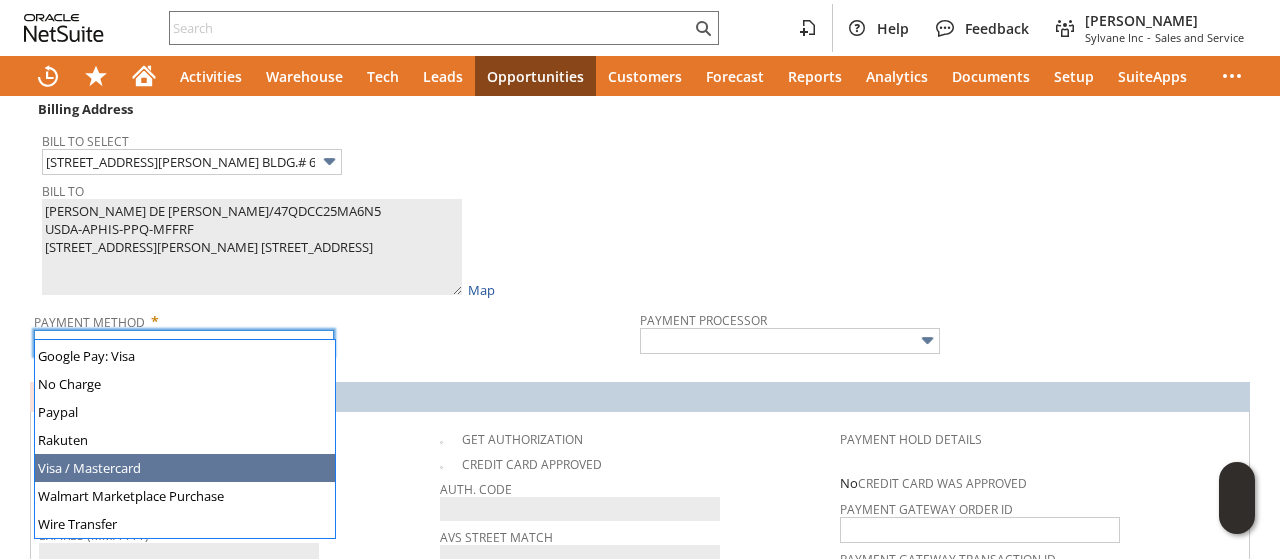 type on "Visa / Mastercard" 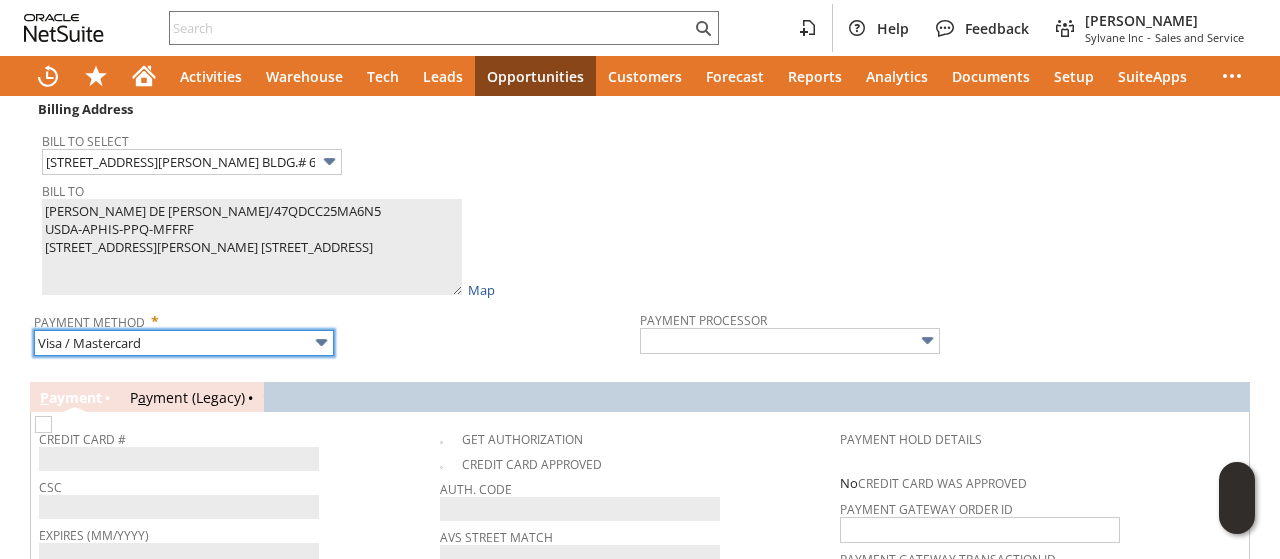 type on "Braintree" 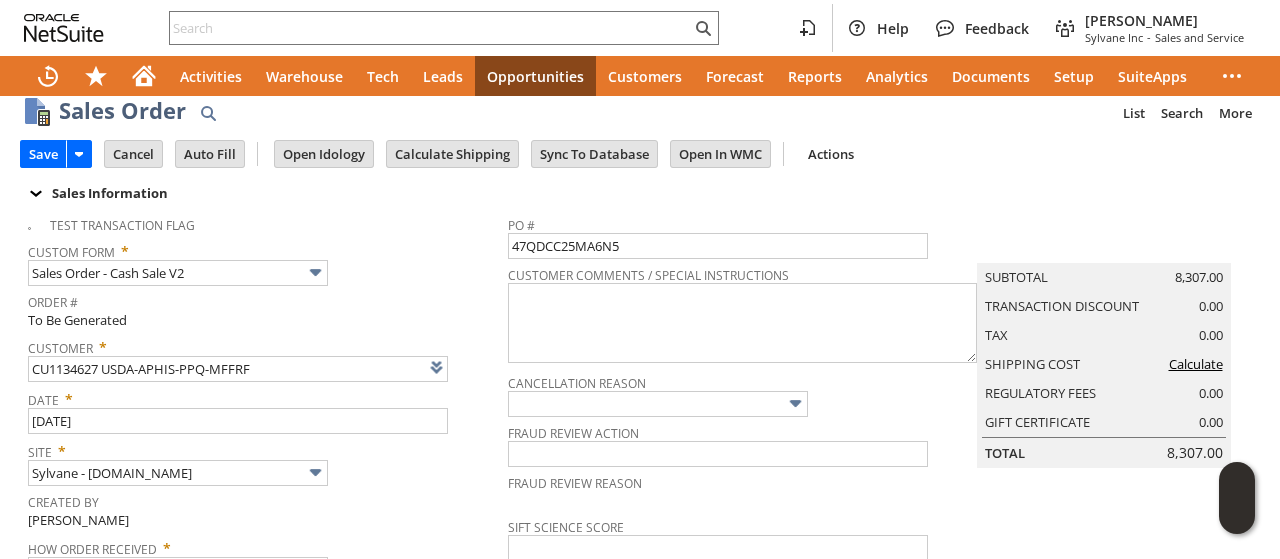 scroll, scrollTop: 0, scrollLeft: 0, axis: both 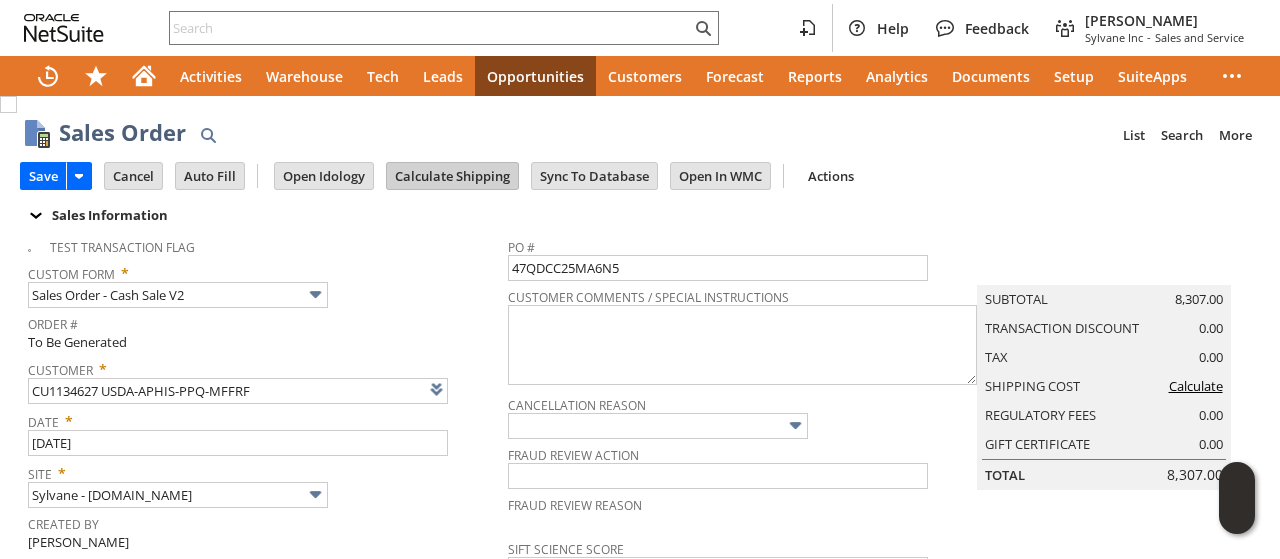 click on "Calculate Shipping" at bounding box center (452, 176) 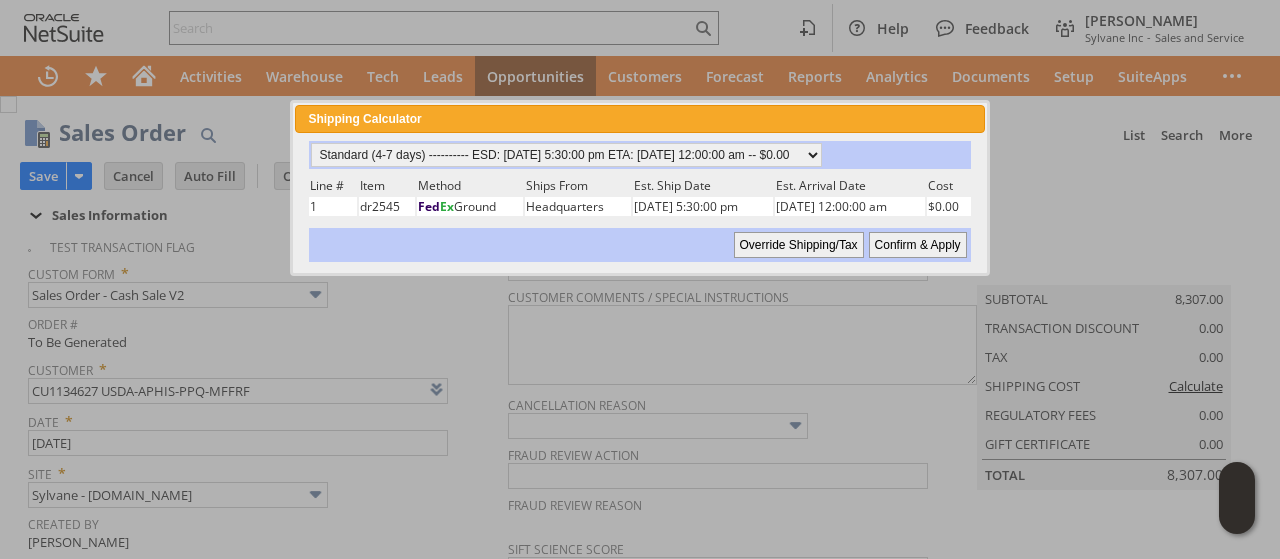 click on "Confirm & Apply" at bounding box center [918, 245] 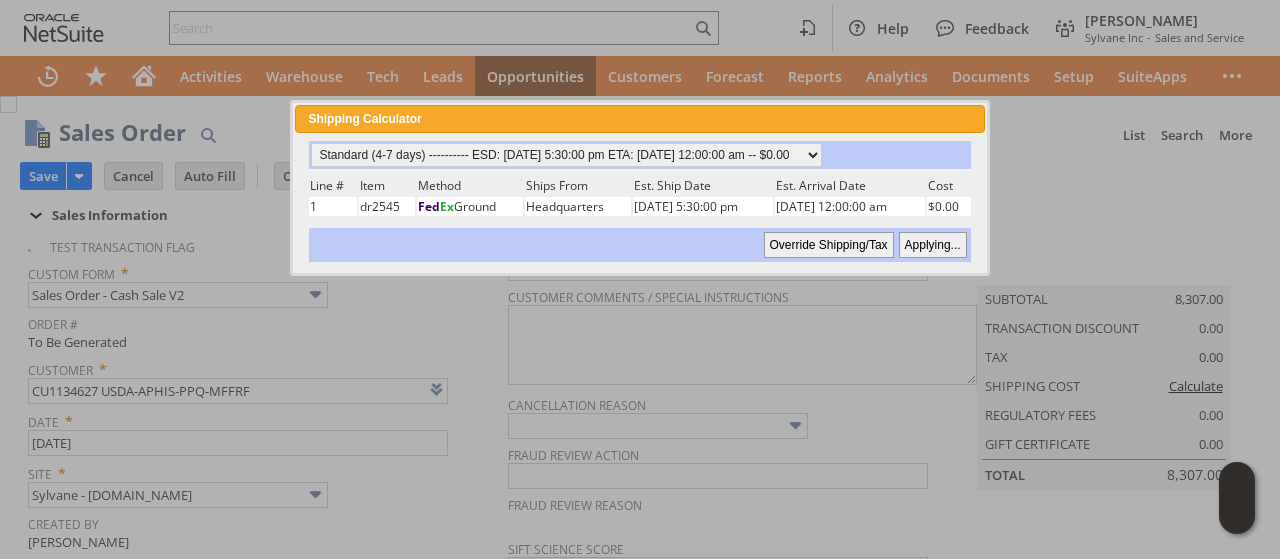type on "Government" 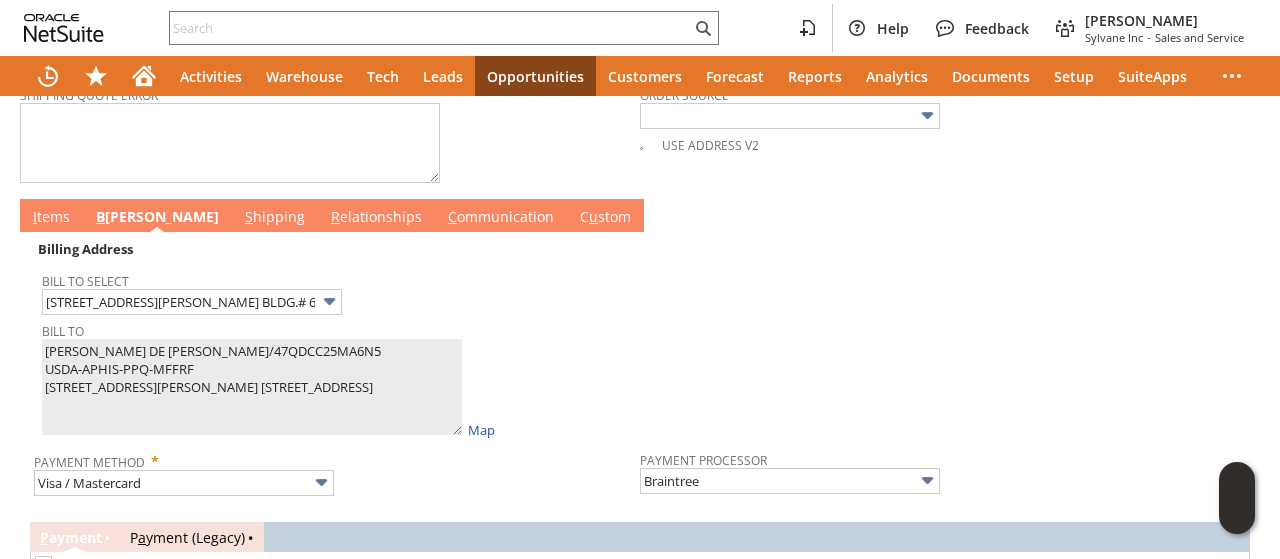 scroll, scrollTop: 900, scrollLeft: 0, axis: vertical 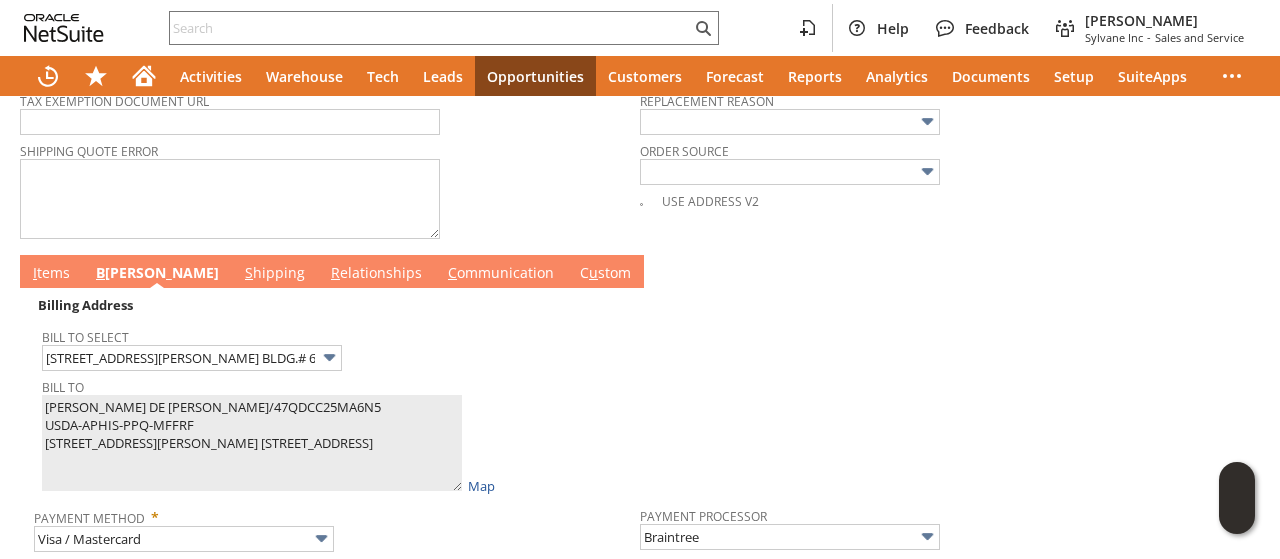 click on "I tems" at bounding box center [51, 274] 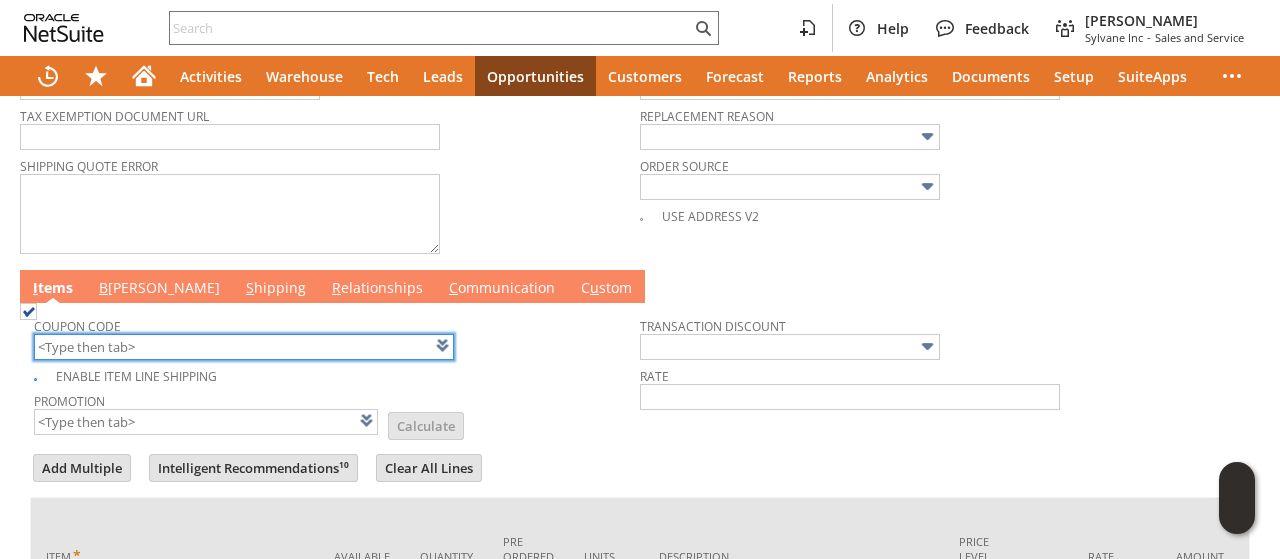 scroll, scrollTop: 900, scrollLeft: 0, axis: vertical 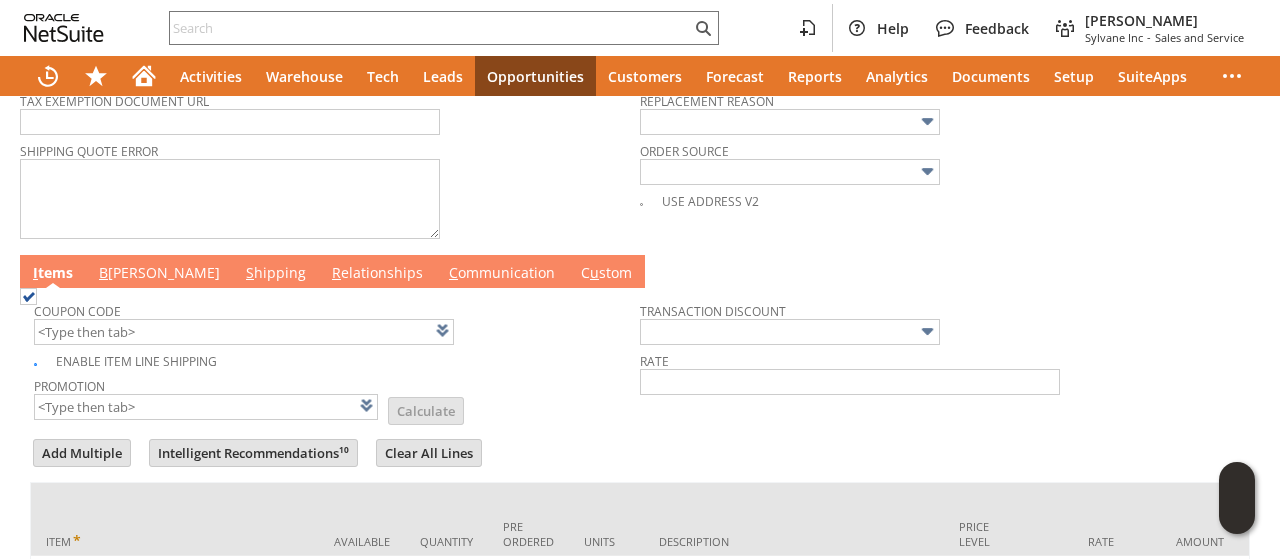 click on "B illing" at bounding box center [159, 274] 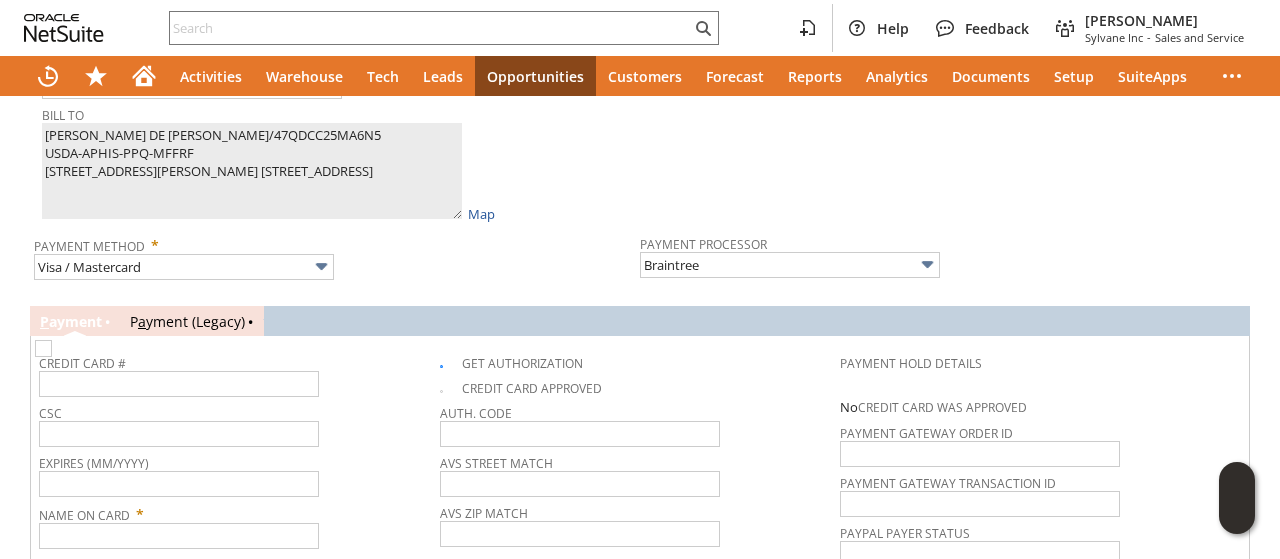 scroll, scrollTop: 1300, scrollLeft: 0, axis: vertical 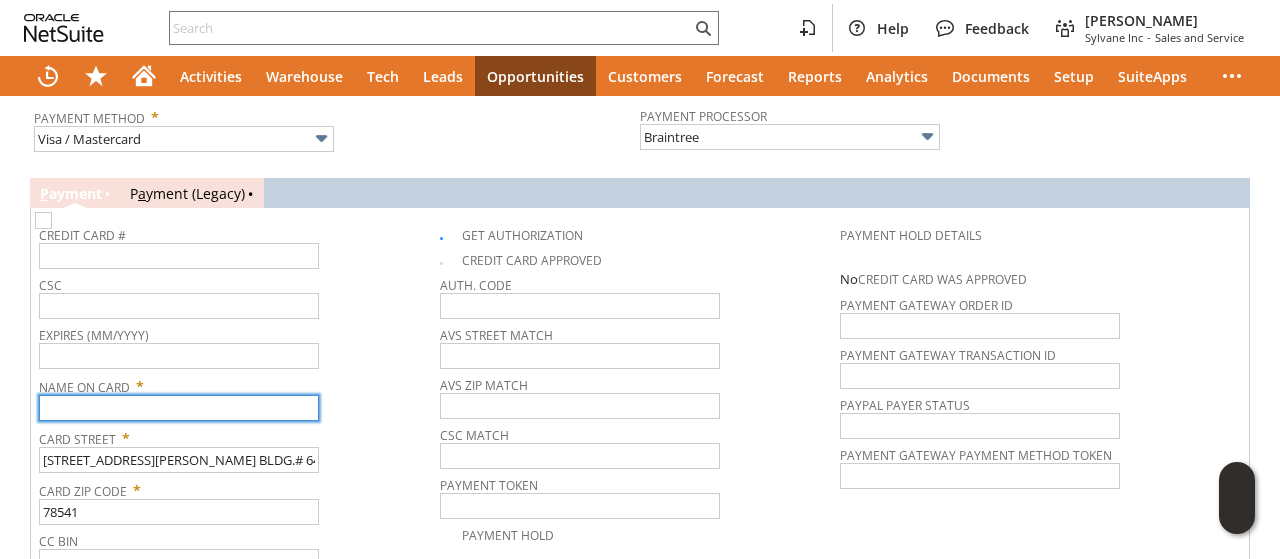 paste on "ERICA DE JESUS" 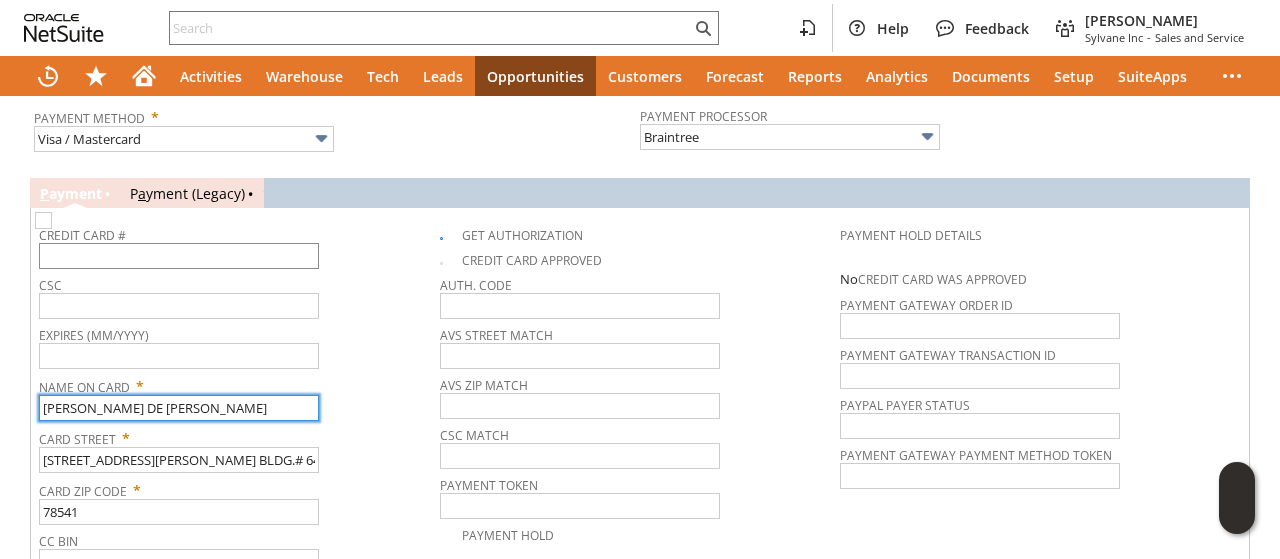 type on "ERICA DE JESUS" 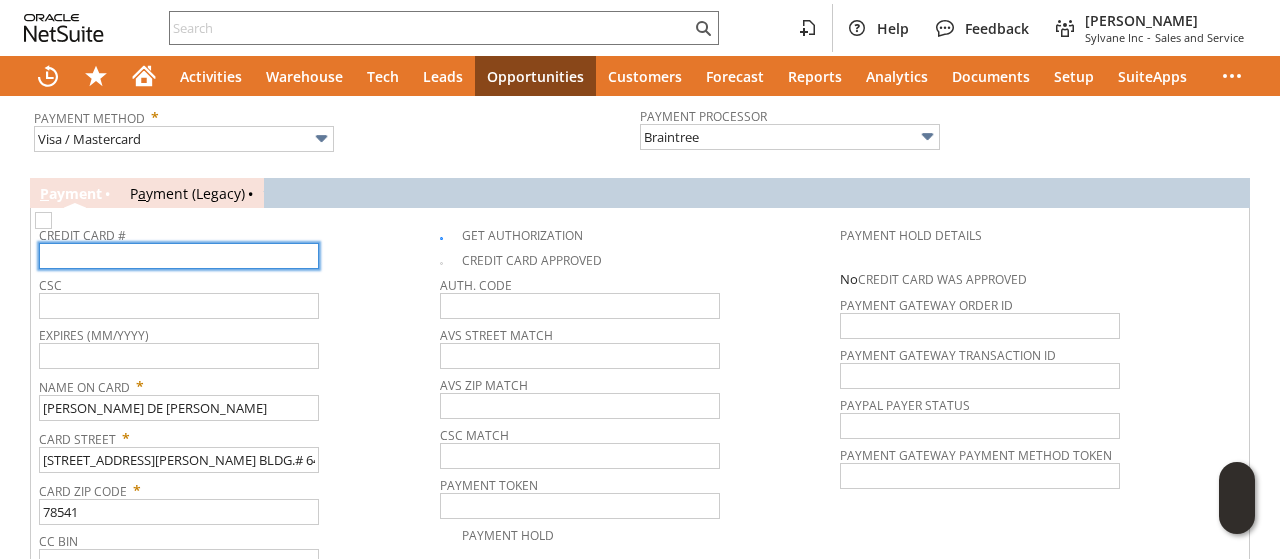 click at bounding box center (179, 256) 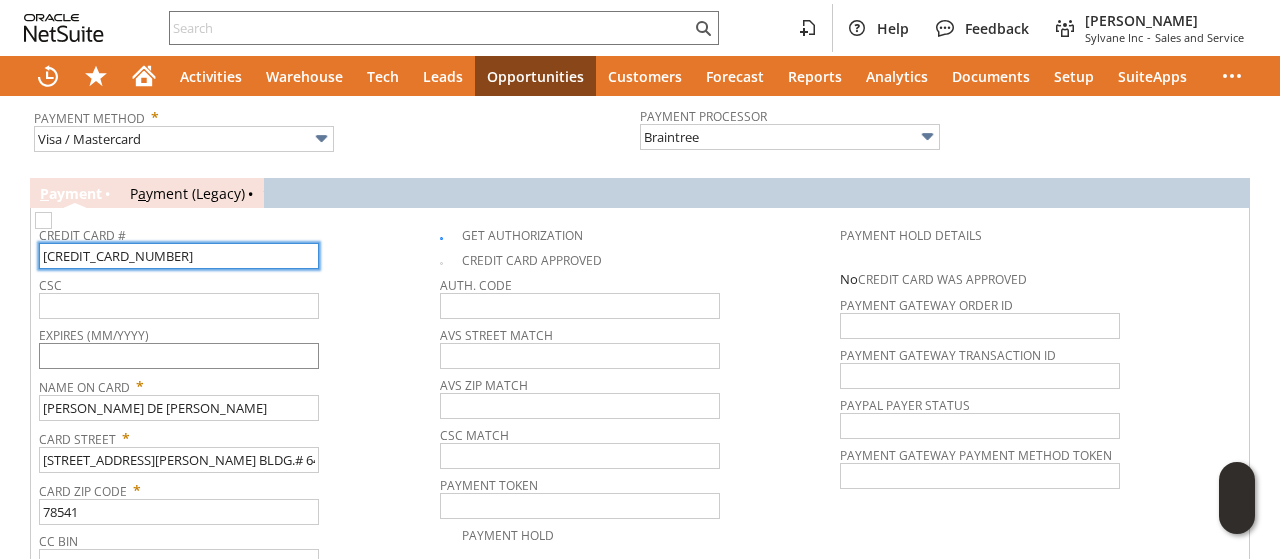 type on "5568620000526440" 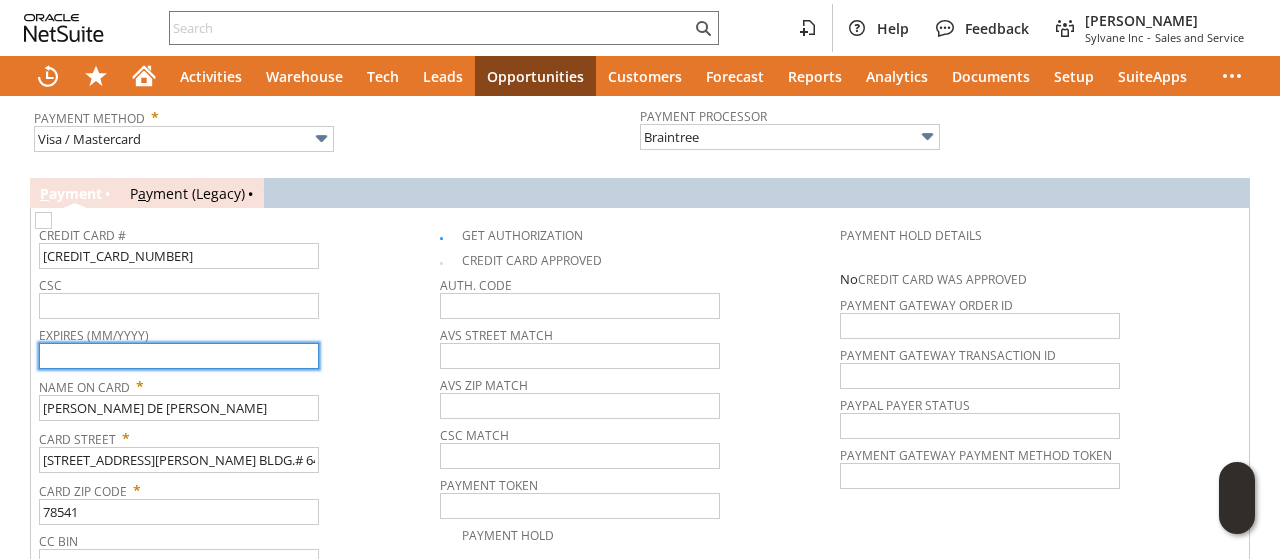 click at bounding box center [179, 356] 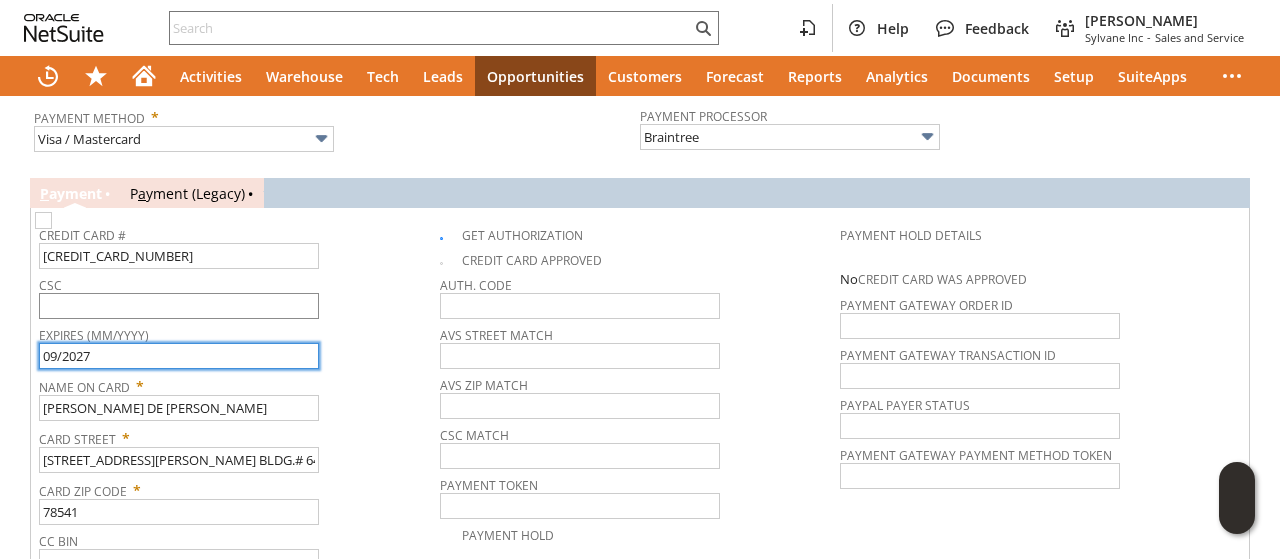 type on "09/2027" 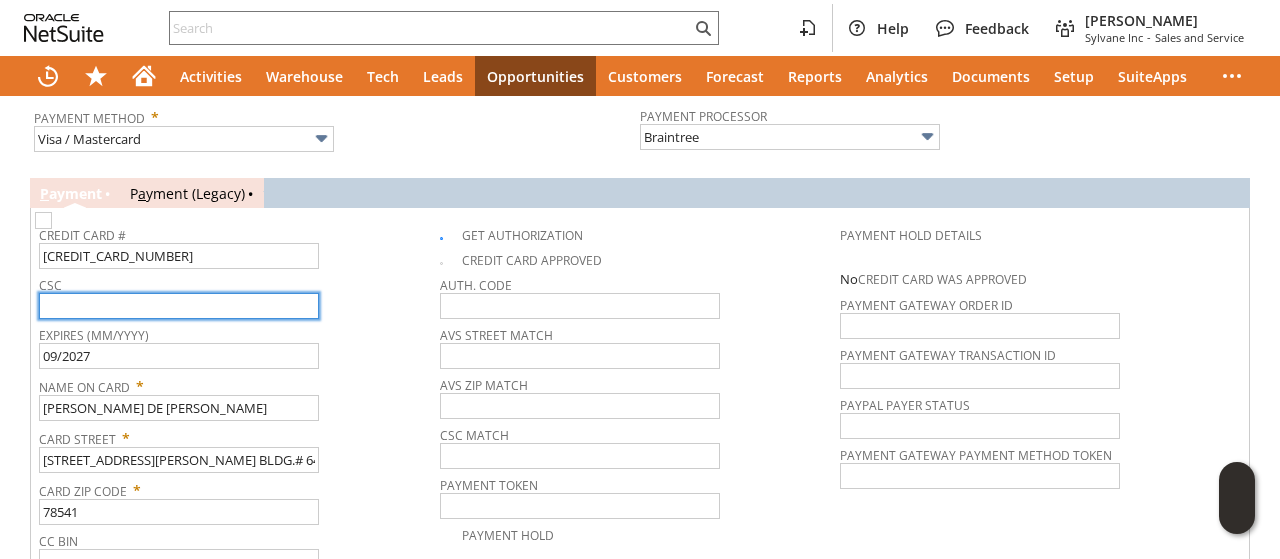click at bounding box center (179, 306) 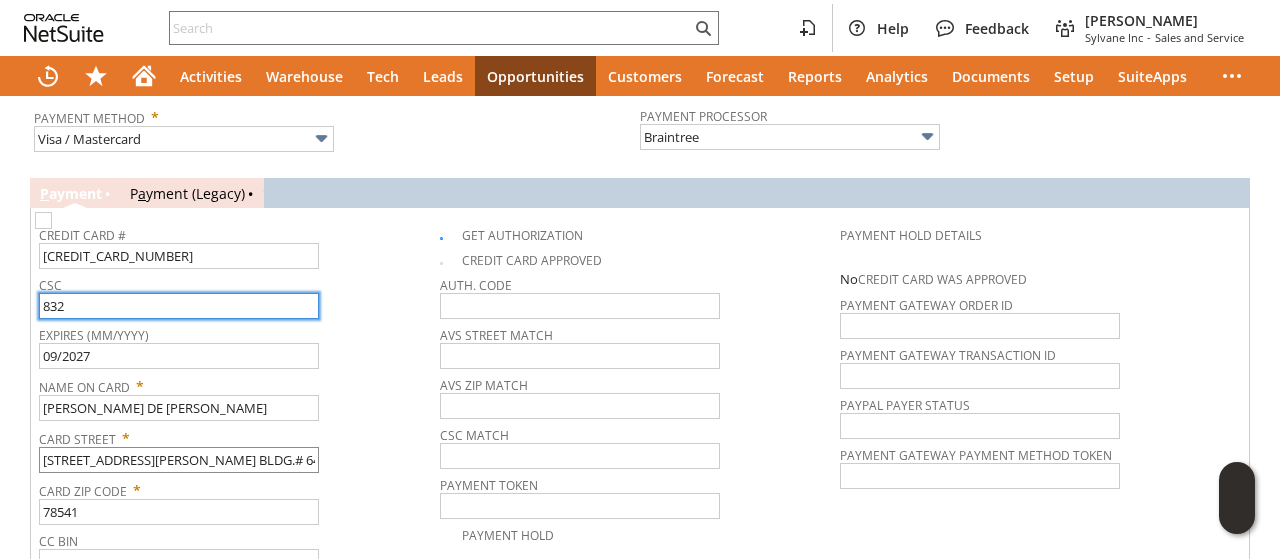 type on "832" 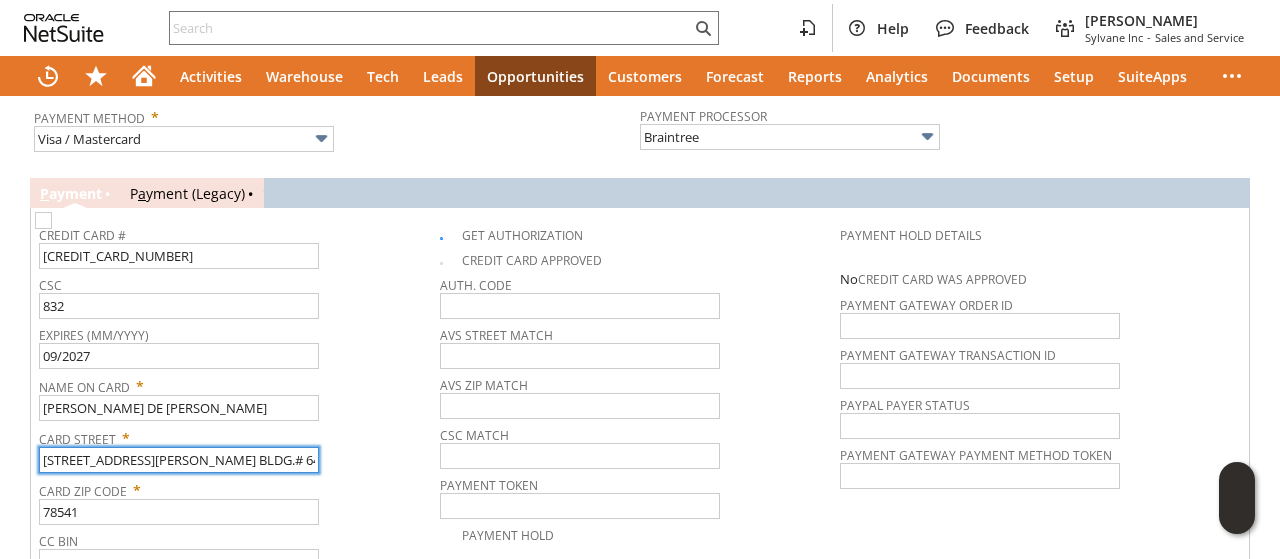 click on "22675 N. MOOREFIELD RD. BLDG.# 6418" at bounding box center (179, 460) 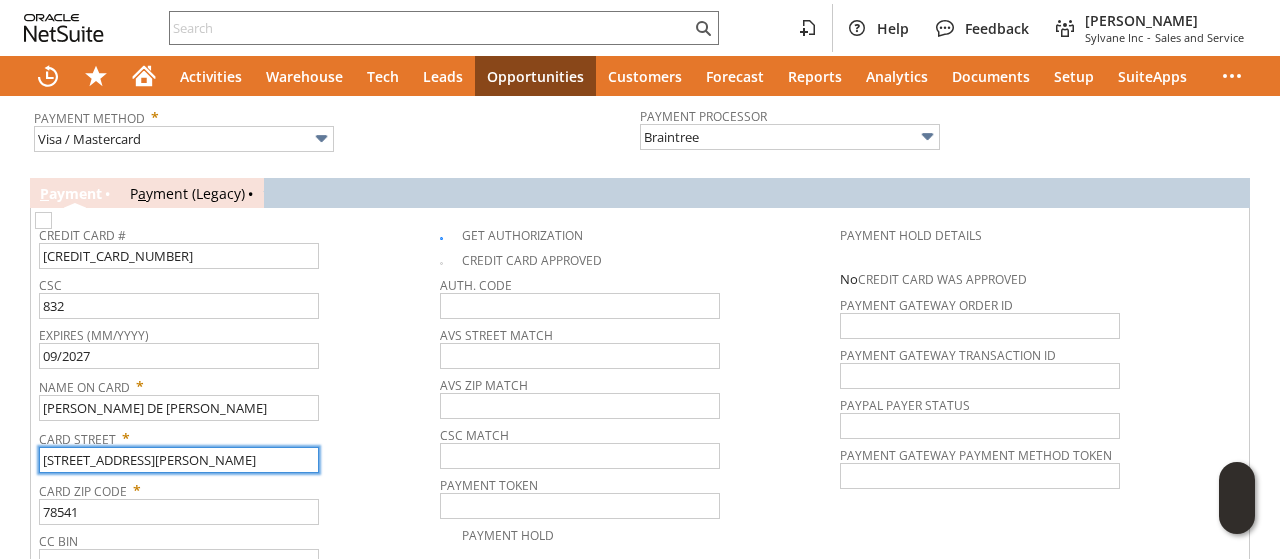 click on "22675 N. MOOREFIELD RD" at bounding box center (179, 460) 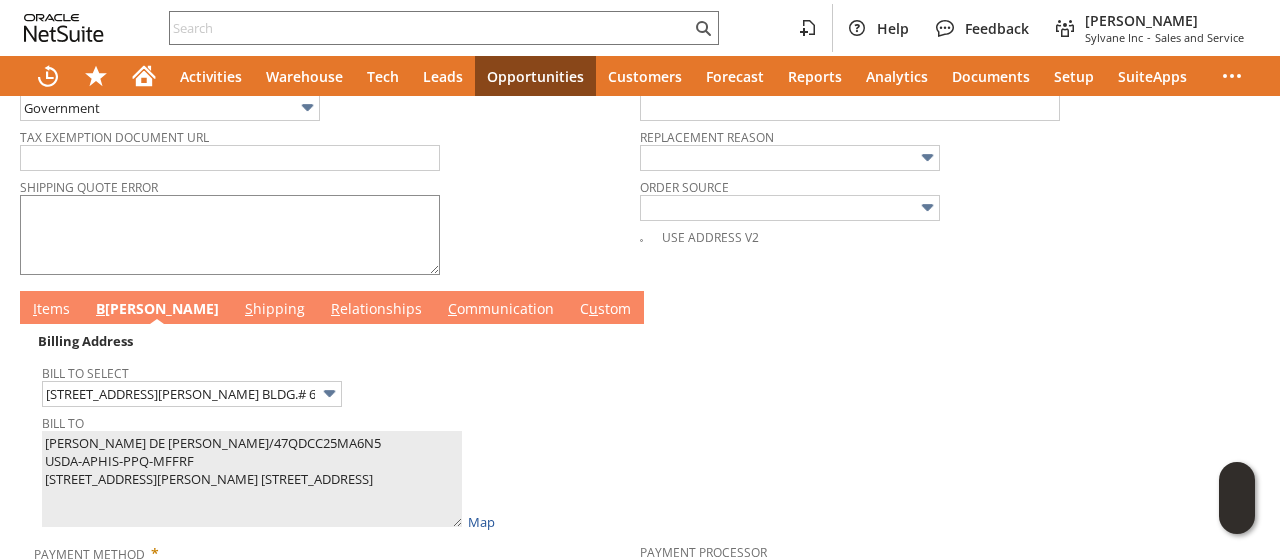 scroll, scrollTop: 800, scrollLeft: 0, axis: vertical 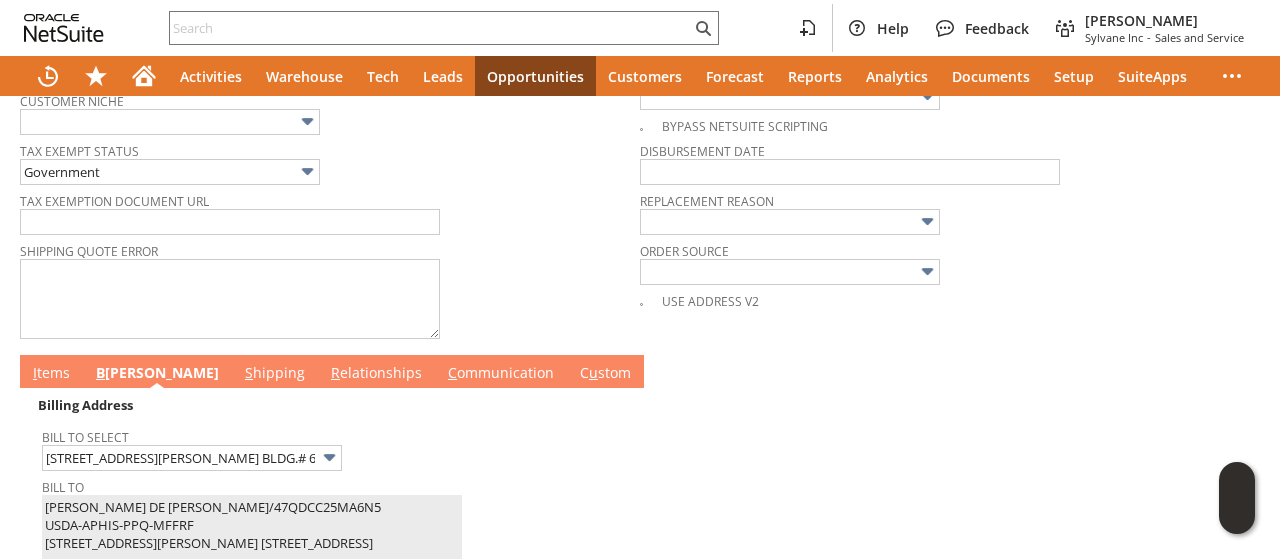 click on "I tems" at bounding box center (51, 374) 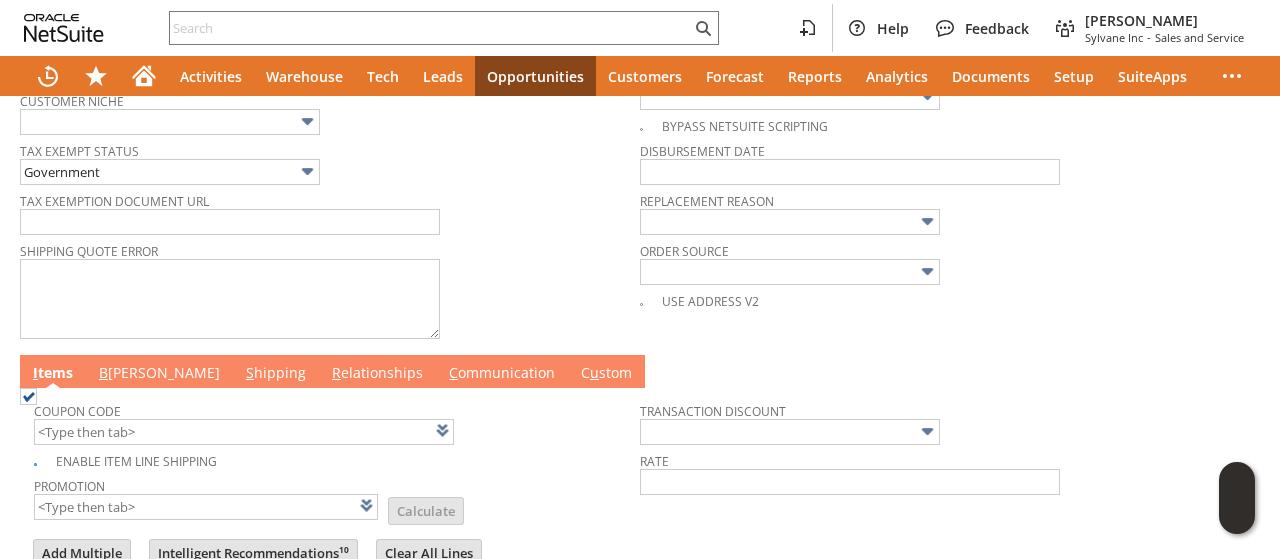click on "C ommunication" at bounding box center [502, 374] 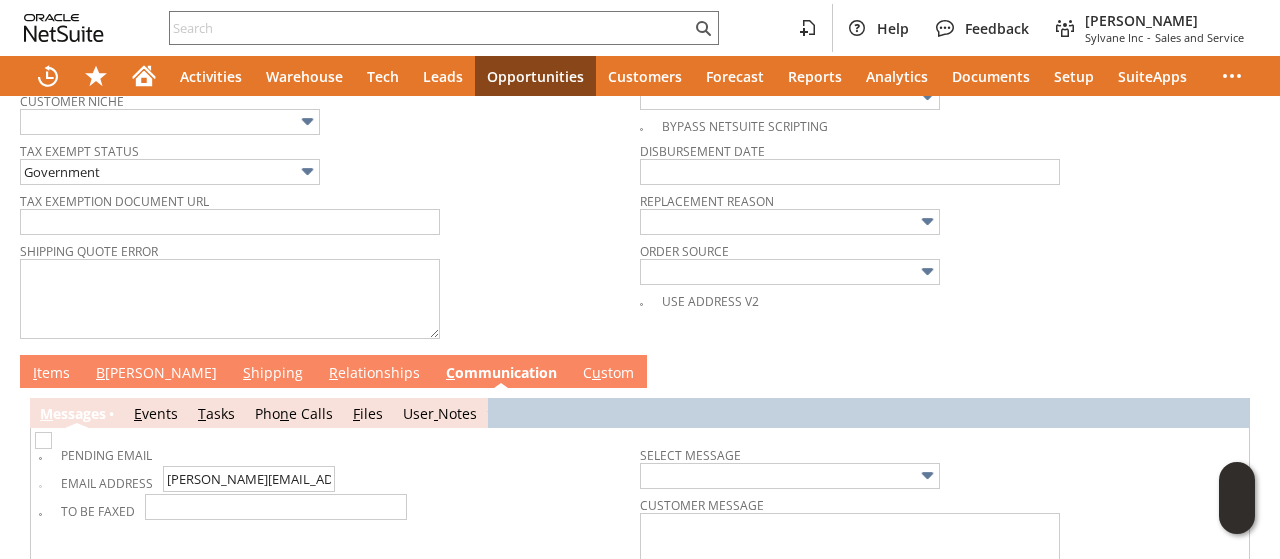 click on "I tems" at bounding box center [51, 374] 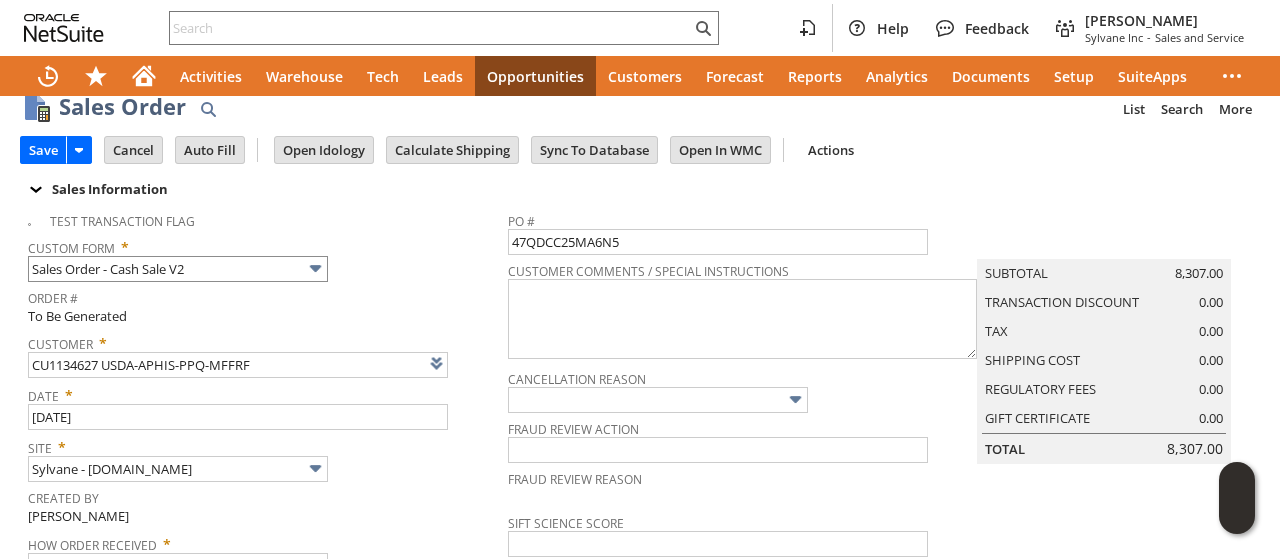 scroll, scrollTop: 0, scrollLeft: 0, axis: both 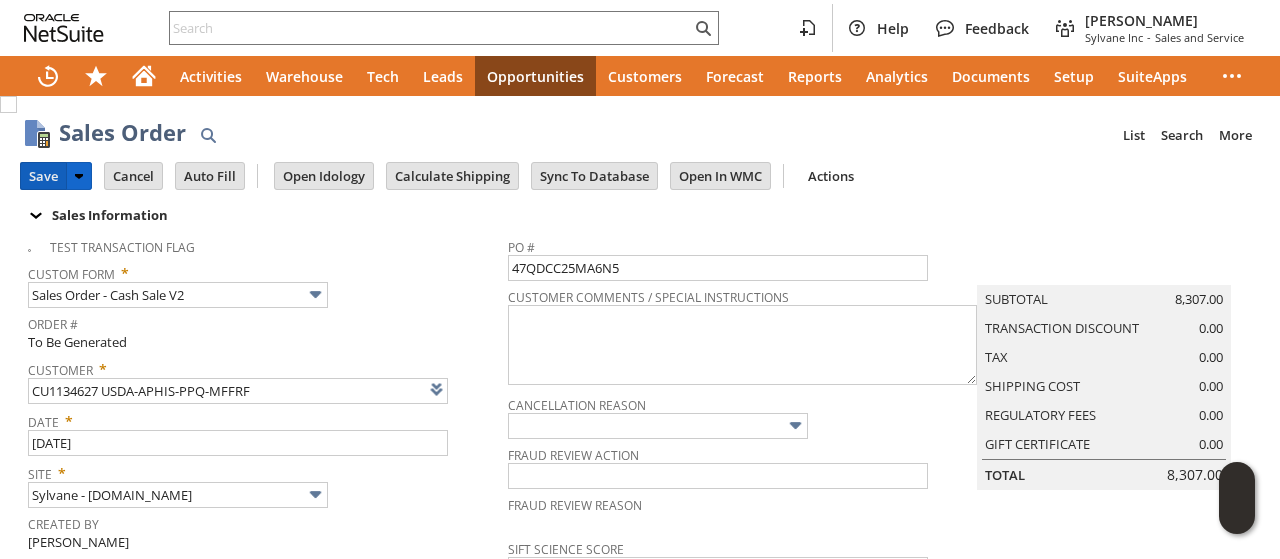click on "Save" at bounding box center (43, 176) 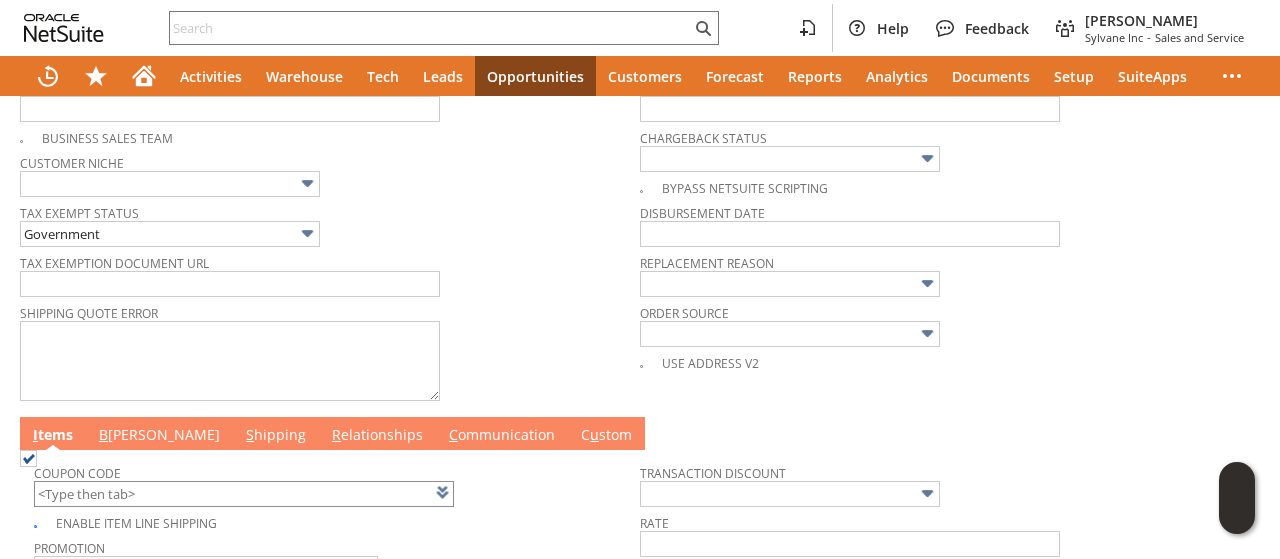 scroll, scrollTop: 900, scrollLeft: 0, axis: vertical 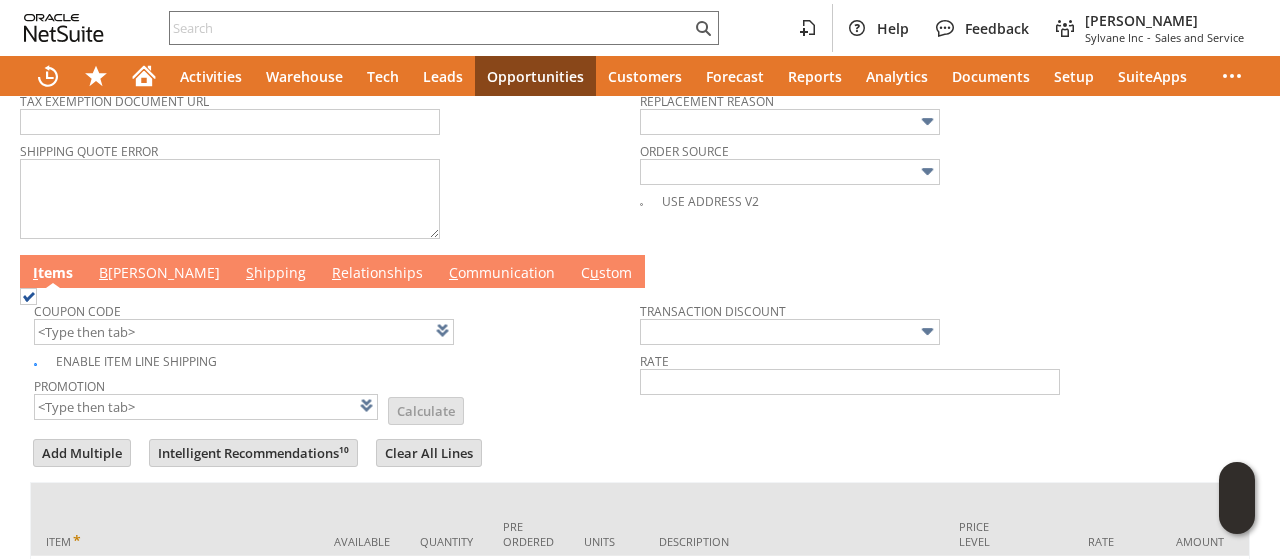 click on "B illing" at bounding box center (159, 274) 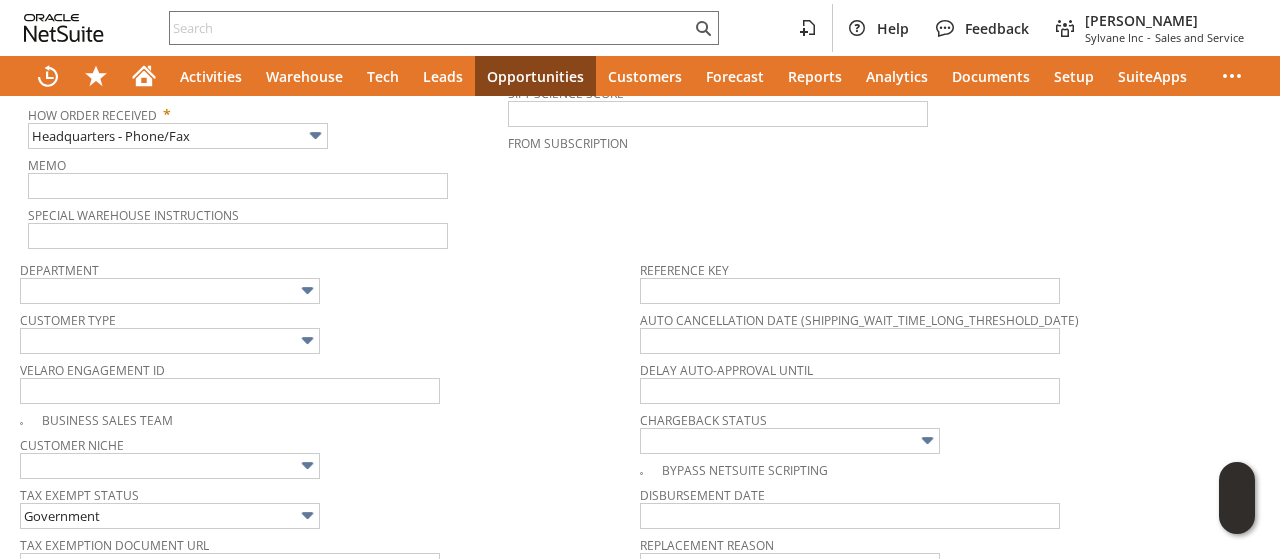scroll, scrollTop: 0, scrollLeft: 0, axis: both 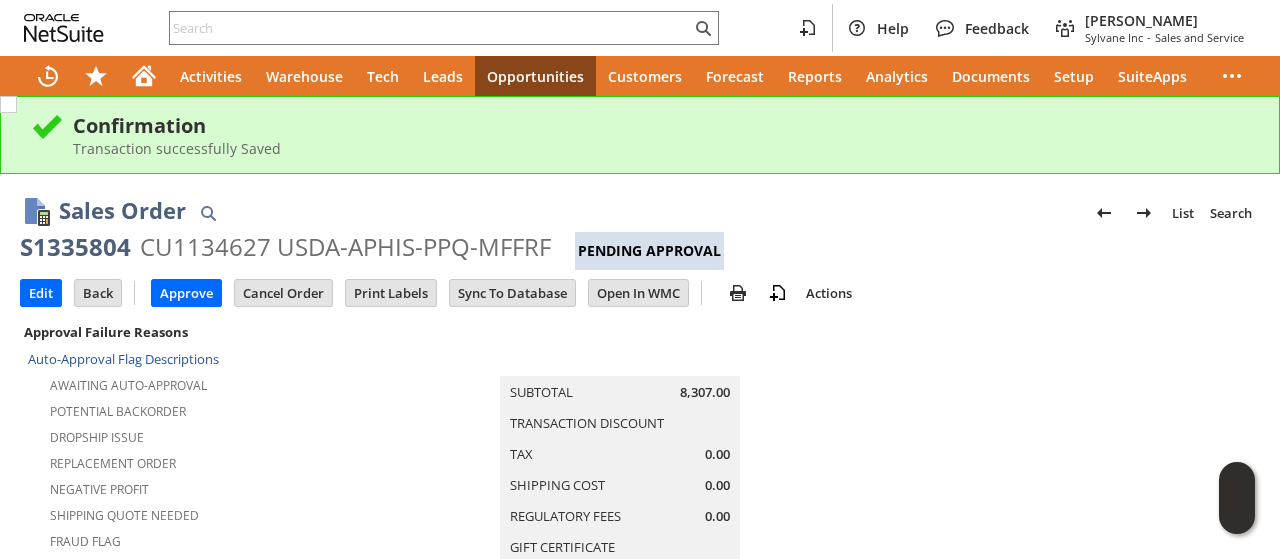 click on "Regulatory Fees" at bounding box center (580, 516) 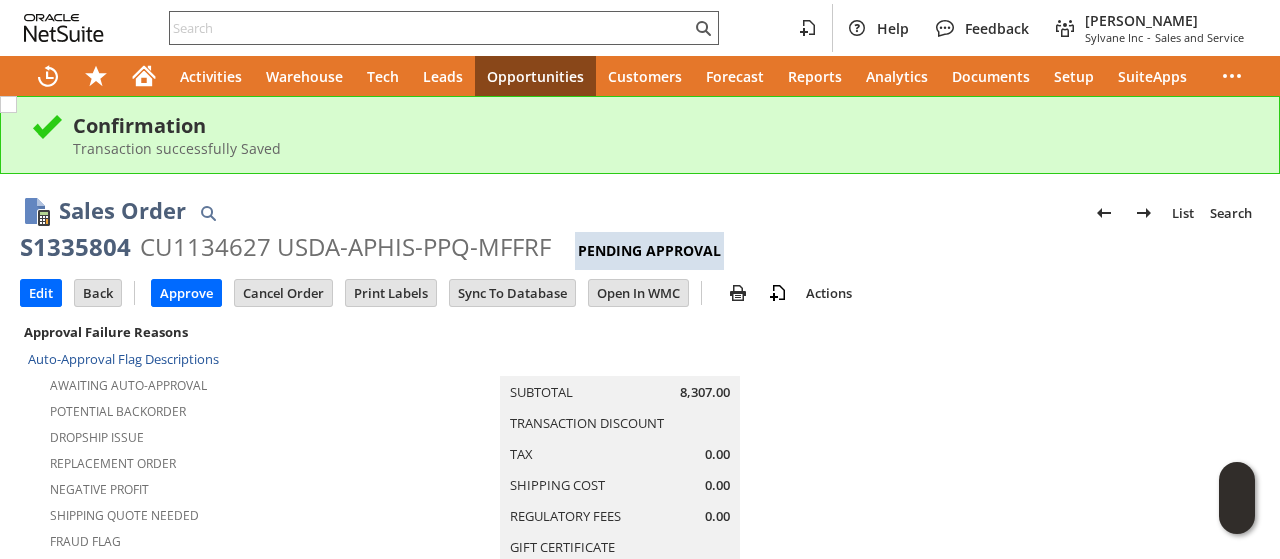 drag, startPoint x: 378, startPoint y: 10, endPoint x: 326, endPoint y: 33, distance: 56.859474 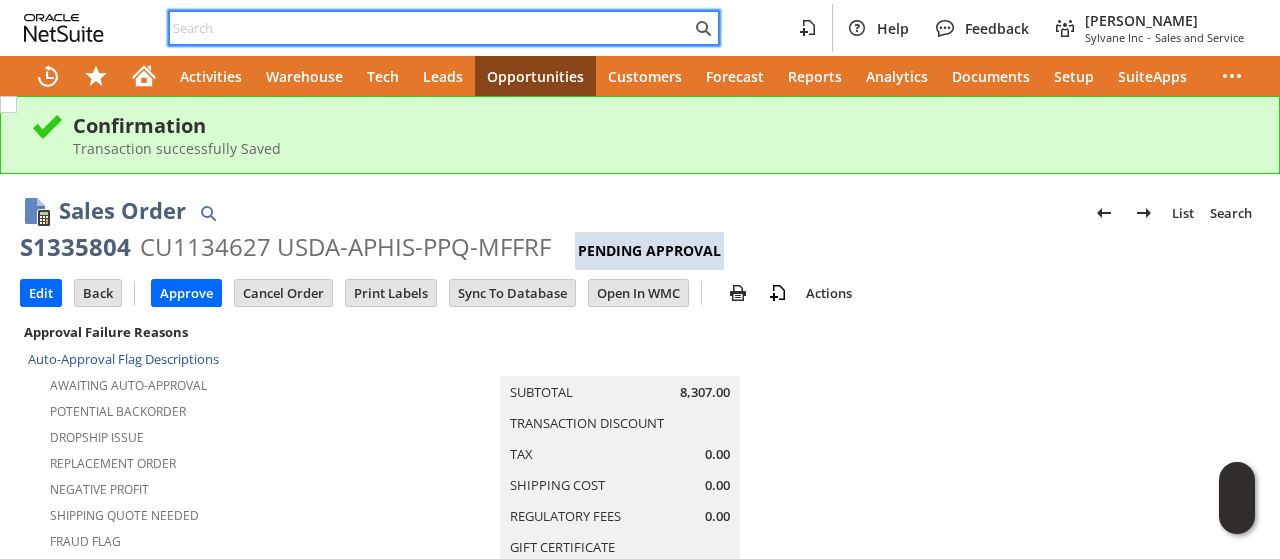 paste on "3058036444" 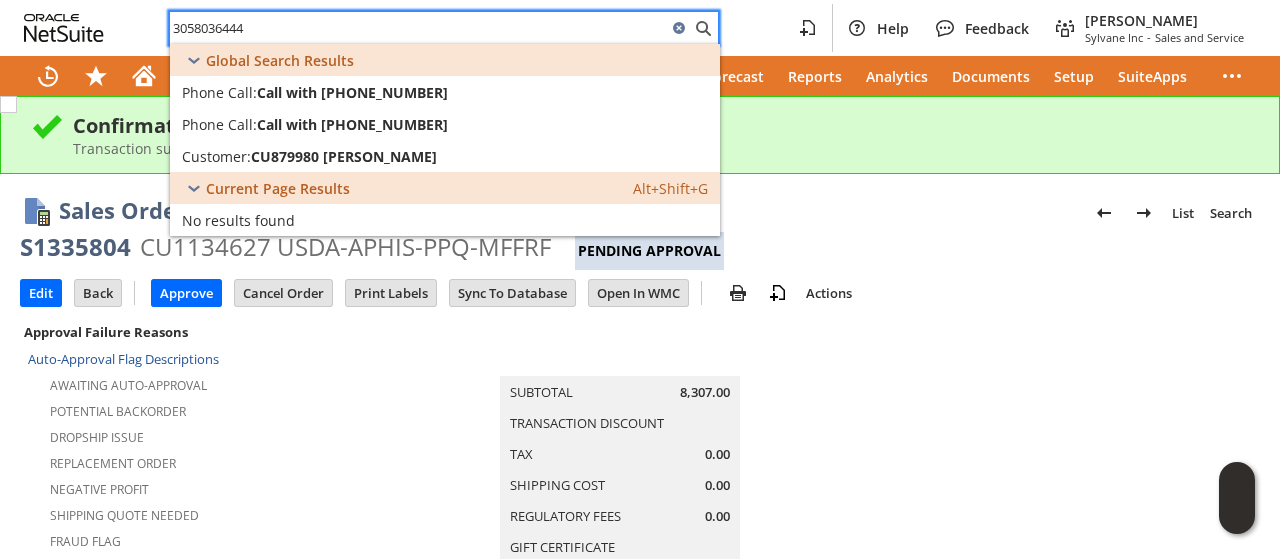 type on "3058036444" 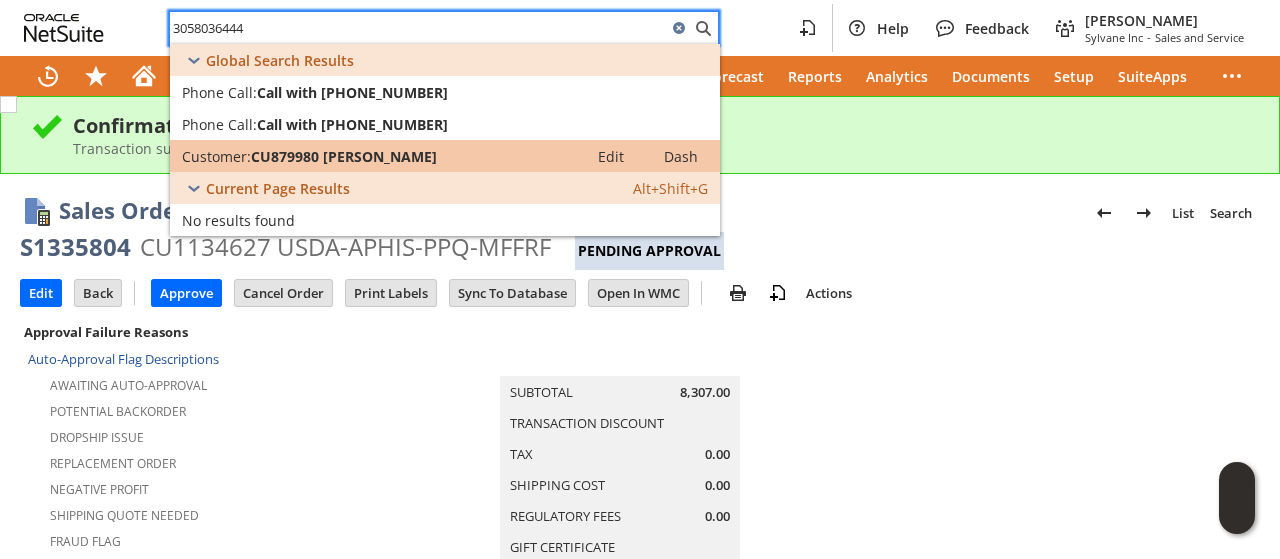 click on "CU879980 [PERSON_NAME]" at bounding box center (344, 156) 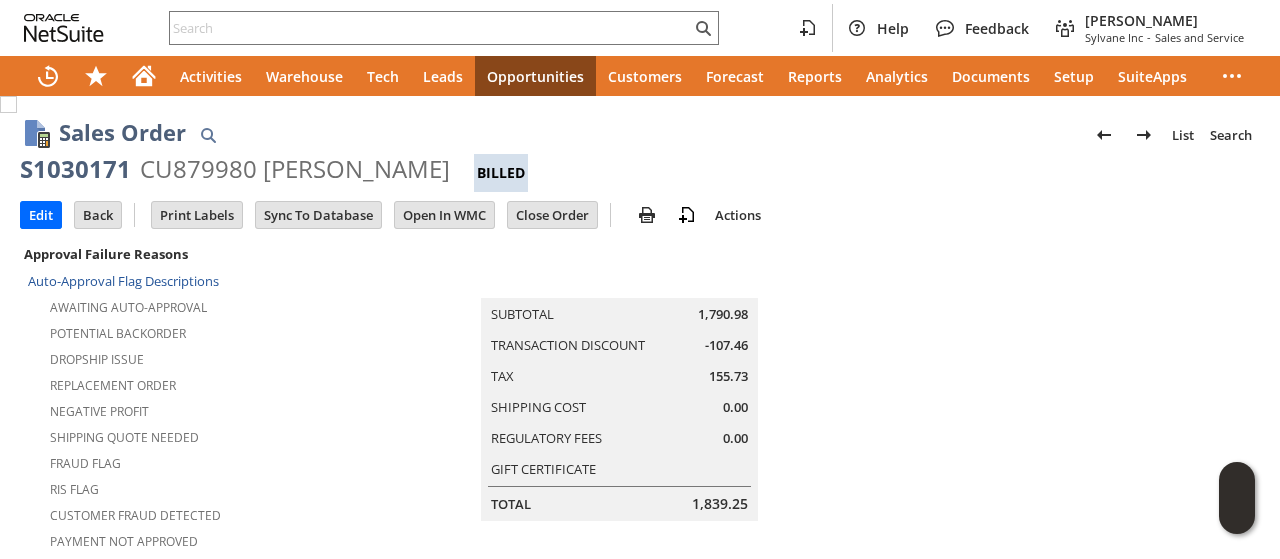scroll, scrollTop: 0, scrollLeft: 0, axis: both 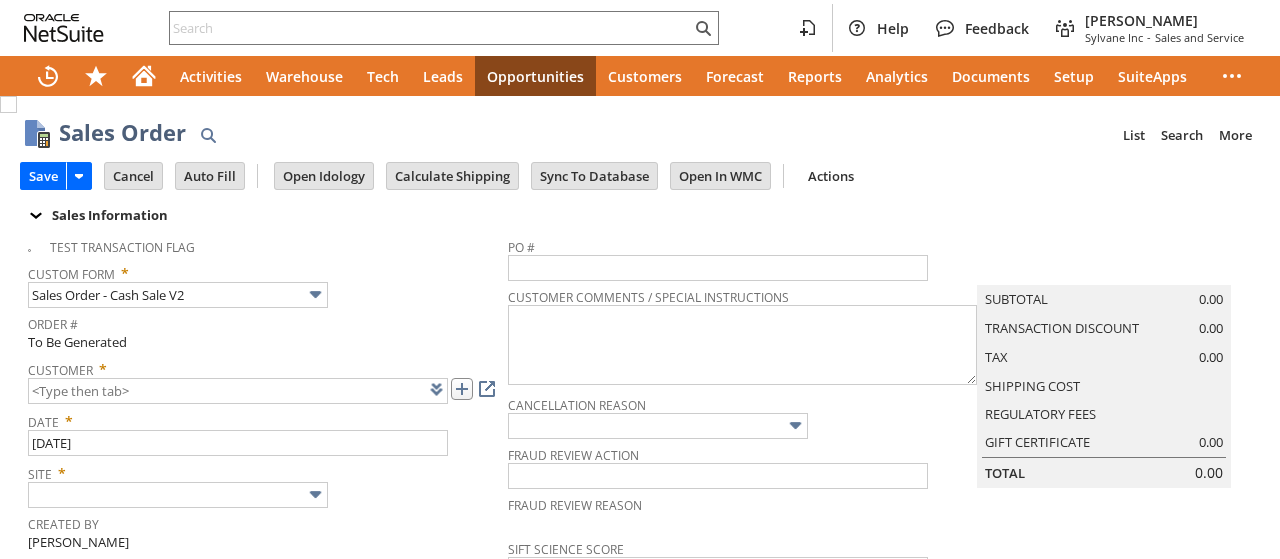 drag, startPoint x: 0, startPoint y: 0, endPoint x: 461, endPoint y: 389, distance: 603.1932 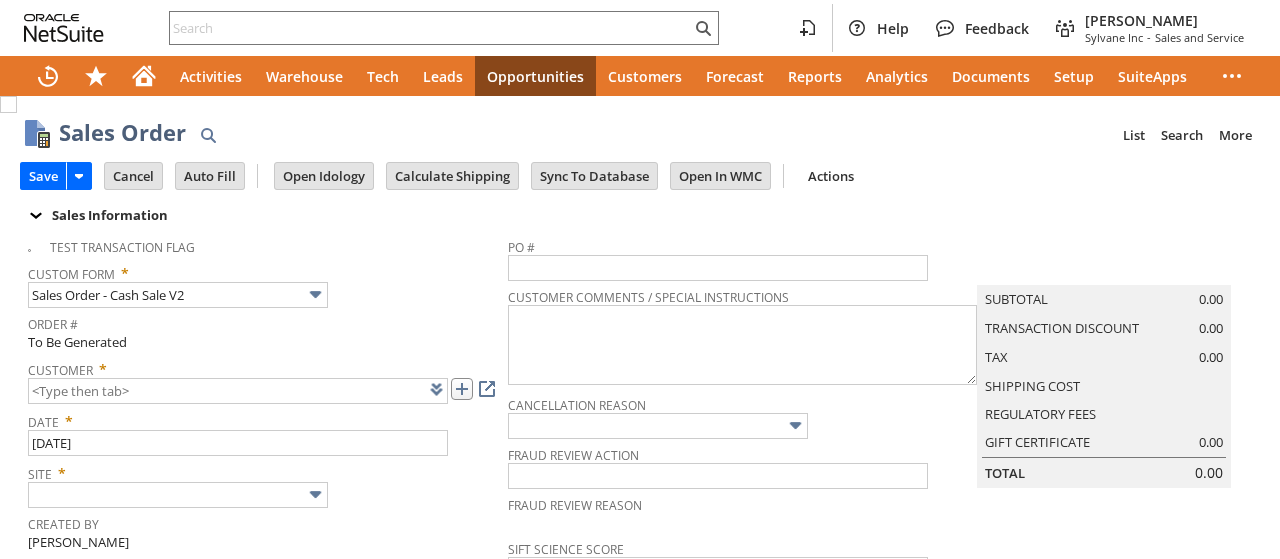 click at bounding box center [462, 389] 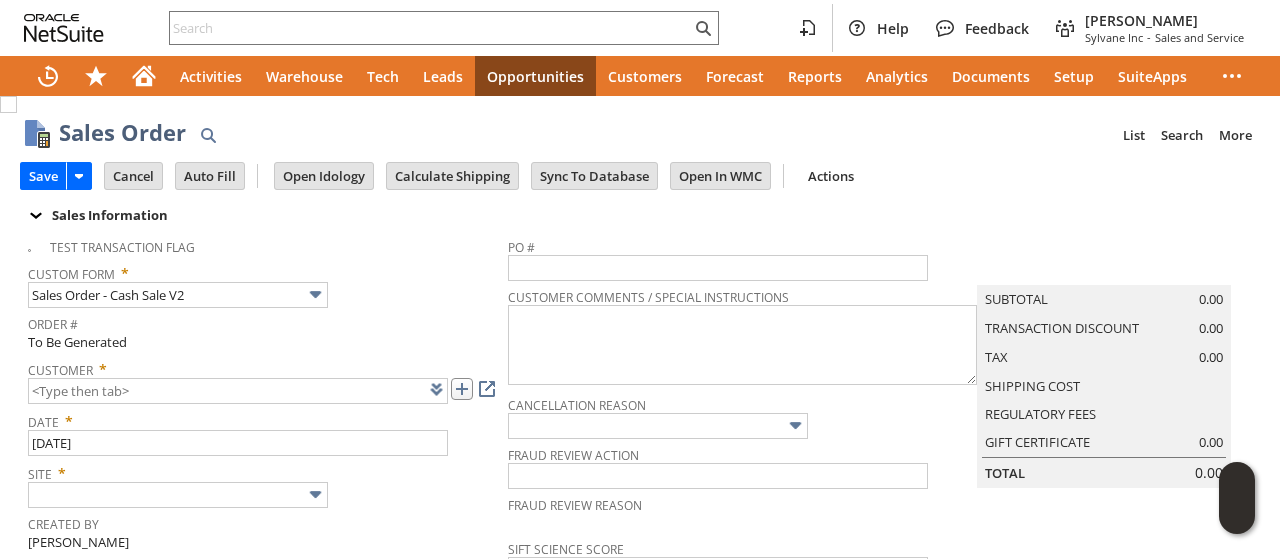 type on "CU1224088 [PERSON_NAME]" 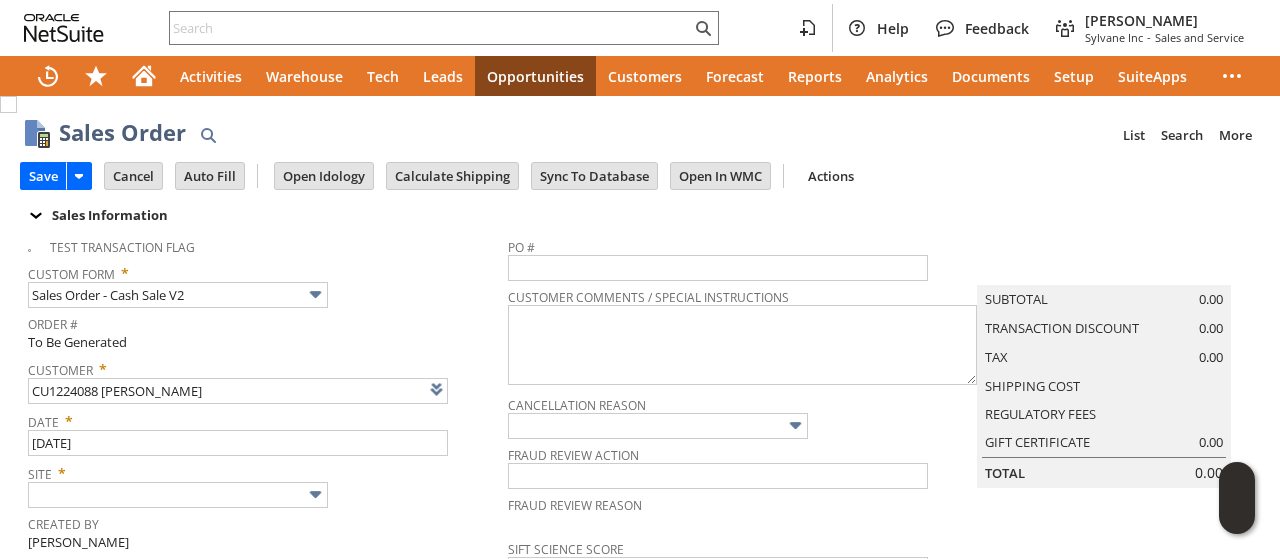 click on "Sales Information
Test Transaction Flag
Custom Form
*
Sales Order - Cash Sale V2
Order #
To Be Generated
Customer
*
CU1224088 Nick Long
List  Search
Date
*
7/8/2025
Site
*
Created By
Tucker Moss
How Order Received
*
Headquarters - Phone/Fax
Memo
Special Warehouse Instructions
PO #
Customer Comments / Special Instructions" at bounding box center [640, 454] 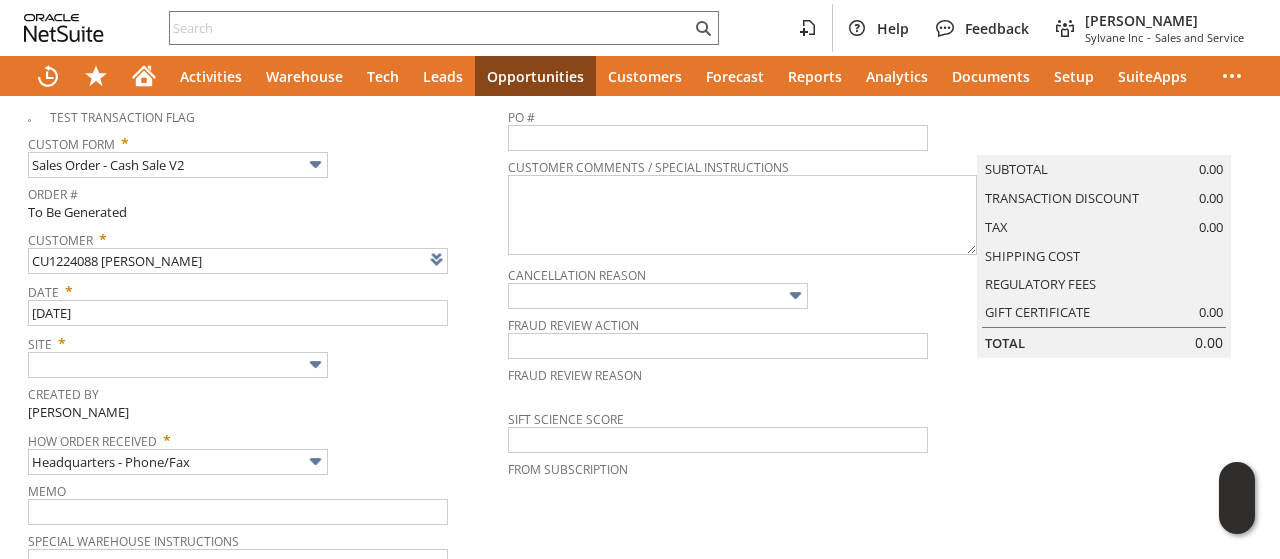 scroll, scrollTop: 140, scrollLeft: 0, axis: vertical 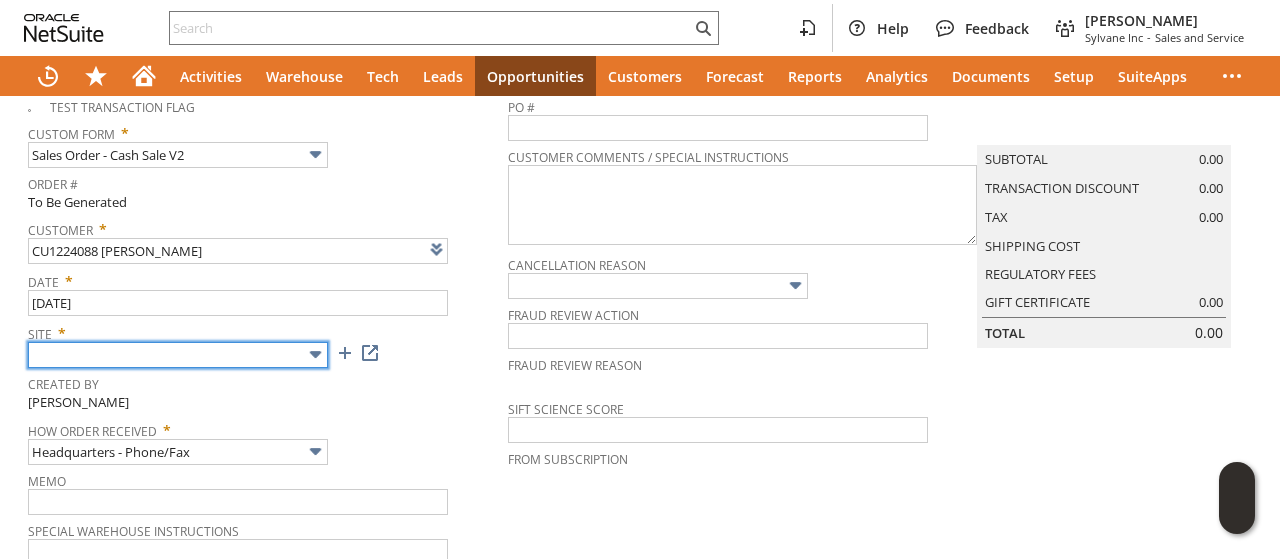 click at bounding box center (178, 355) 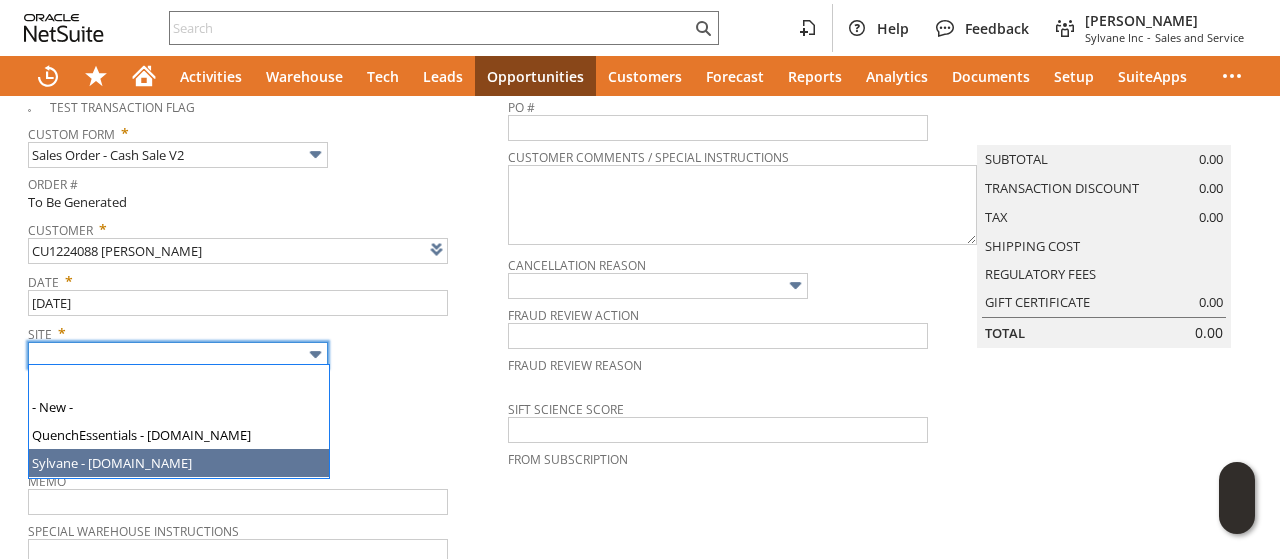 type on "Sylvane - [DOMAIN_NAME]" 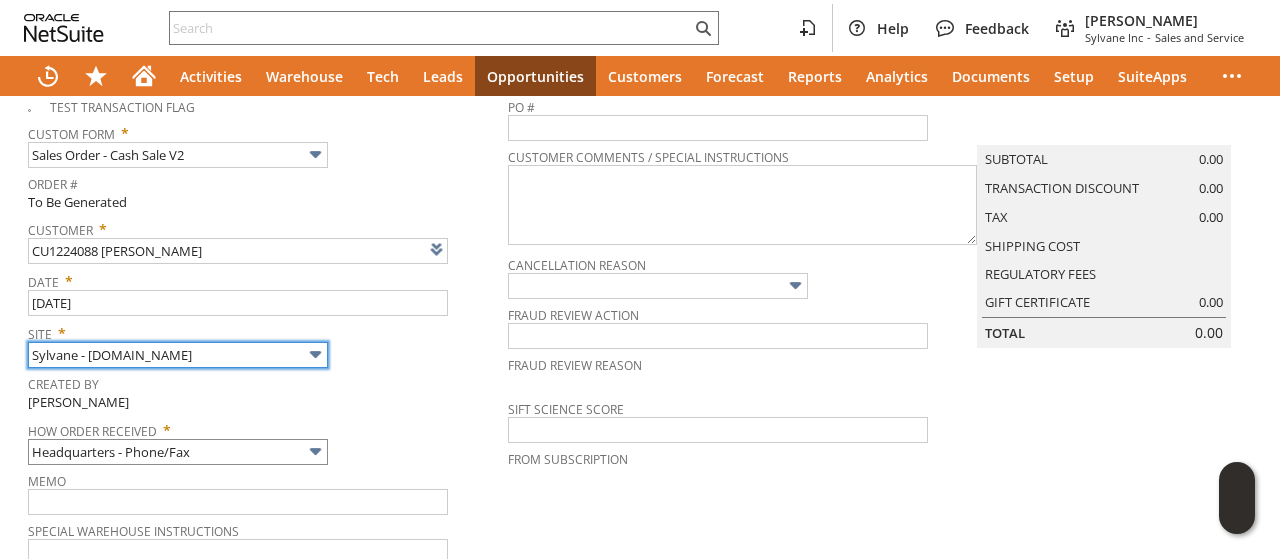 scroll, scrollTop: 1038, scrollLeft: 0, axis: vertical 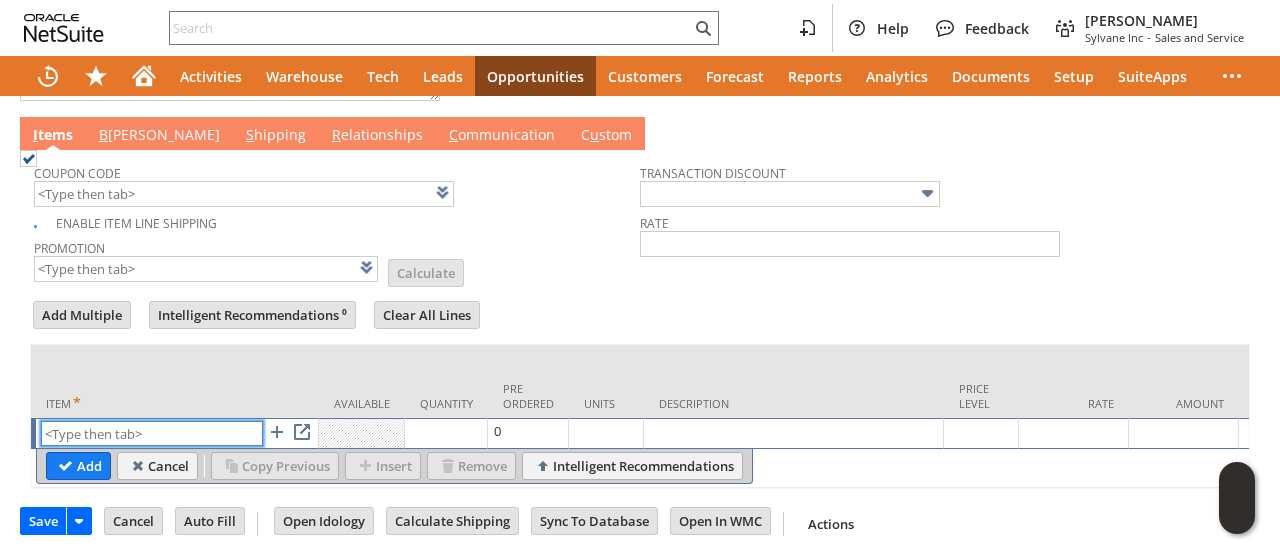 click at bounding box center (152, 433) 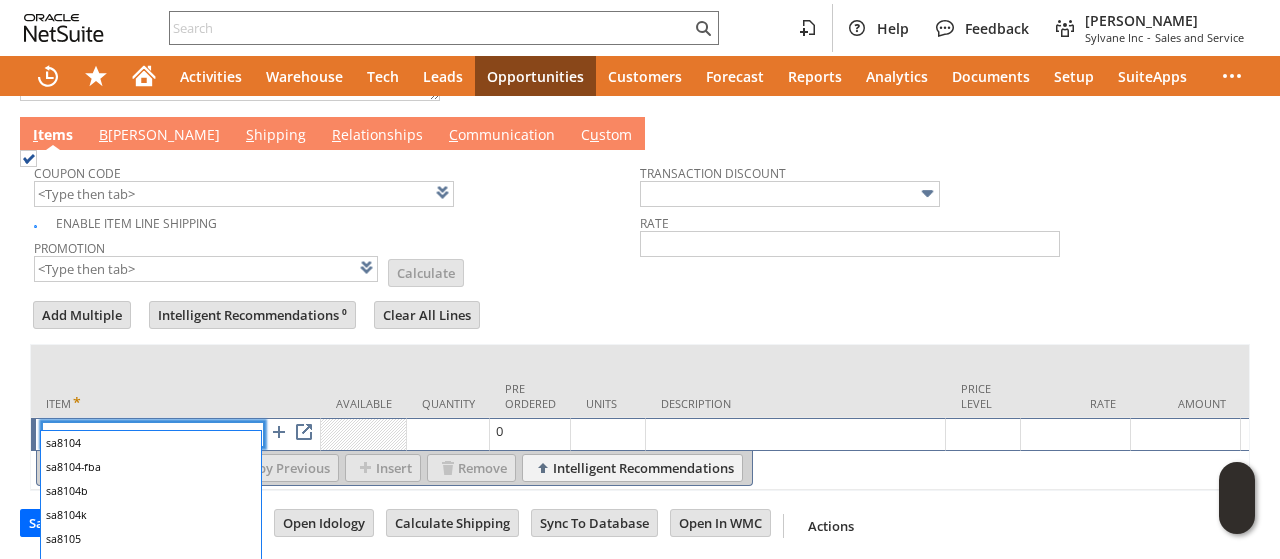 type on "sa8104" 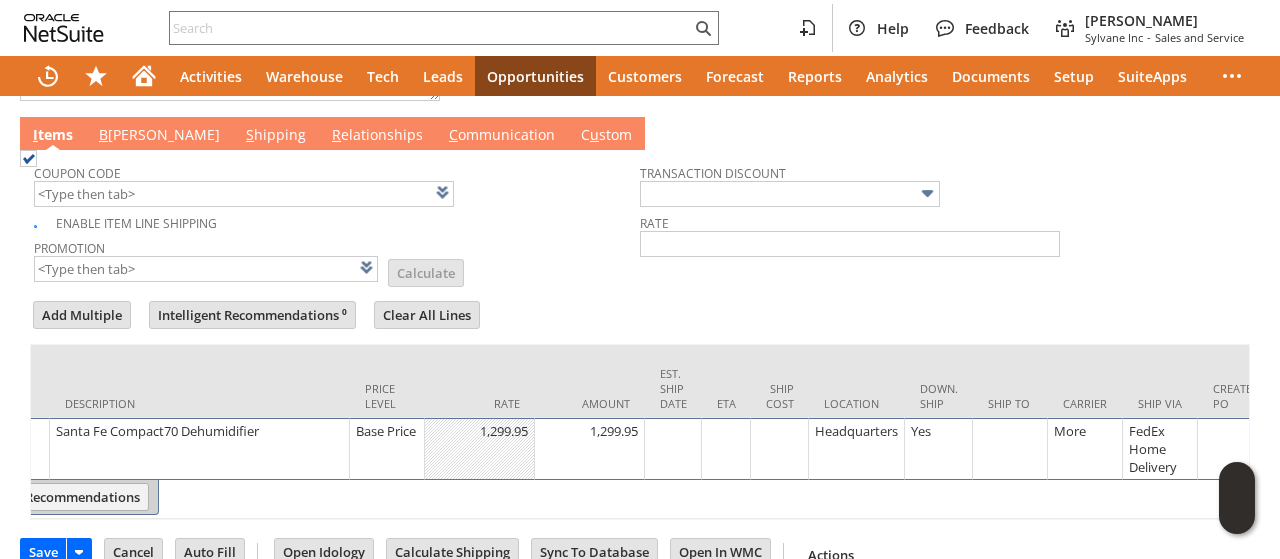 scroll, scrollTop: 0, scrollLeft: 672, axis: horizontal 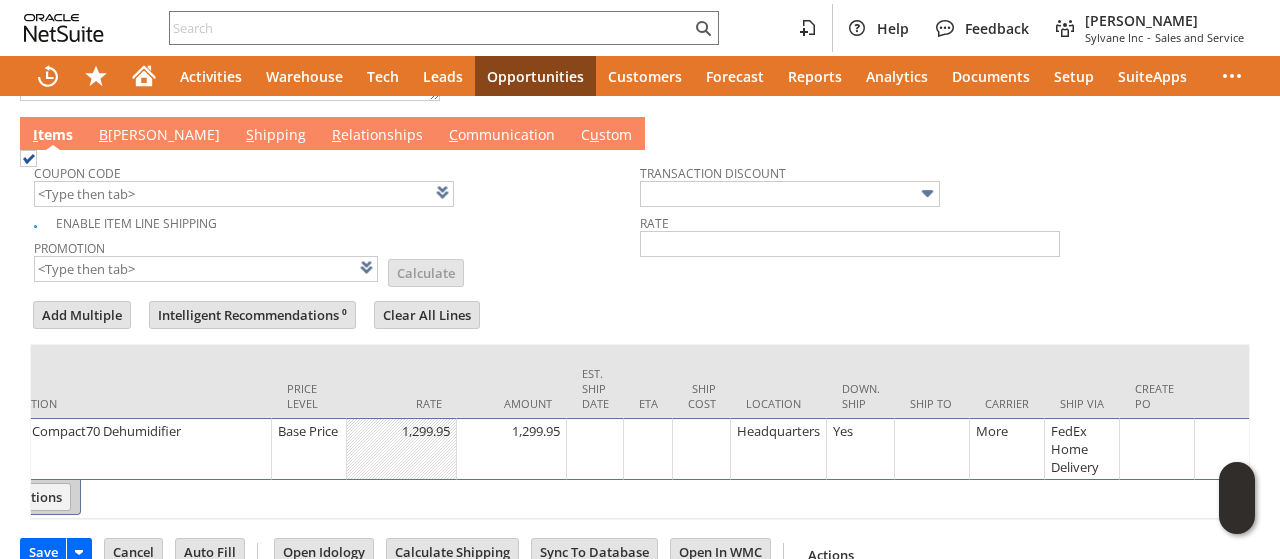 click at bounding box center [932, 449] 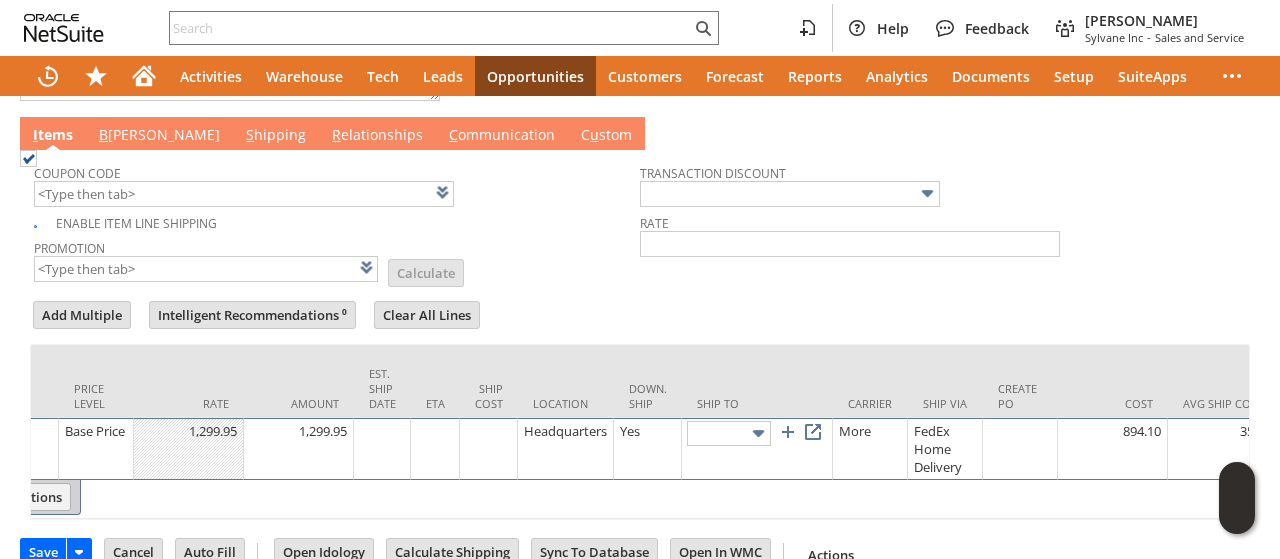 click at bounding box center [758, 433] 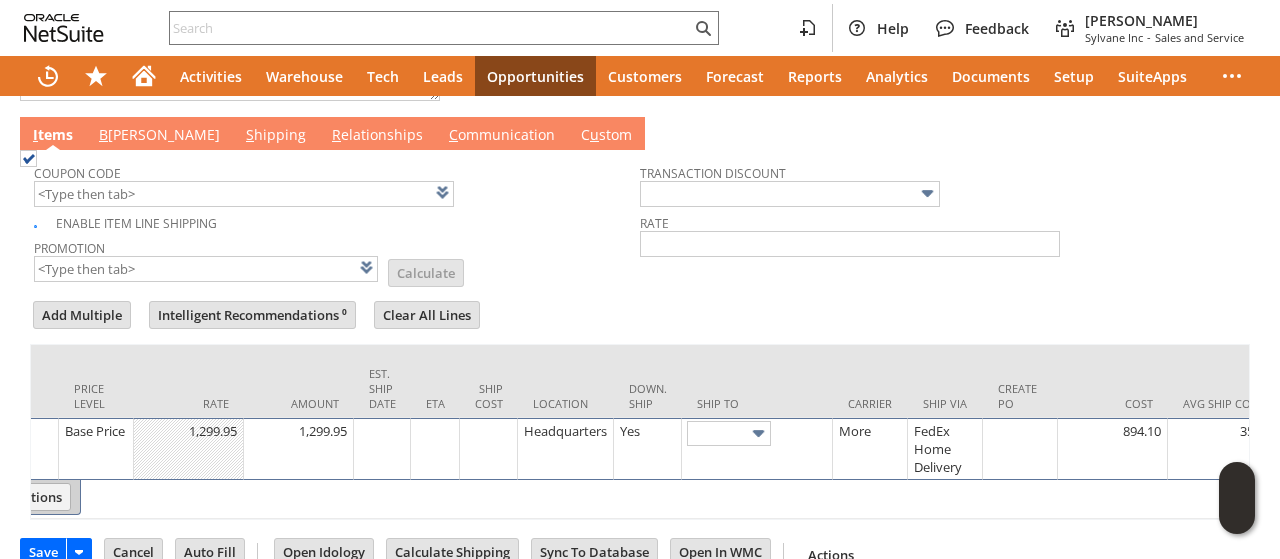 type on "147 Rowe Ave" 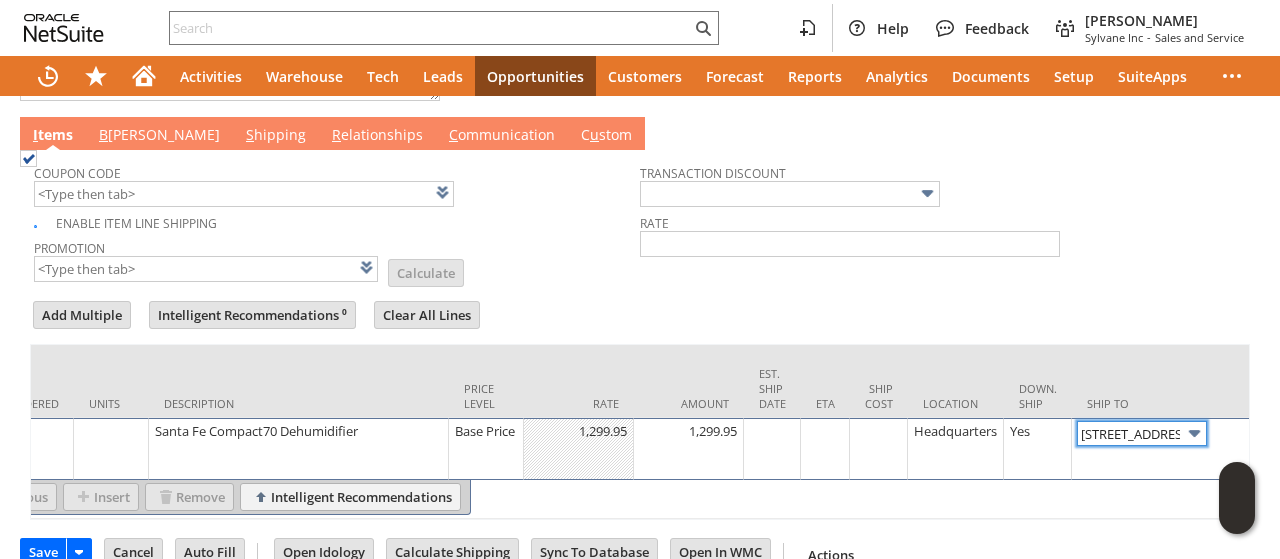 scroll, scrollTop: 0, scrollLeft: 0, axis: both 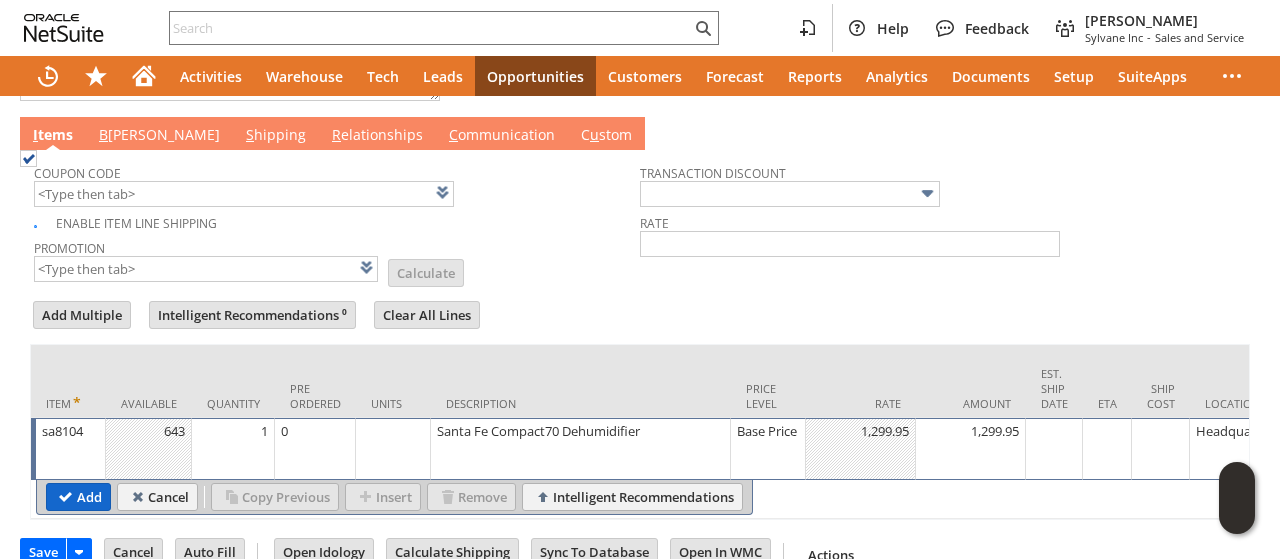 click on "Add" at bounding box center [78, 497] 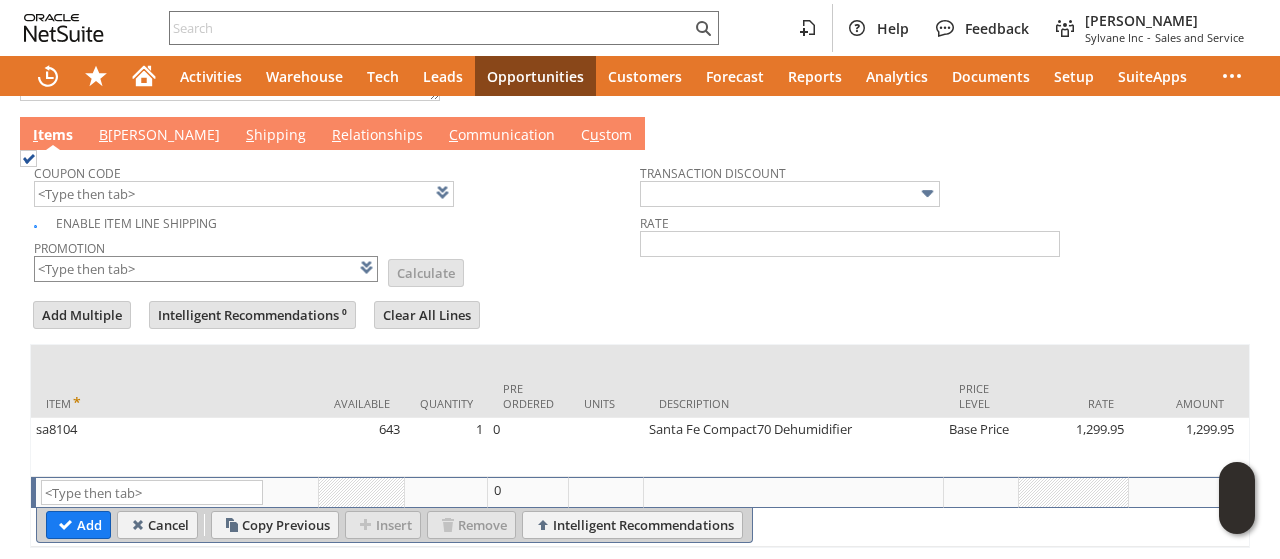 type on "Intelligent Recommendations¹⁰" 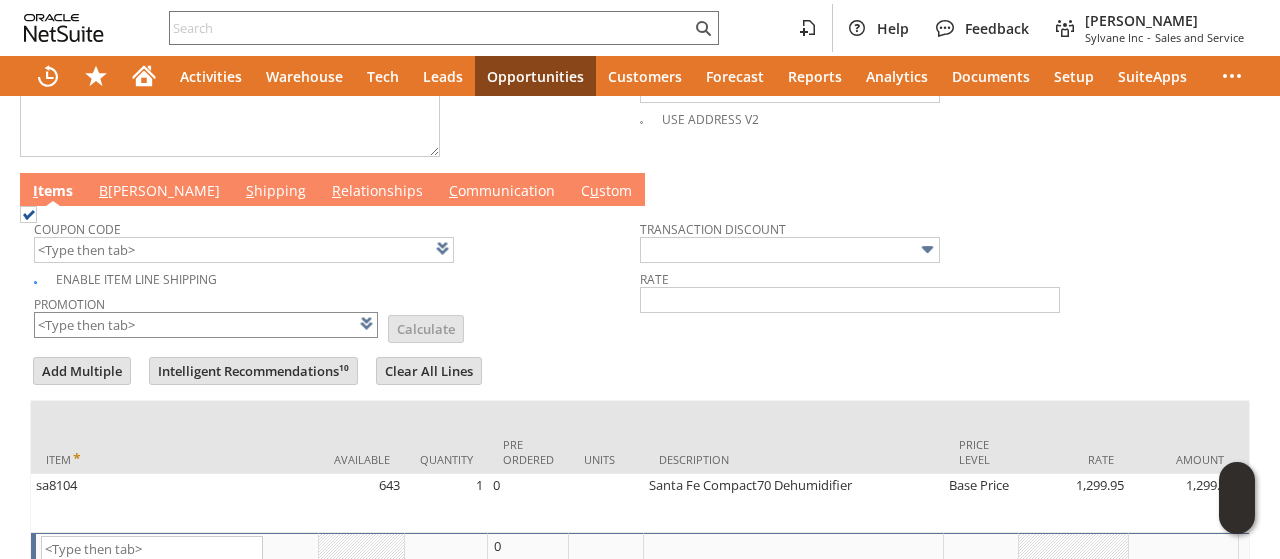 scroll, scrollTop: 951, scrollLeft: 0, axis: vertical 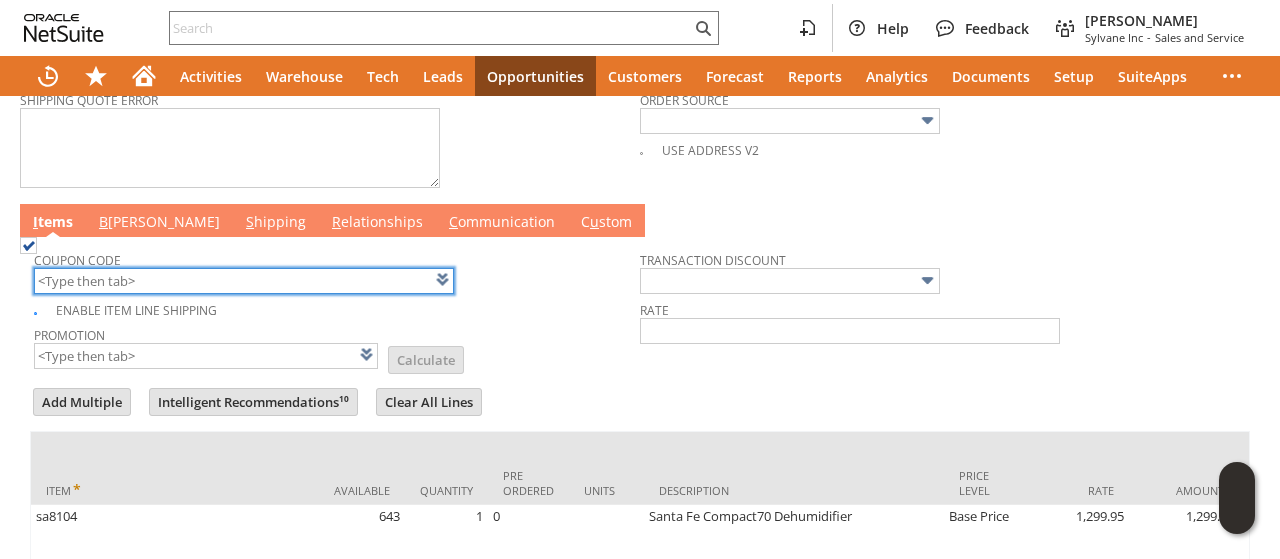 click at bounding box center (244, 281) 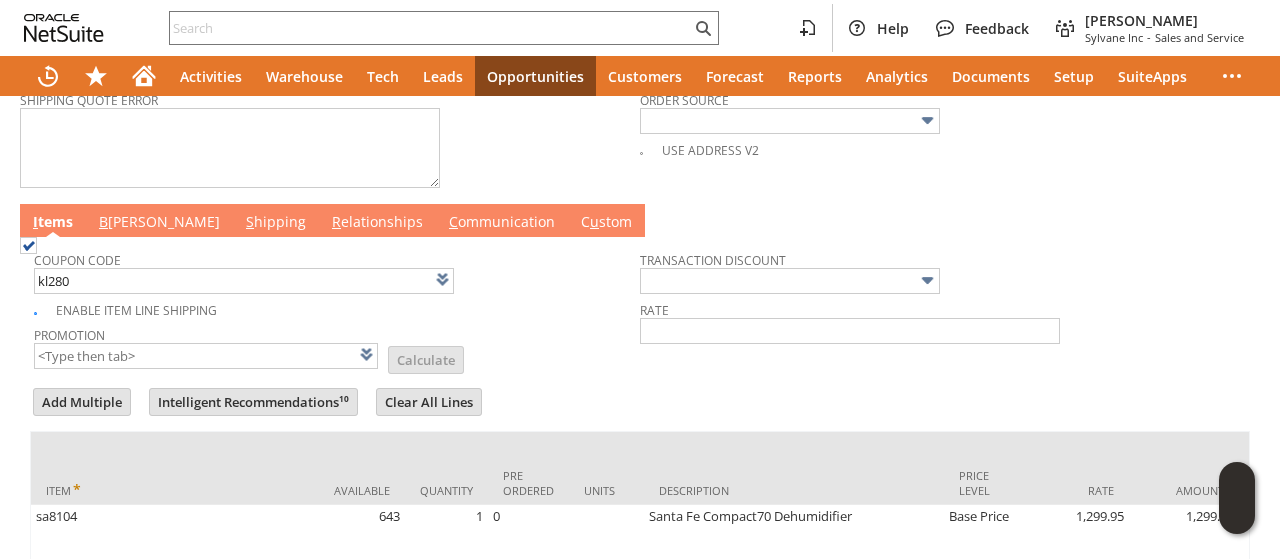 click on "Promotion
List
Calculate" at bounding box center [337, 346] 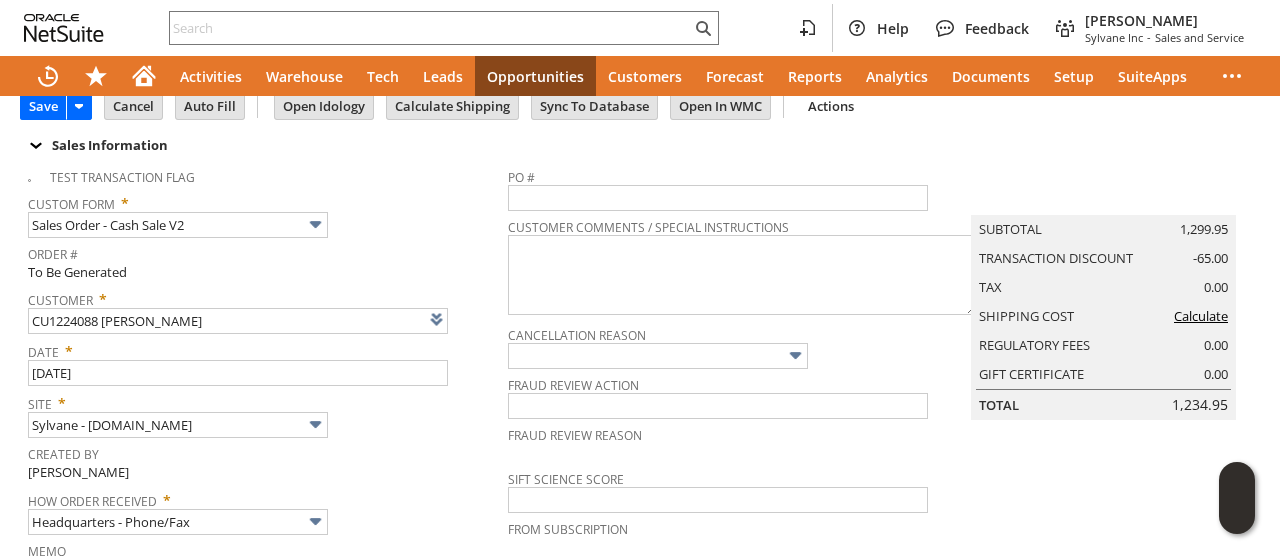 scroll, scrollTop: 0, scrollLeft: 0, axis: both 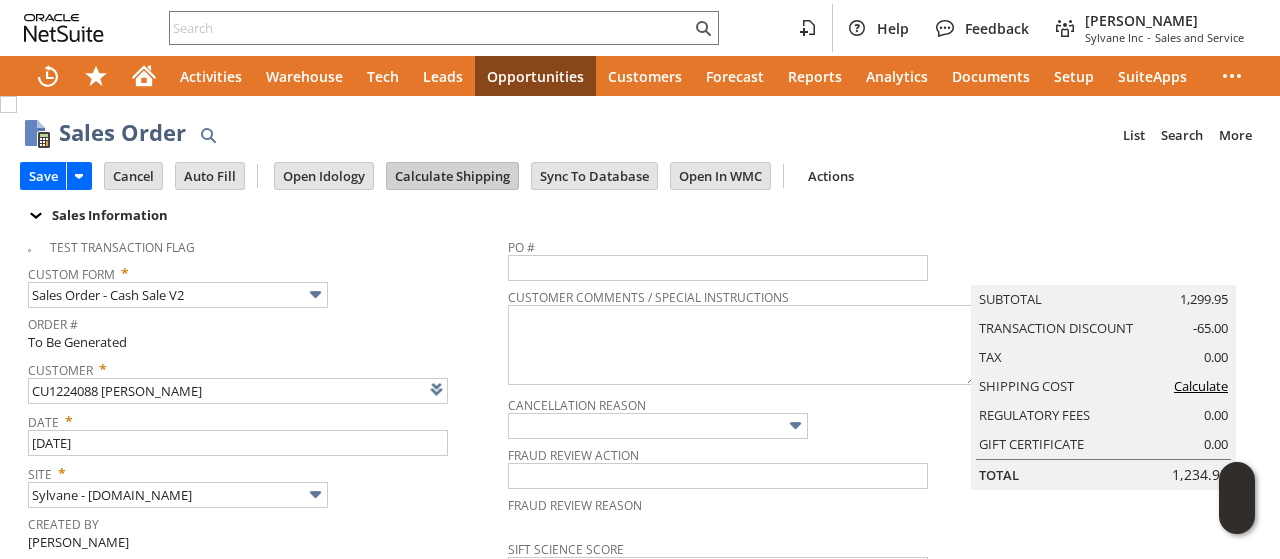 click on "Calculate Shipping" at bounding box center [452, 176] 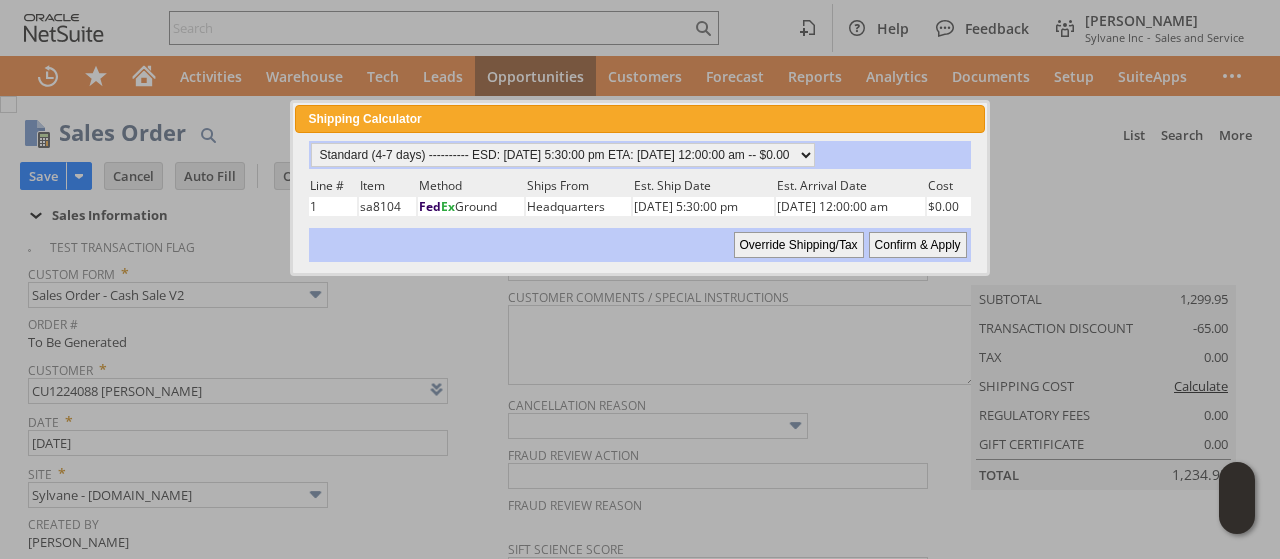 click on "Confirm & Apply" at bounding box center [918, 245] 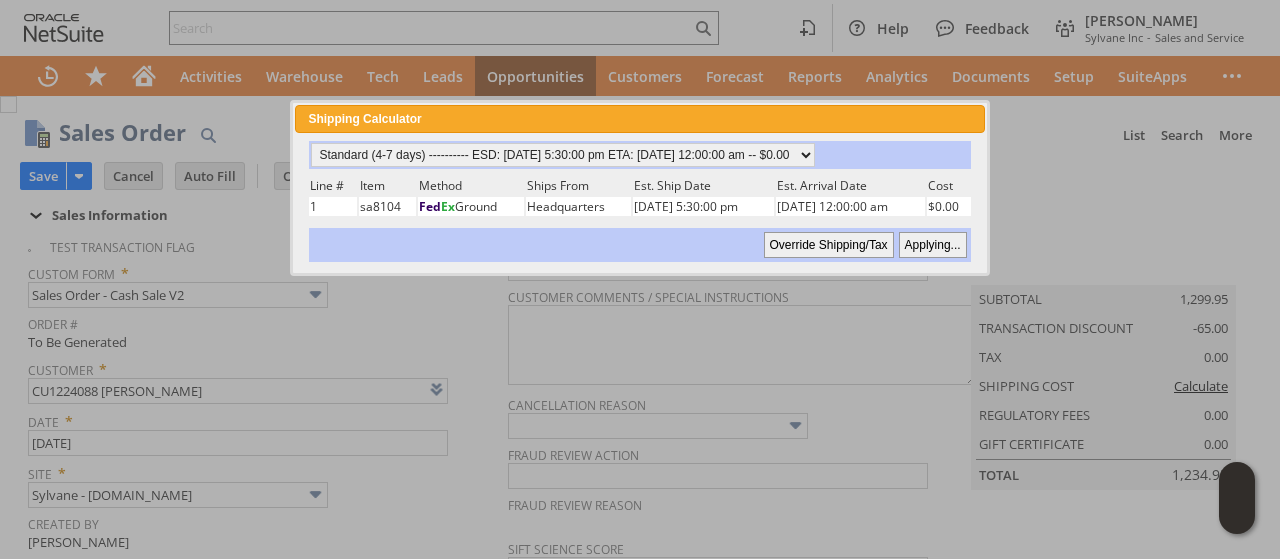 type 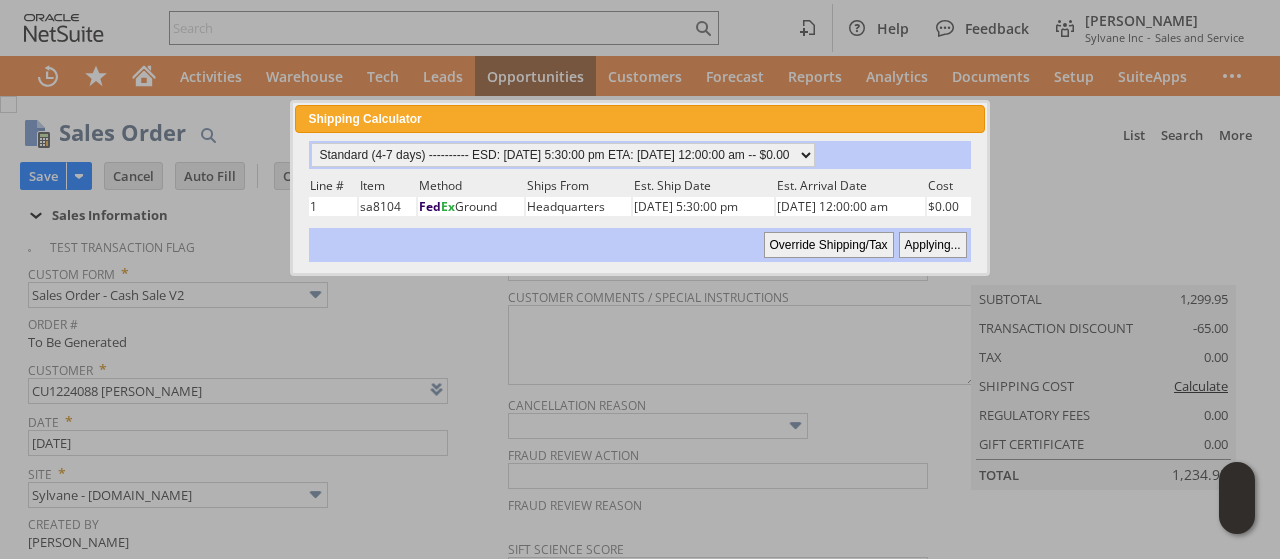 type on "Add" 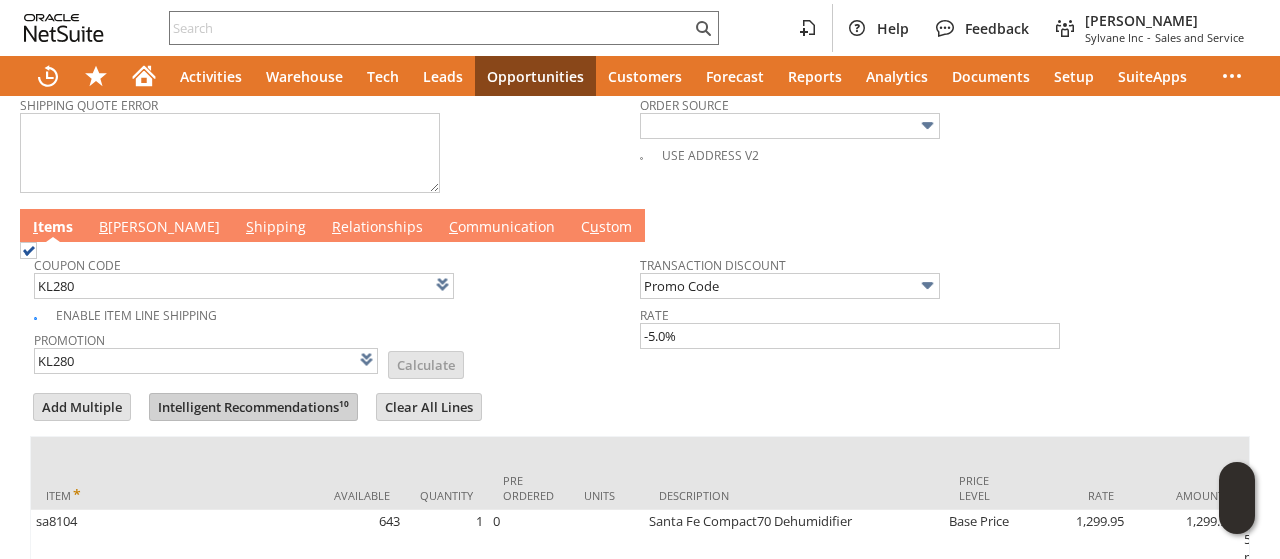 scroll, scrollTop: 943, scrollLeft: 0, axis: vertical 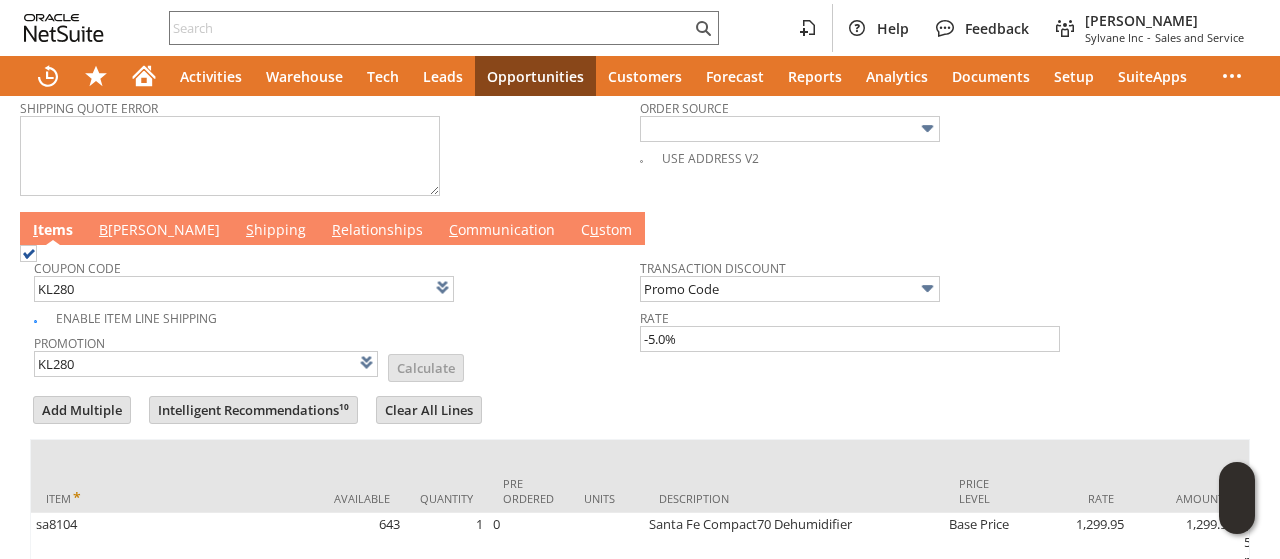 click on "B [PERSON_NAME]" at bounding box center (159, 231) 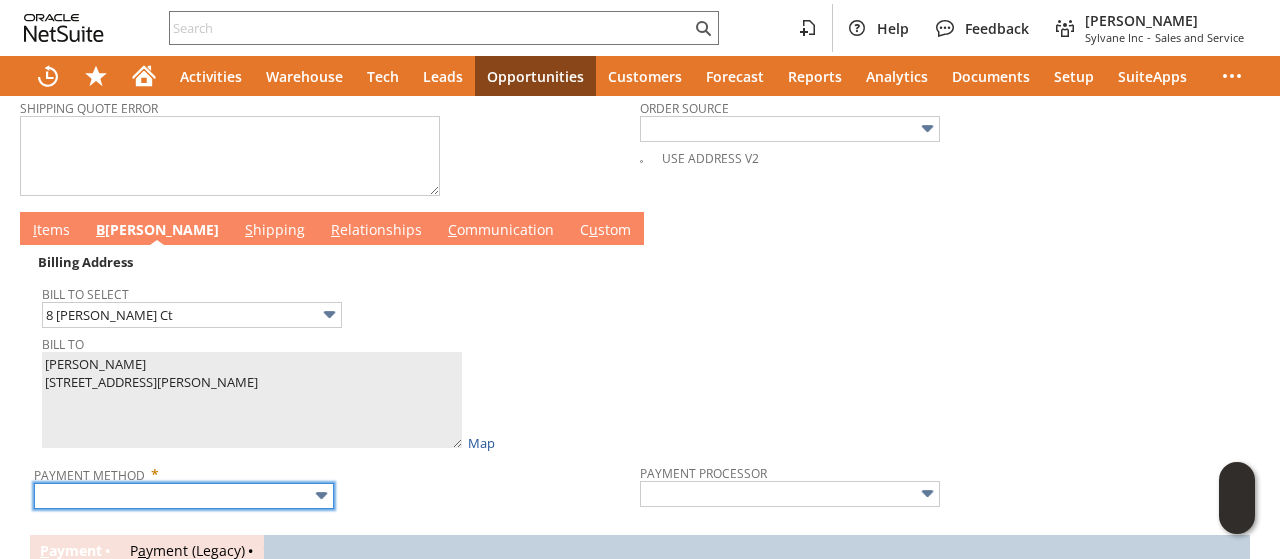 click at bounding box center [184, 496] 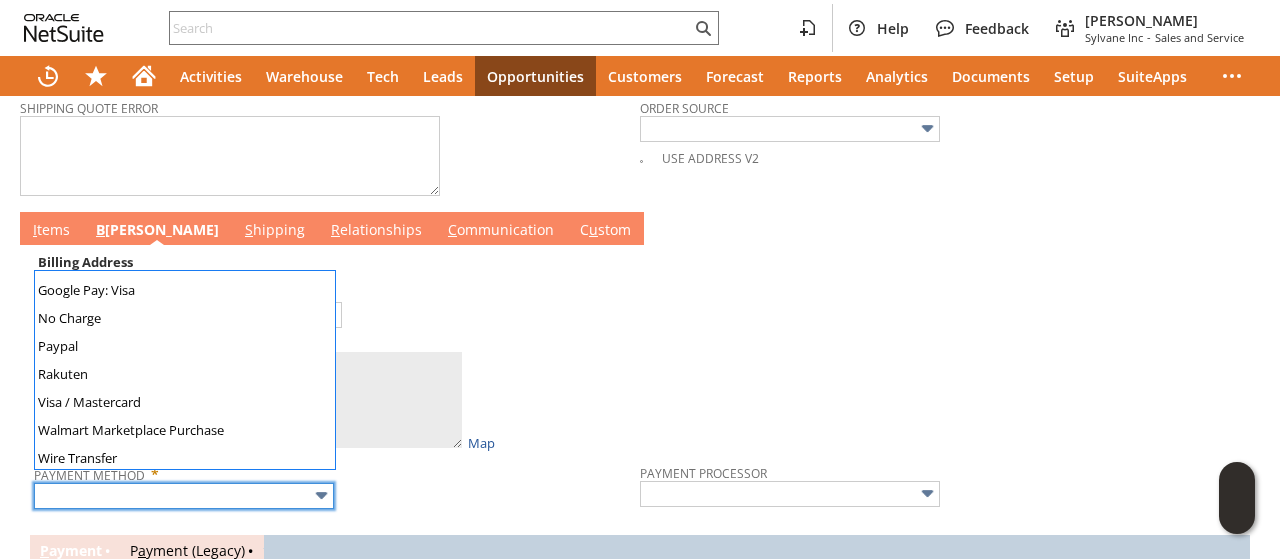 scroll, scrollTop: 558, scrollLeft: 0, axis: vertical 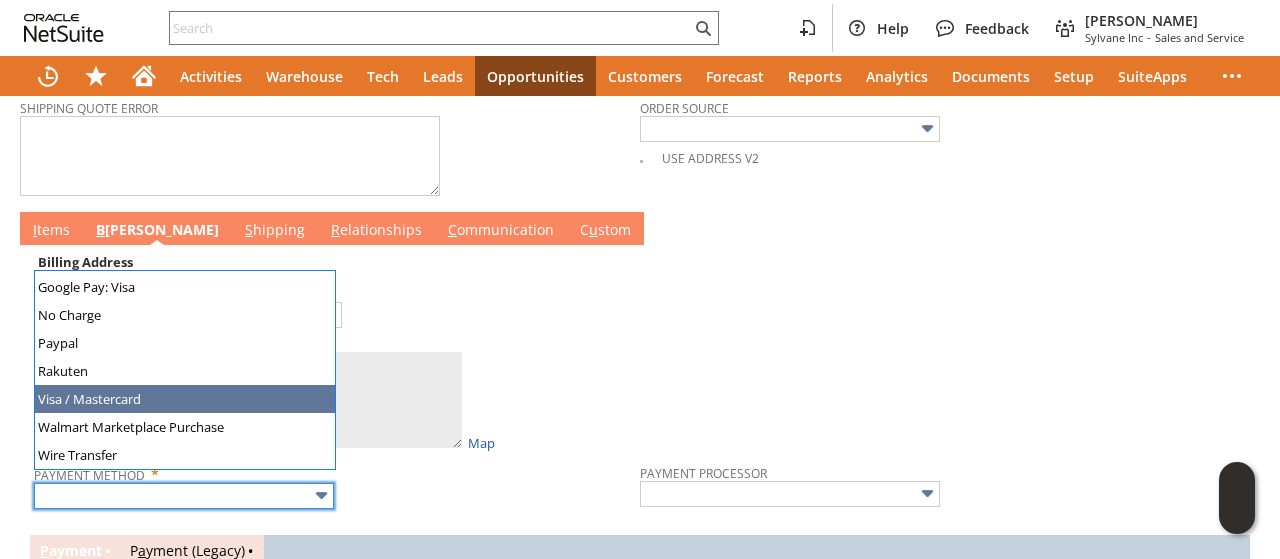 type on "Visa / Mastercard" 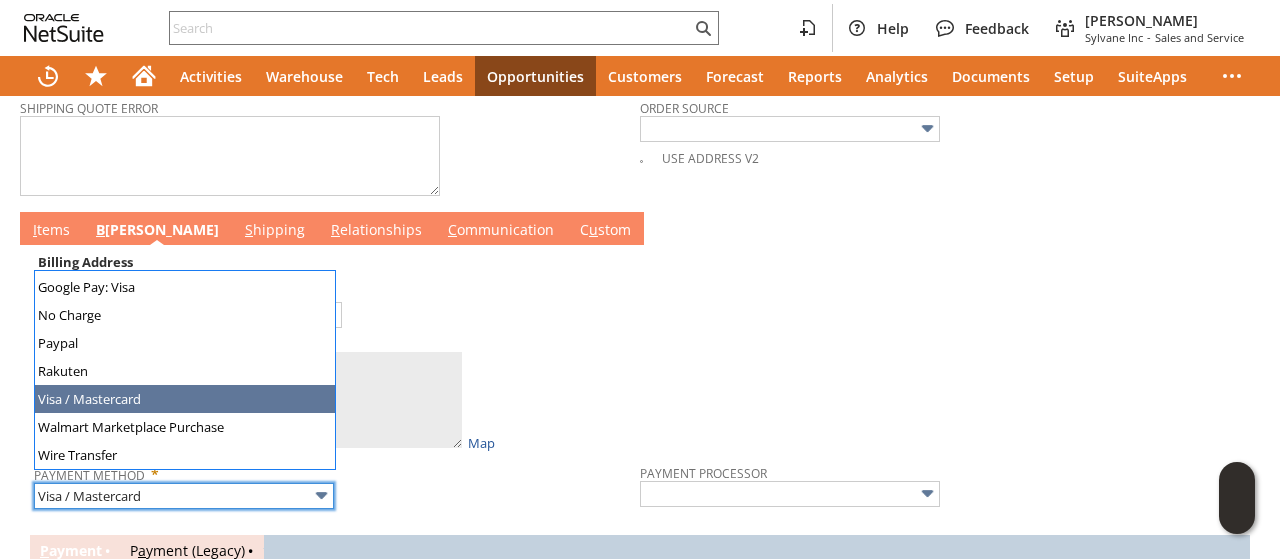 type on "Braintree" 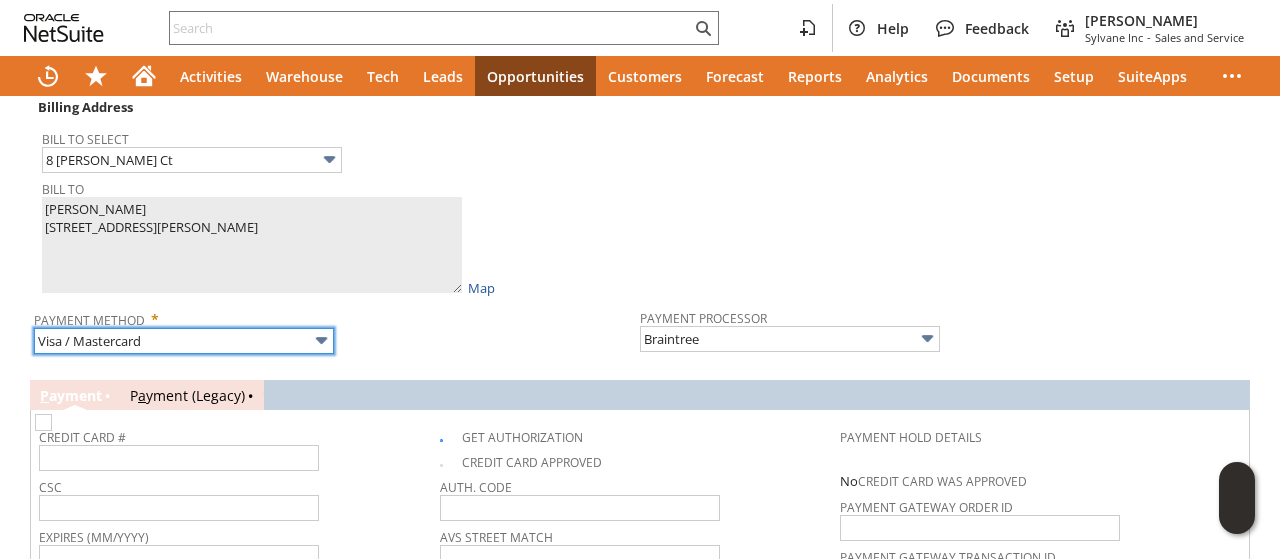 scroll, scrollTop: 1325, scrollLeft: 0, axis: vertical 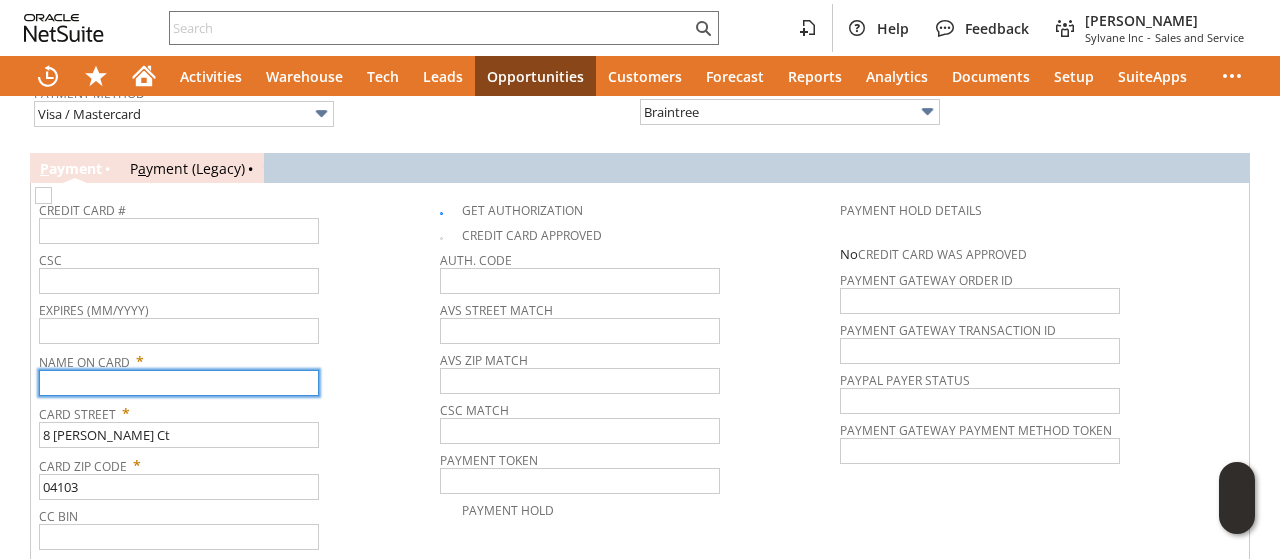 click at bounding box center [179, 383] 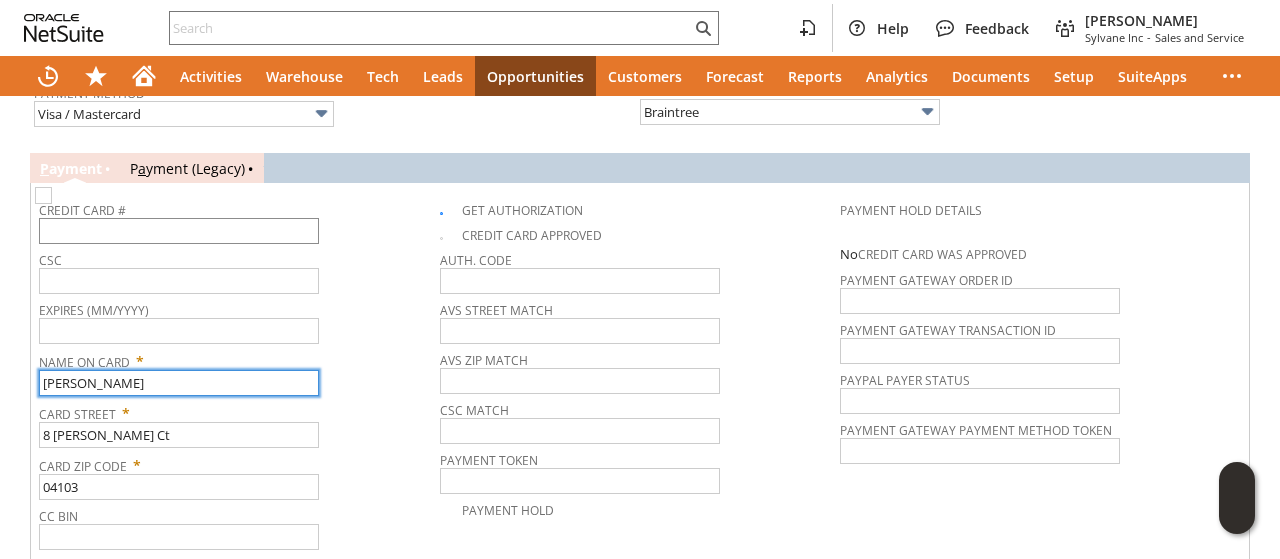 type on "Nick Long" 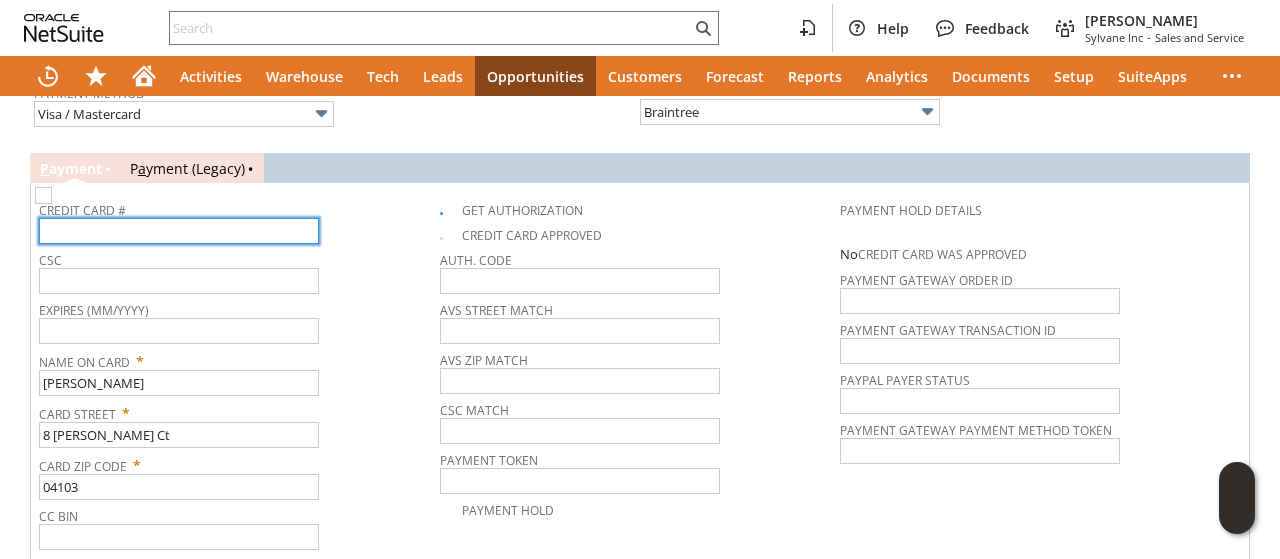 click at bounding box center (179, 231) 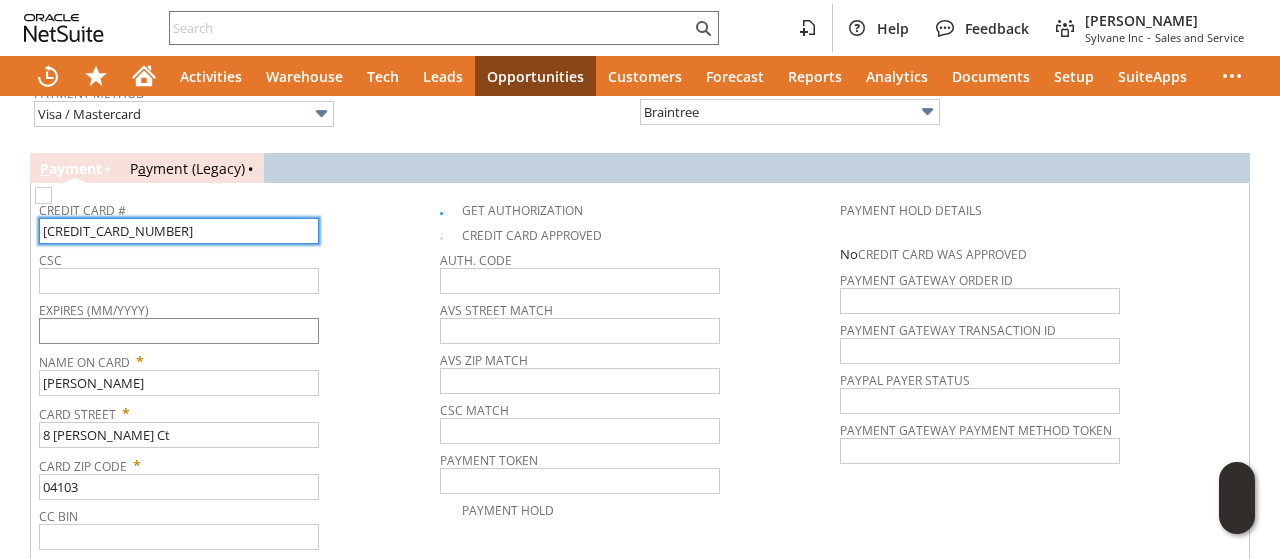 type on "4147400417400031" 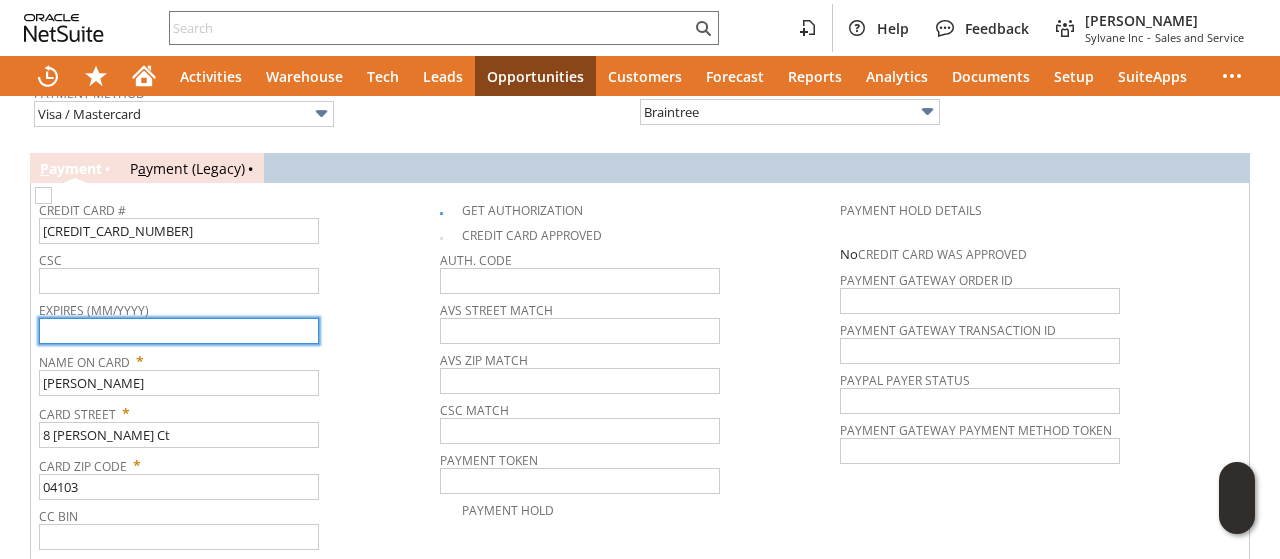 click at bounding box center [179, 331] 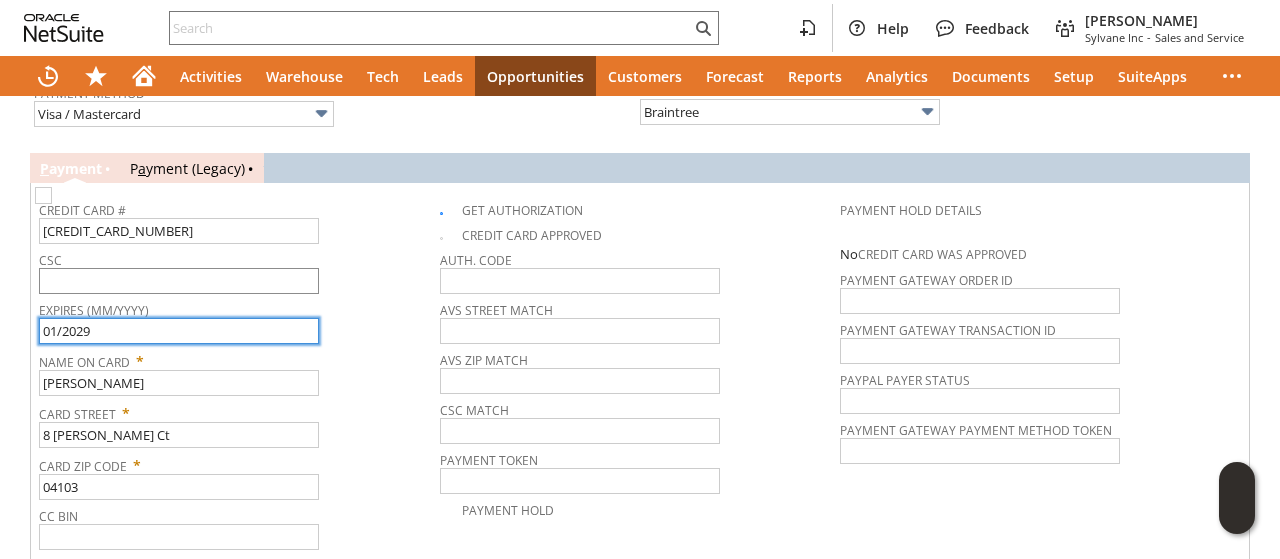 type on "01/2029" 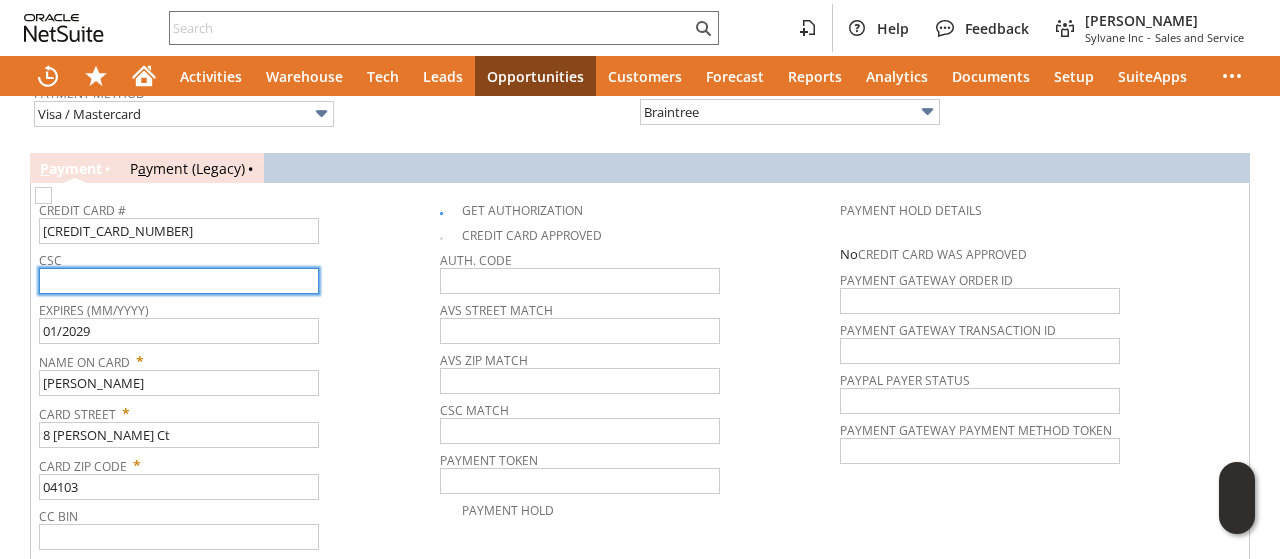 click at bounding box center (179, 281) 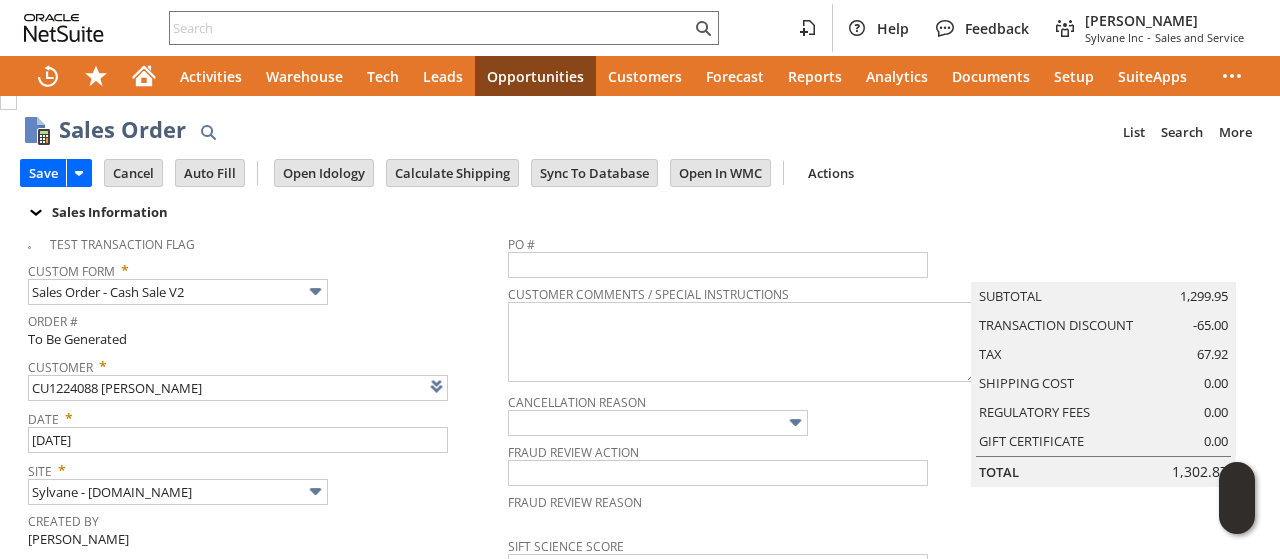 scroll, scrollTop: 0, scrollLeft: 0, axis: both 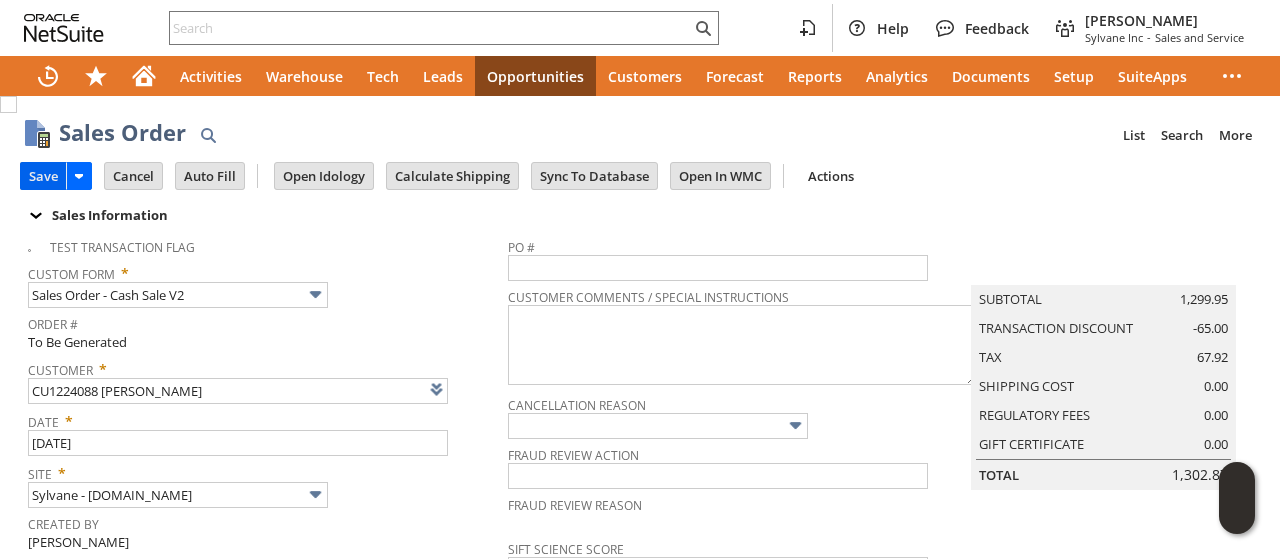 type on "921" 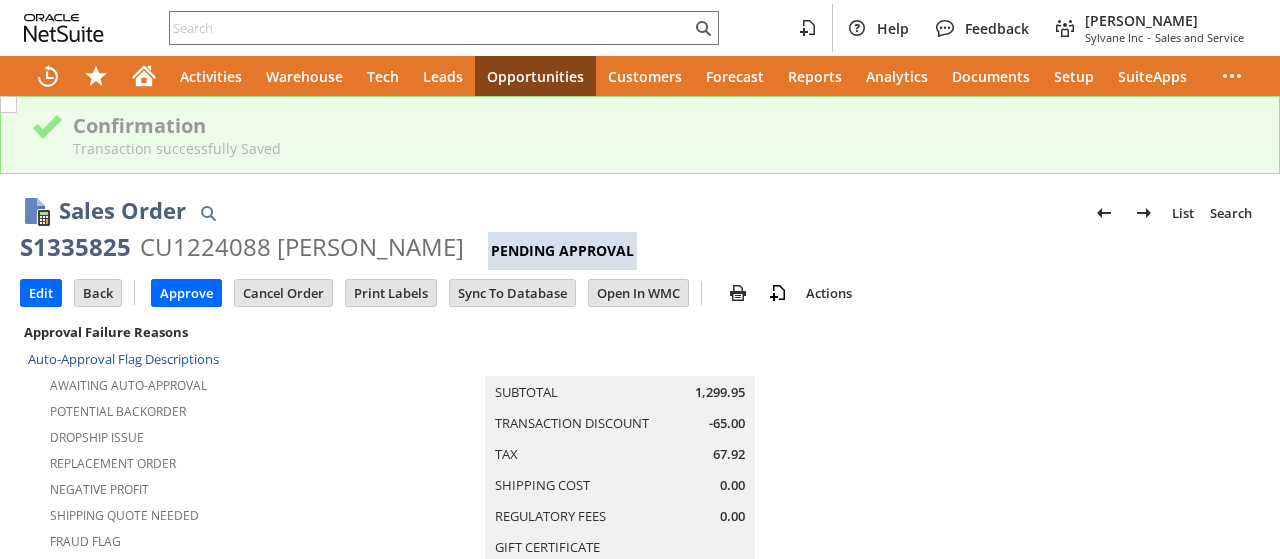 scroll, scrollTop: 0, scrollLeft: 0, axis: both 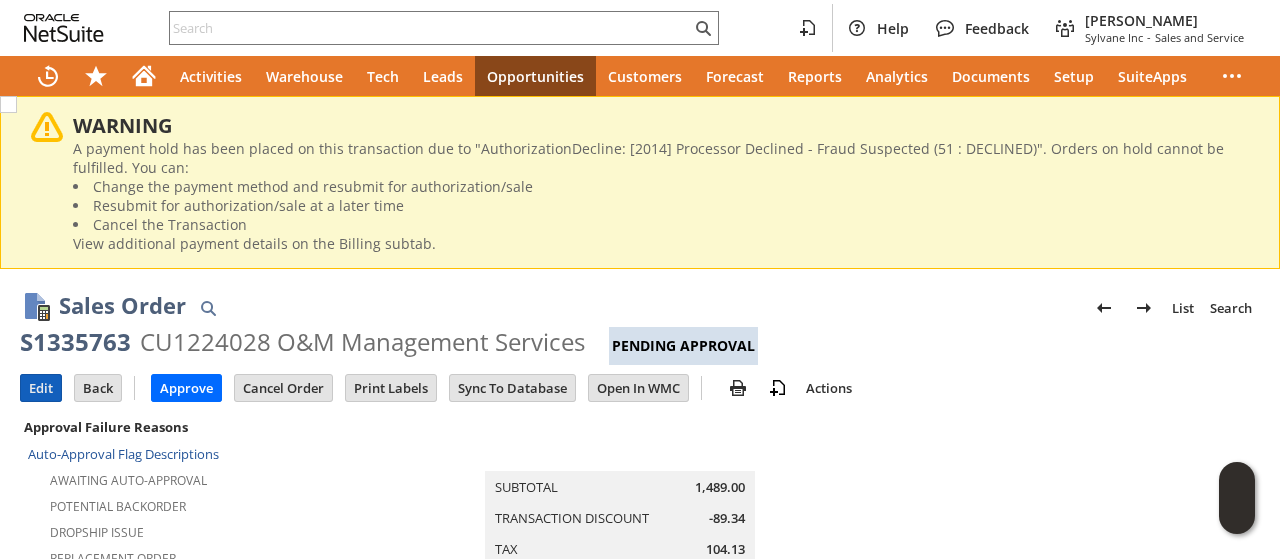 click on "Edit" at bounding box center (41, 388) 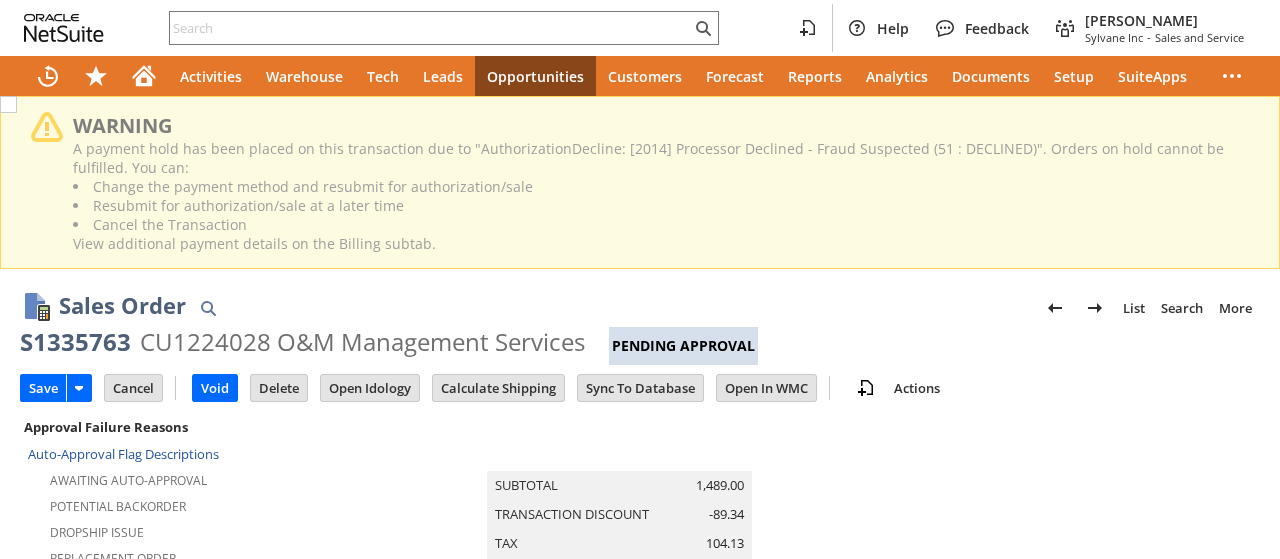 scroll, scrollTop: 0, scrollLeft: 0, axis: both 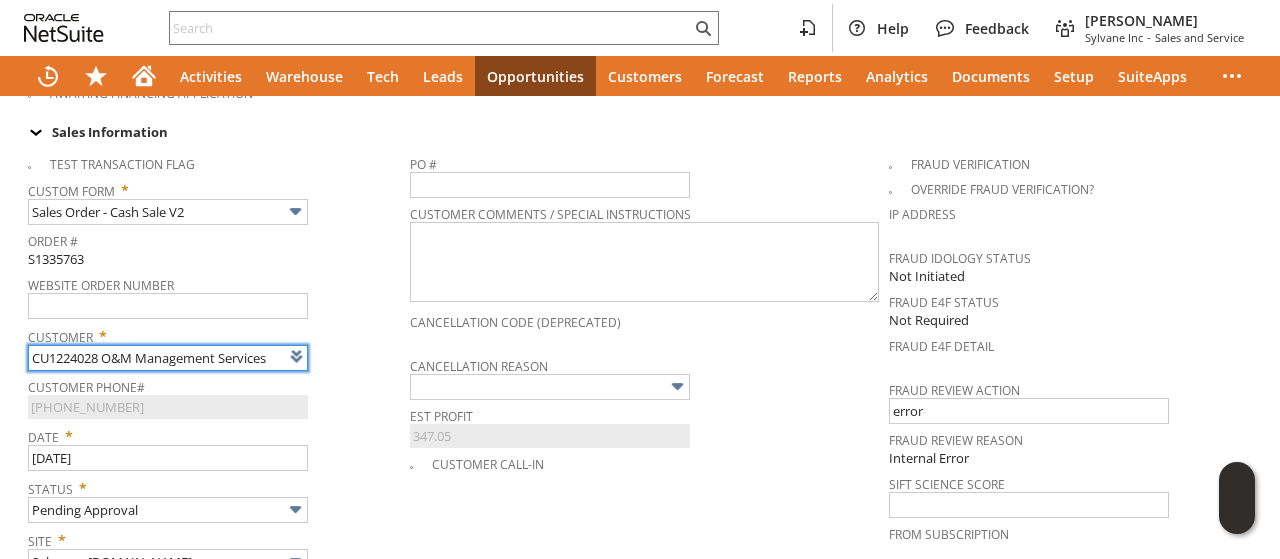 type on "Intelligent Recommendations¹⁰" 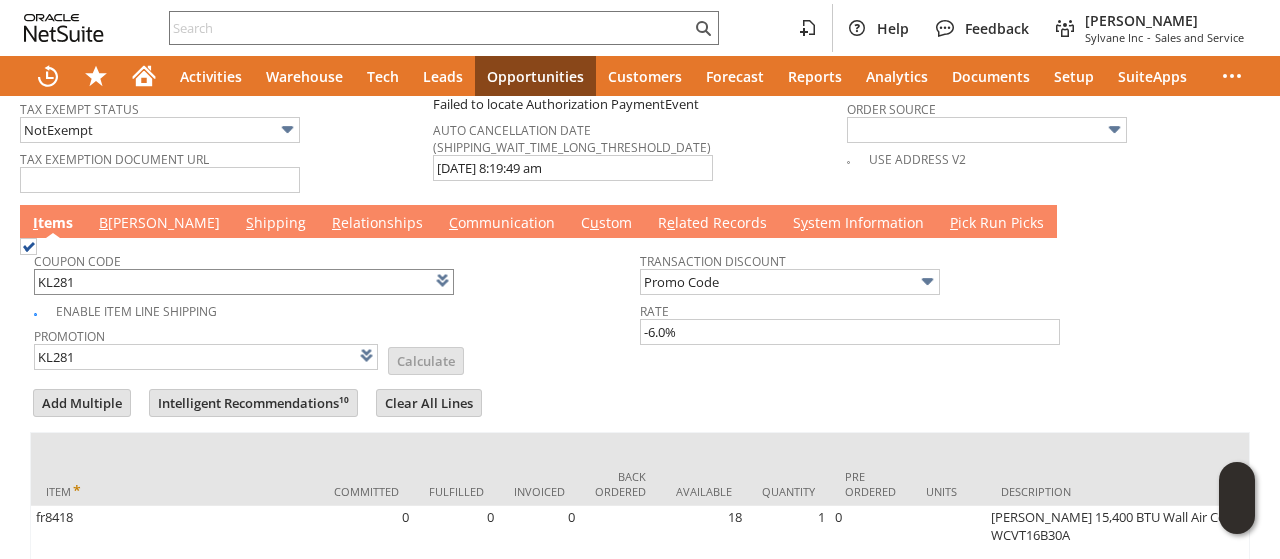 scroll, scrollTop: 1816, scrollLeft: 0, axis: vertical 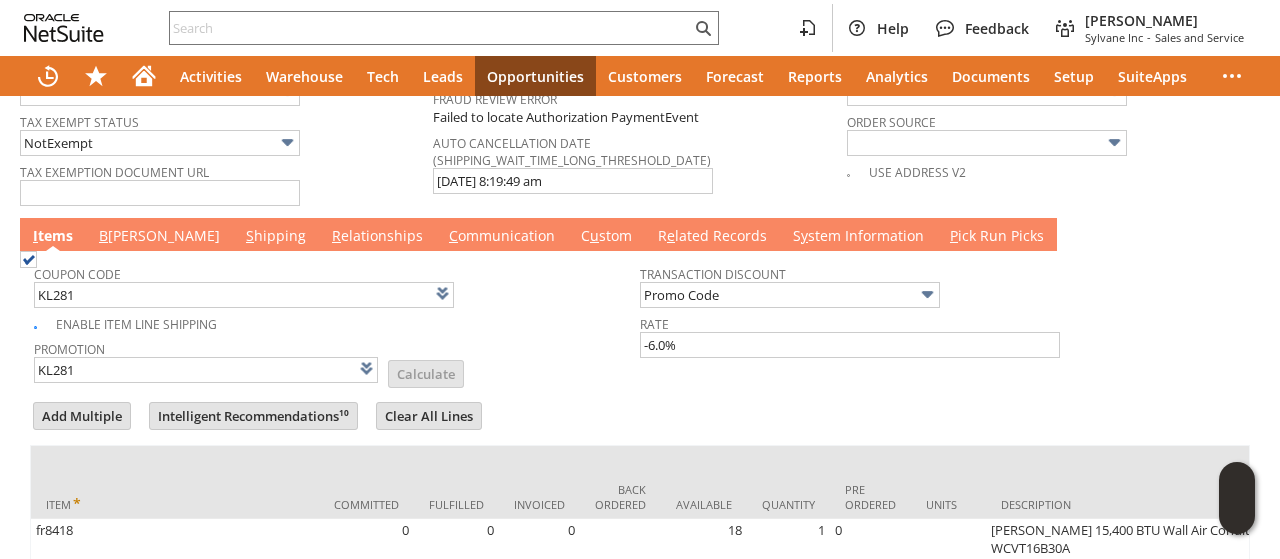 click on "B [PERSON_NAME]" at bounding box center [159, 237] 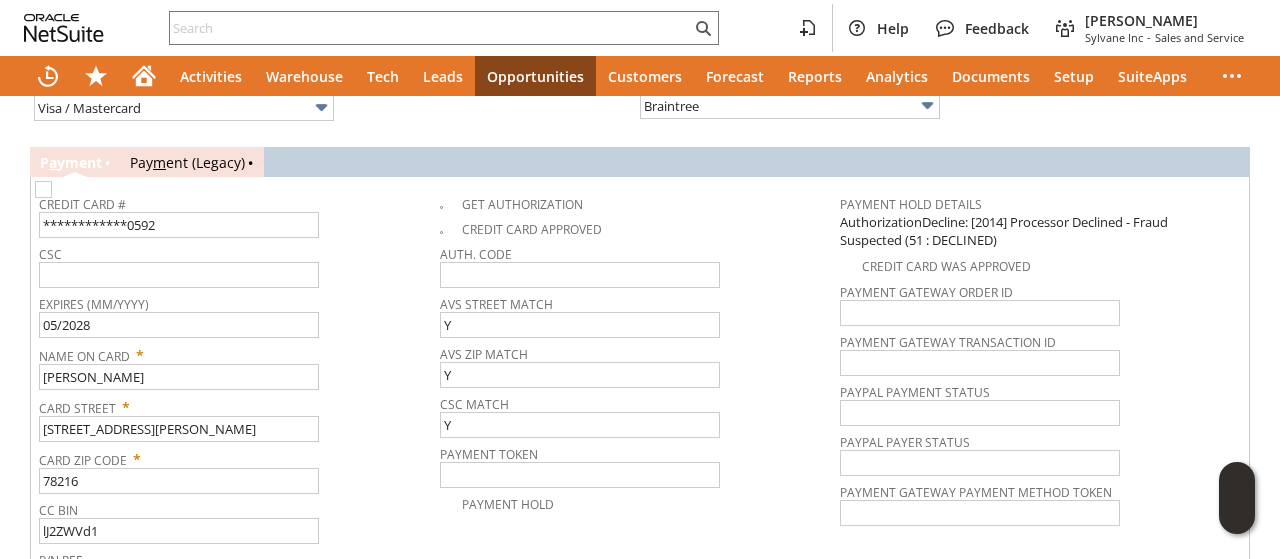 scroll, scrollTop: 2216, scrollLeft: 0, axis: vertical 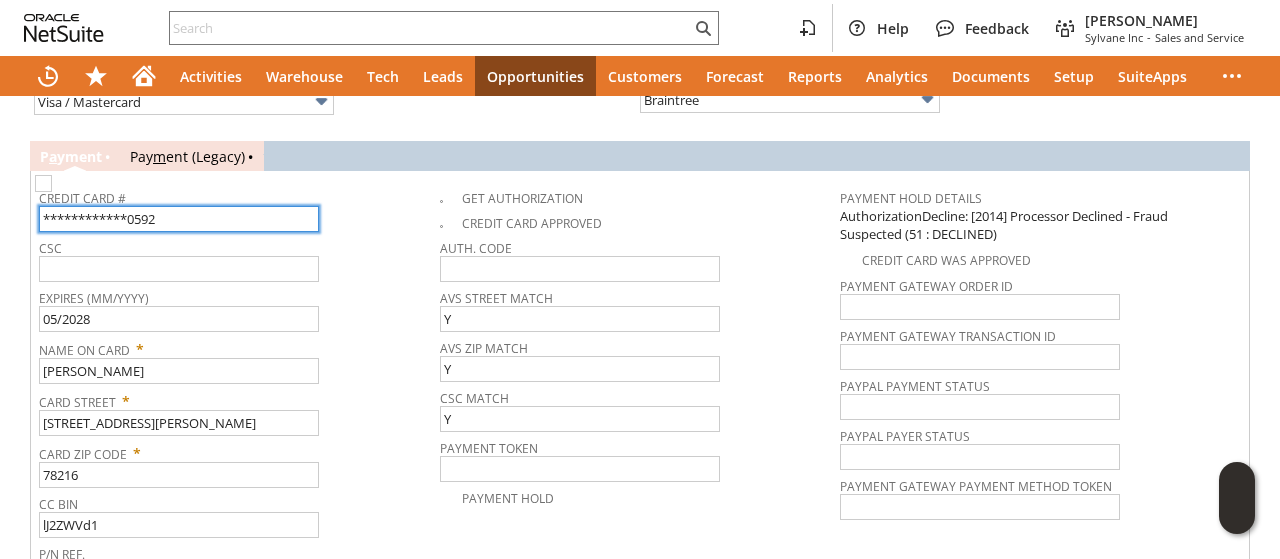 click on "**********" at bounding box center (179, 219) 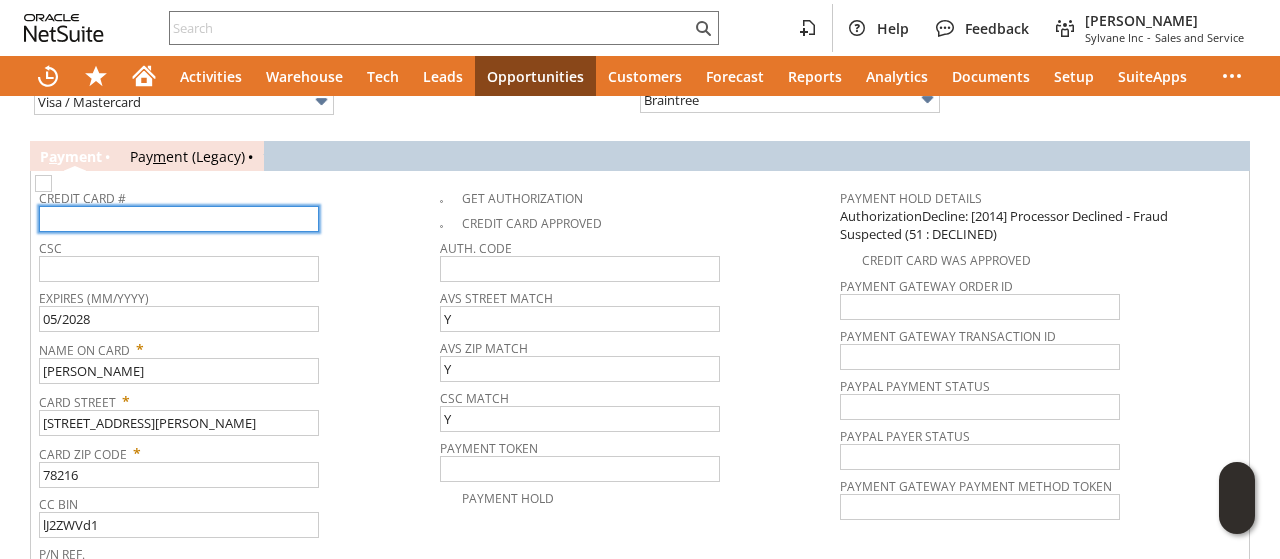 type 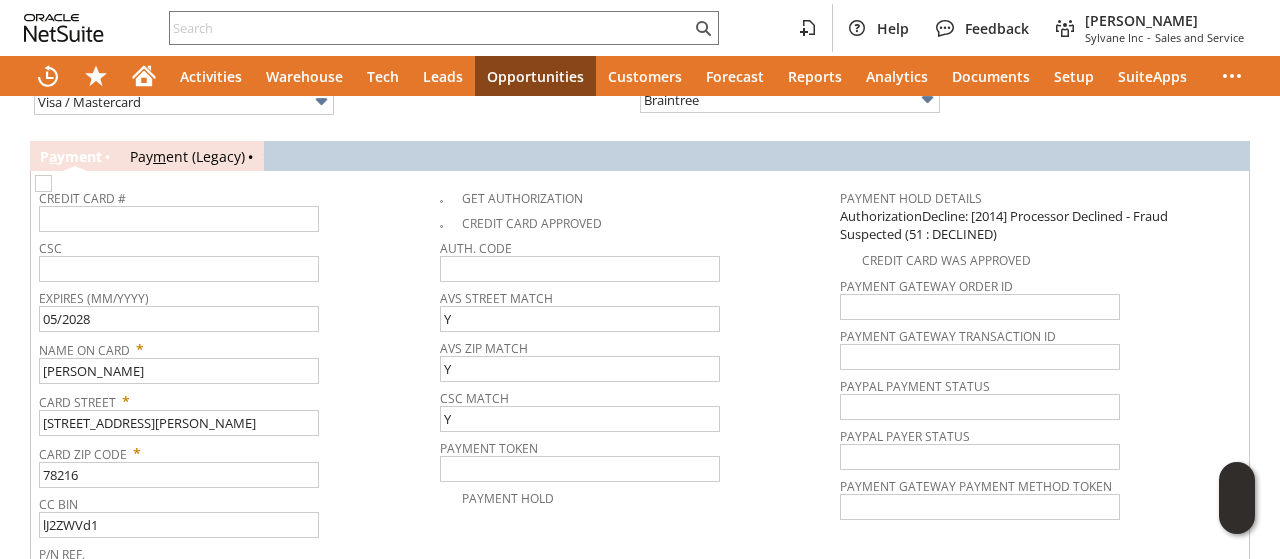 click at bounding box center [43, 183] 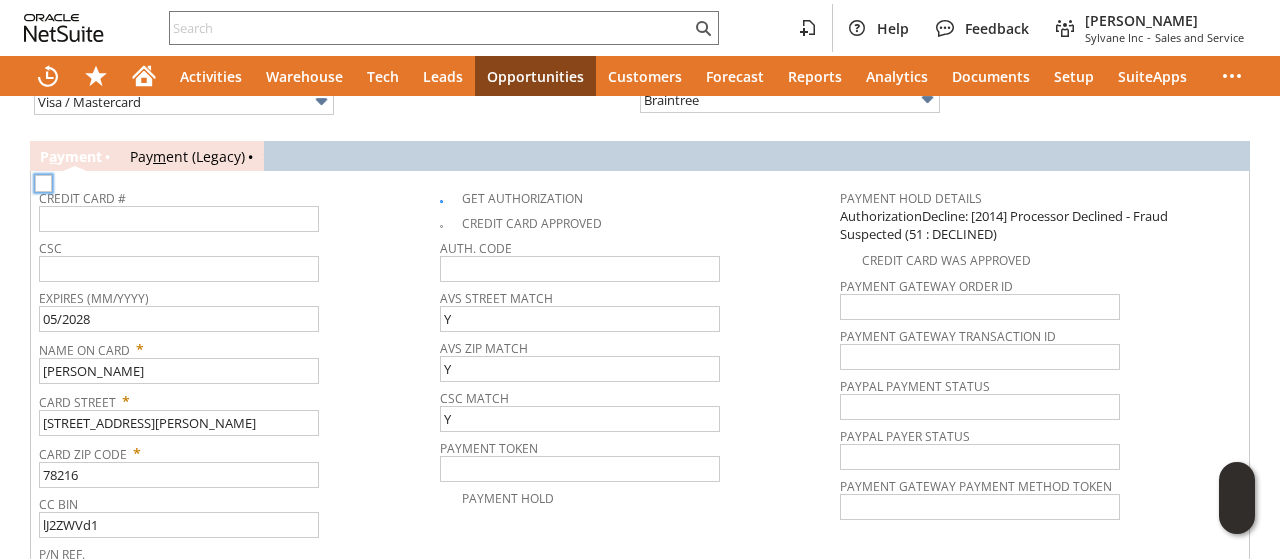 checkbox on "true" 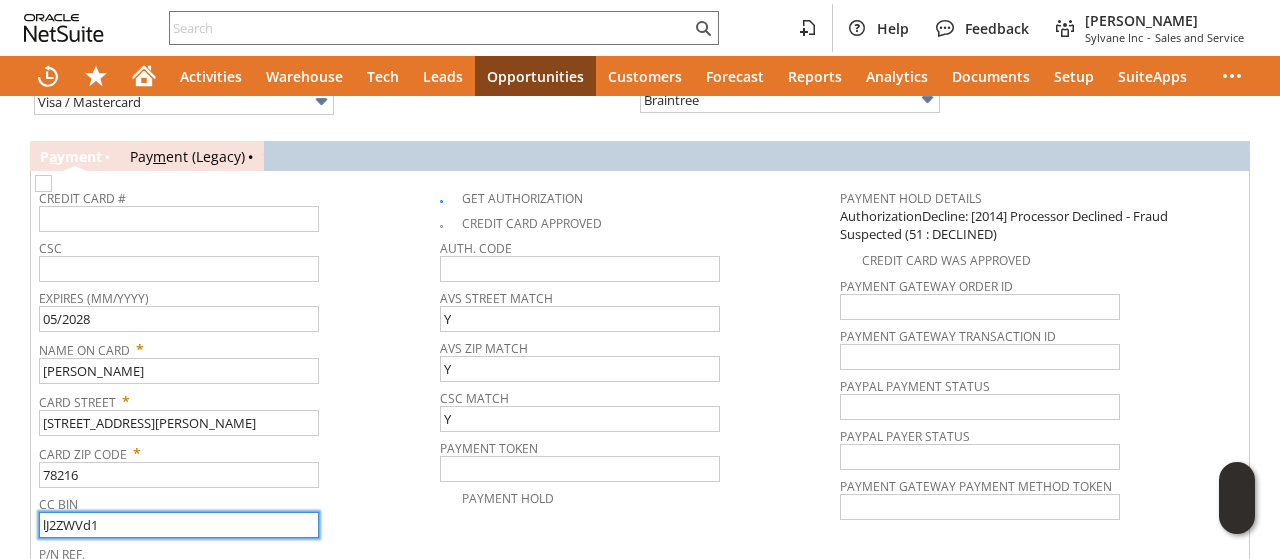 click on "lJ2ZWVd1" at bounding box center [179, 525] 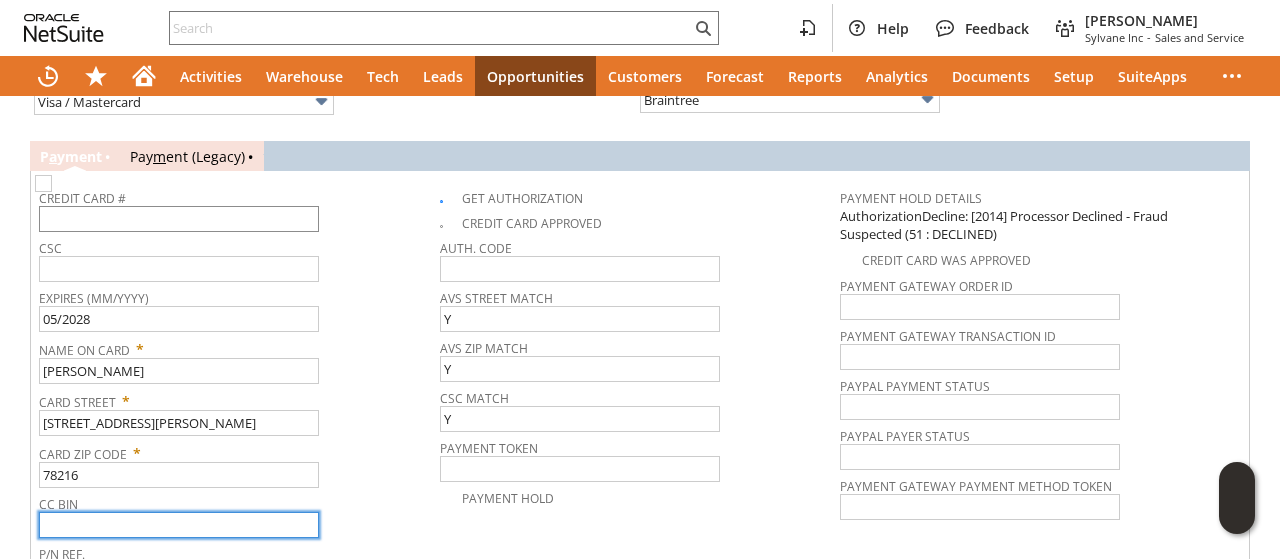 type 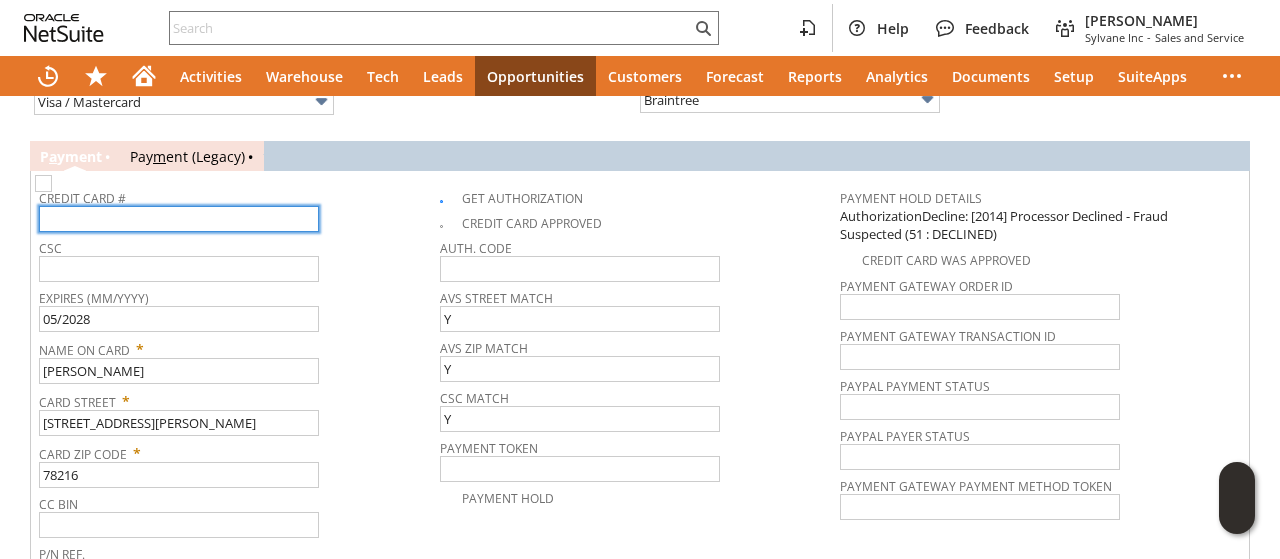 click at bounding box center (179, 219) 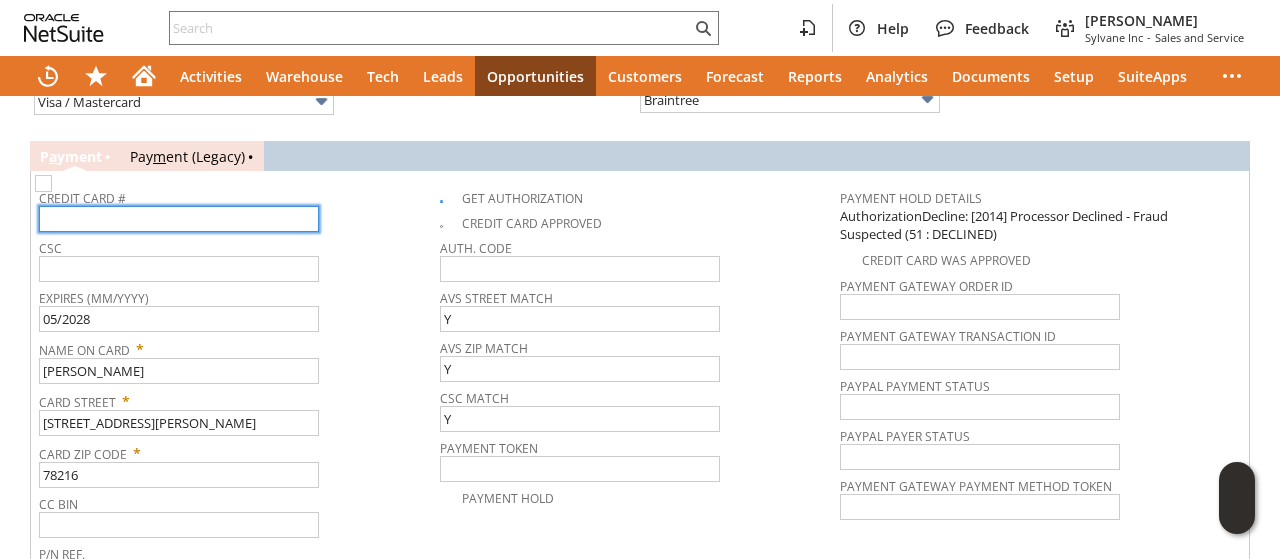 click at bounding box center [179, 219] 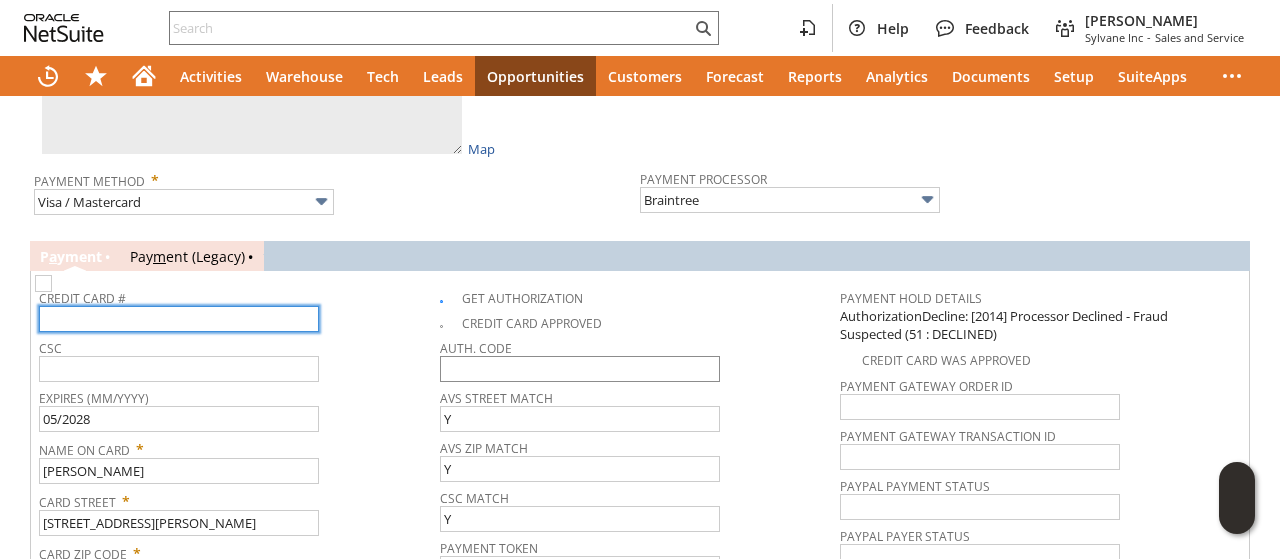 scroll, scrollTop: 2116, scrollLeft: 0, axis: vertical 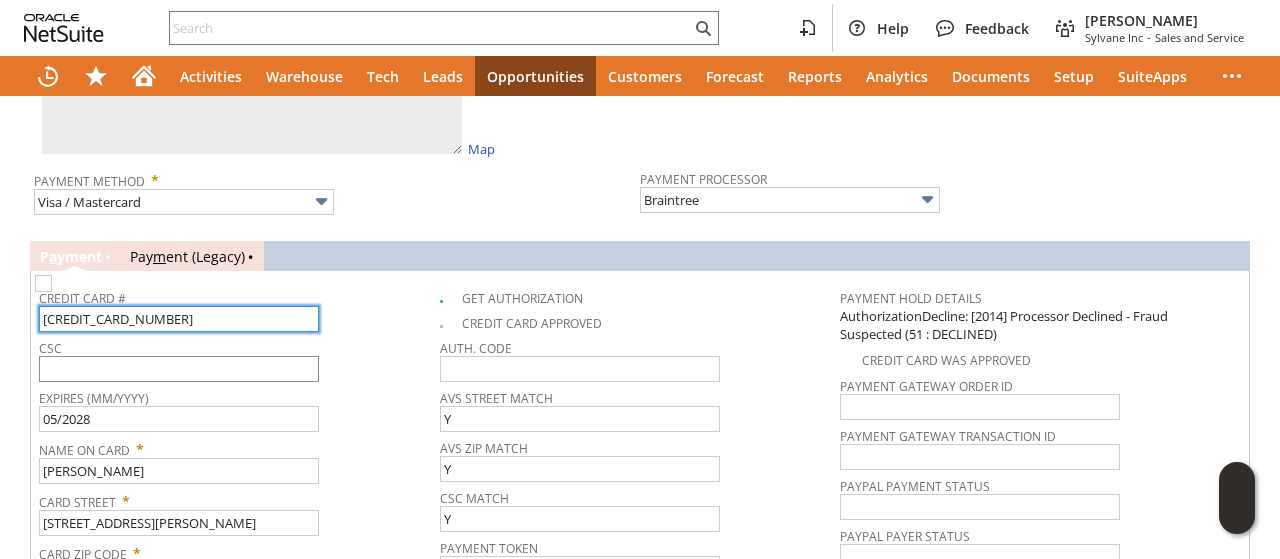type on "4856310016630592" 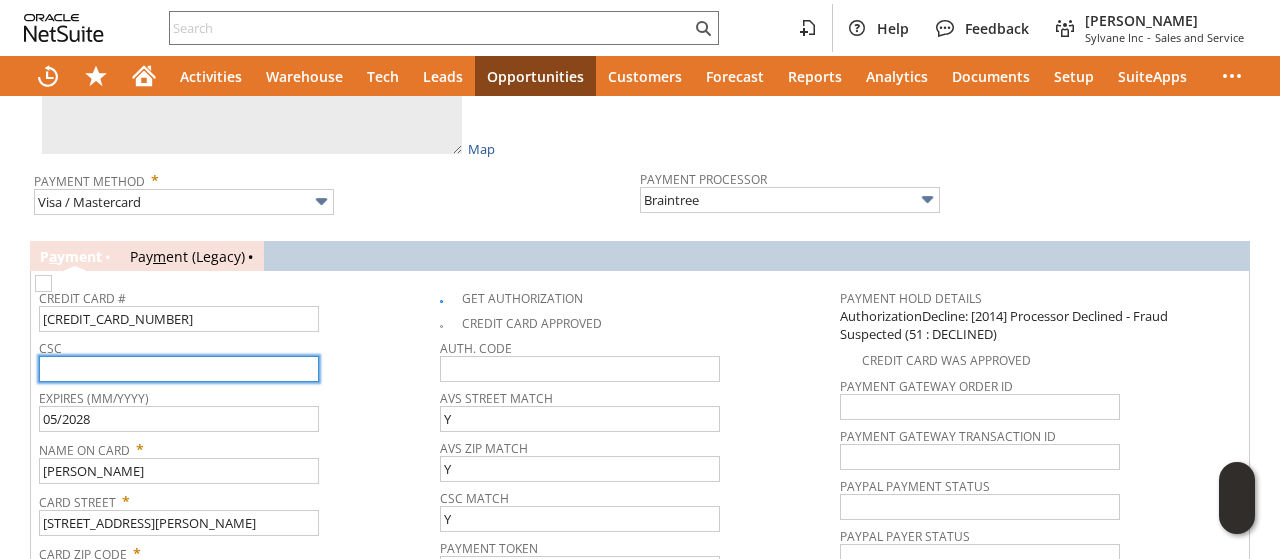 click at bounding box center (179, 369) 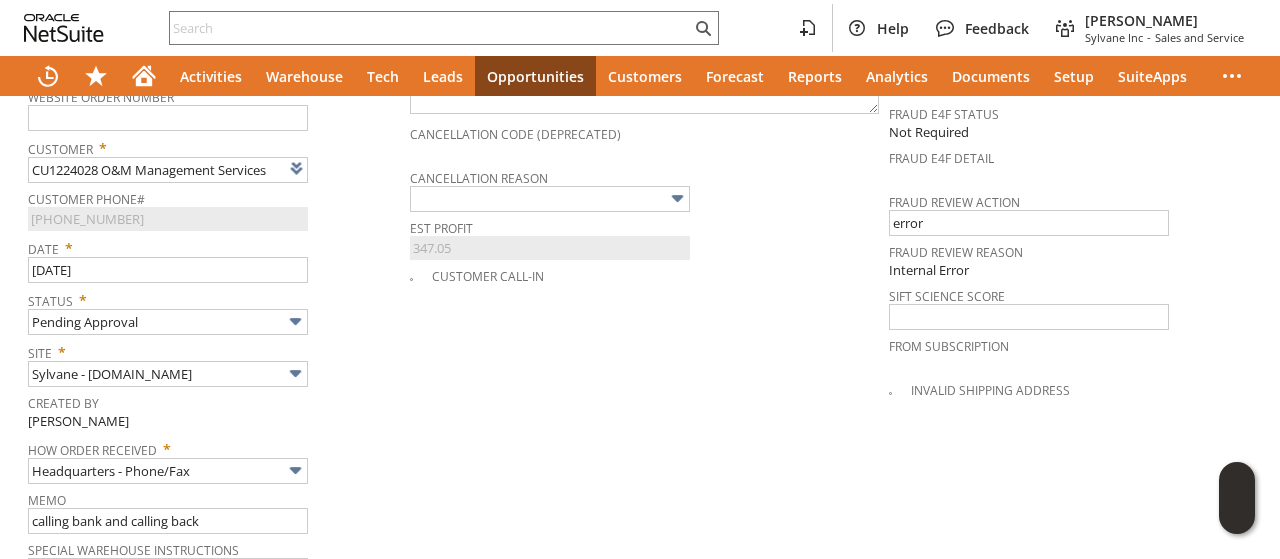 scroll, scrollTop: 1016, scrollLeft: 0, axis: vertical 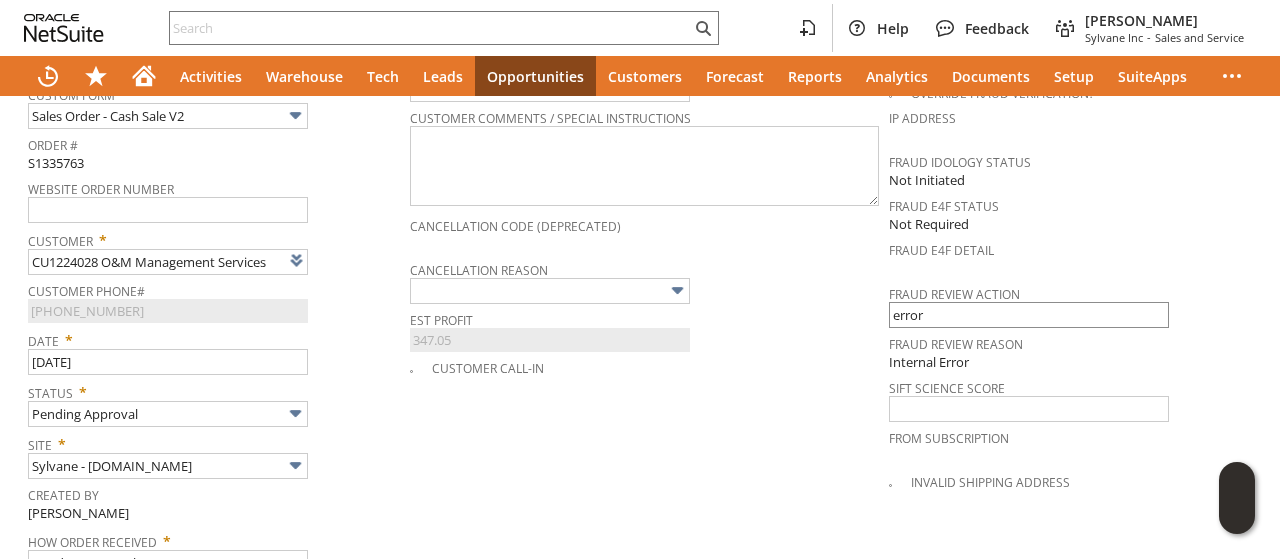 type on "118" 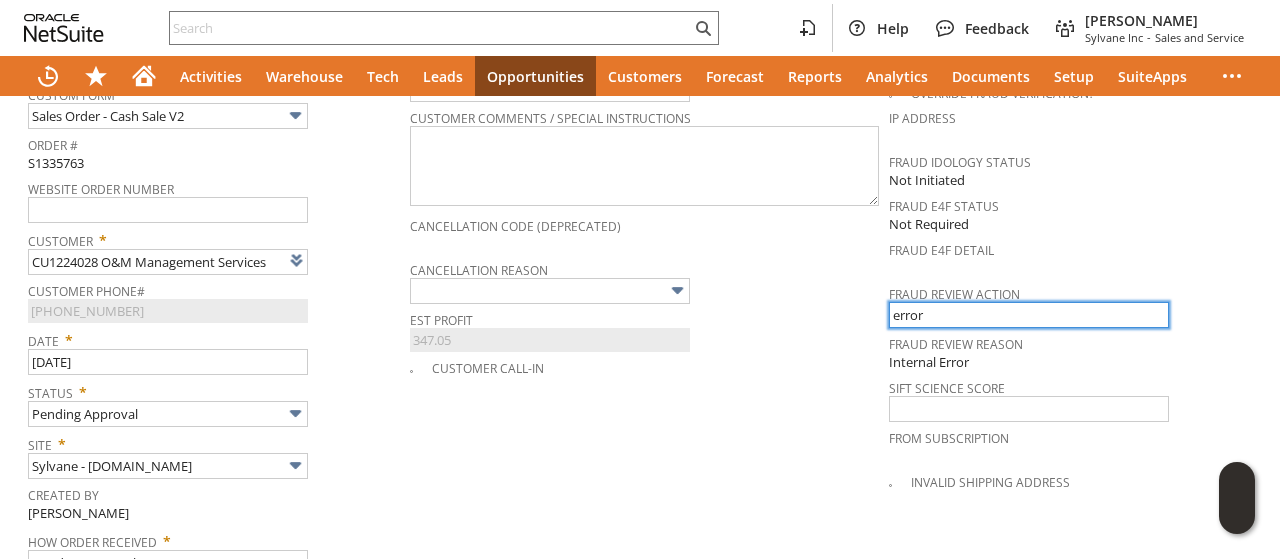 click on "error" at bounding box center [1029, 315] 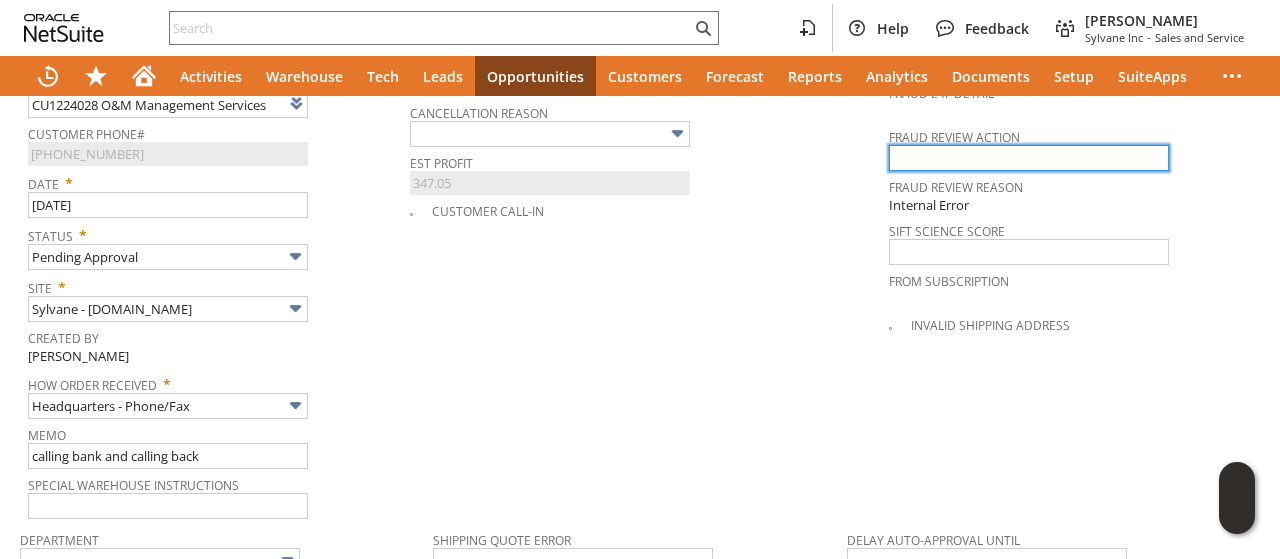 scroll, scrollTop: 1316, scrollLeft: 0, axis: vertical 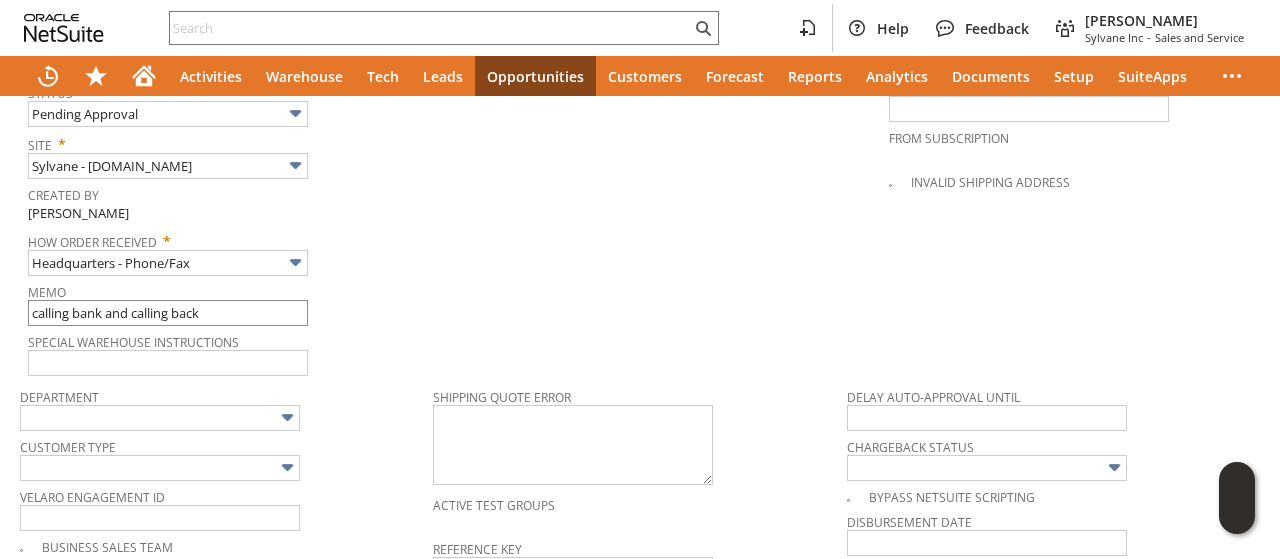 type 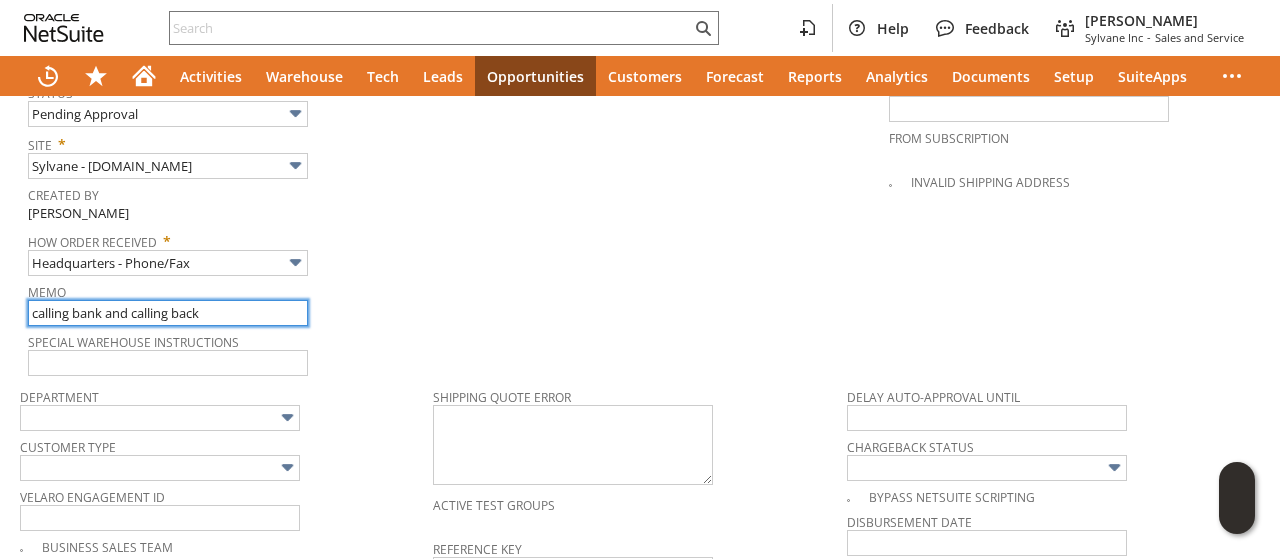 click on "calling bank and calling back" at bounding box center [168, 313] 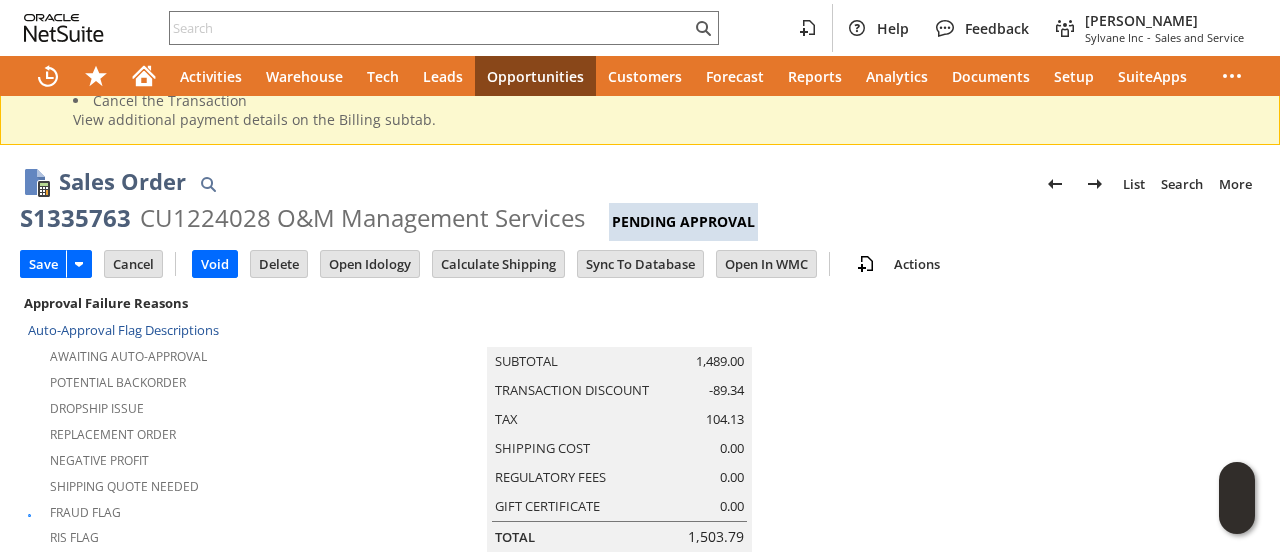 scroll, scrollTop: 0, scrollLeft: 0, axis: both 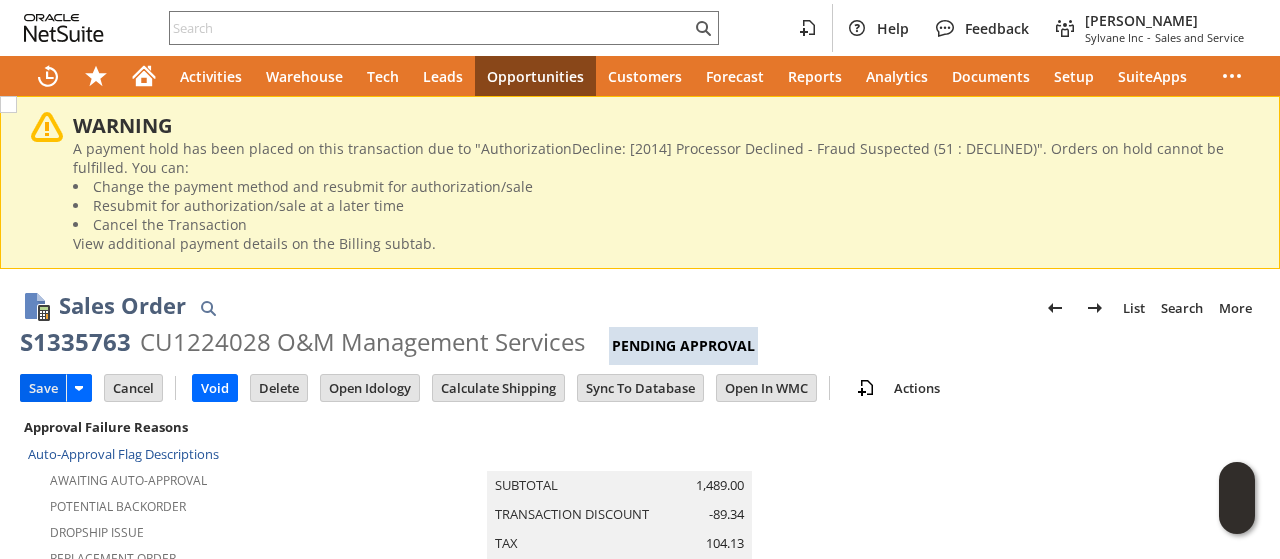 type 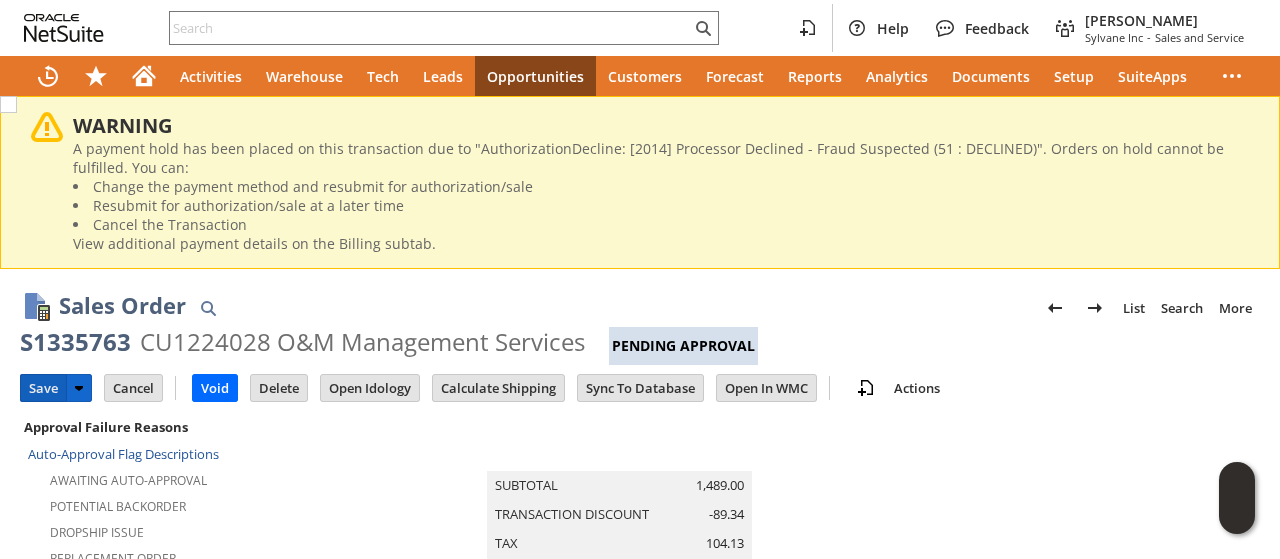 click on "Save" at bounding box center [43, 388] 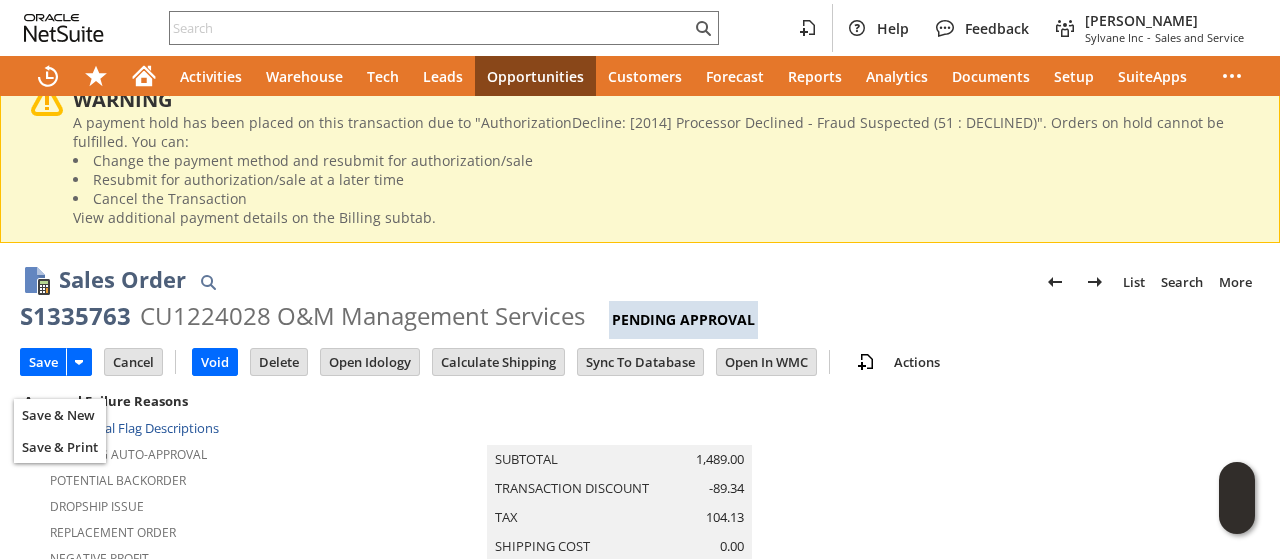 scroll, scrollTop: 0, scrollLeft: 0, axis: both 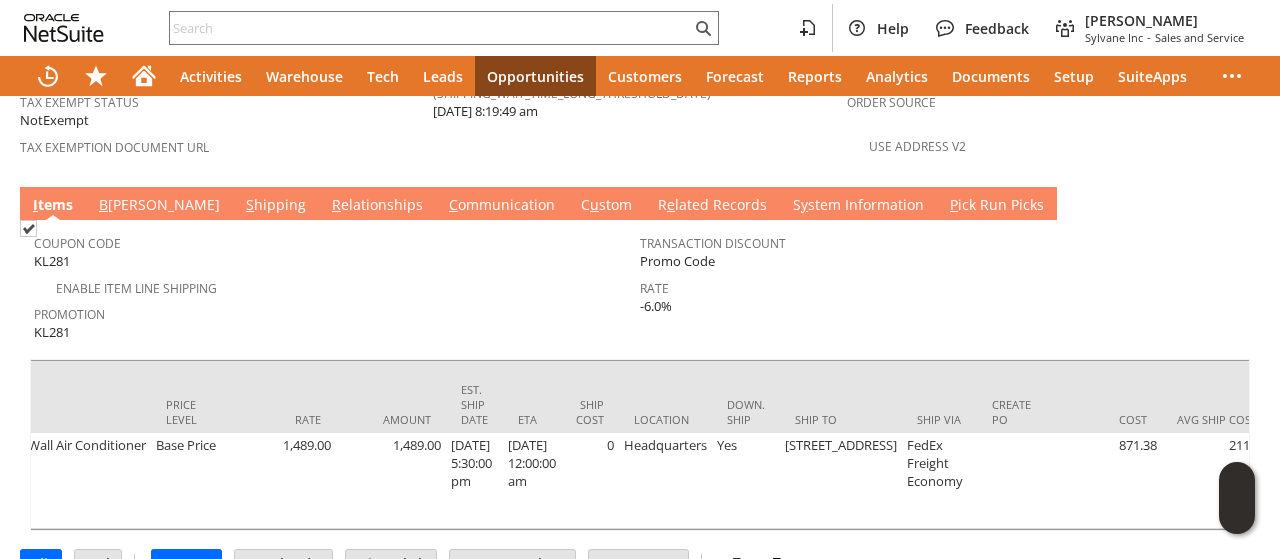 click on "C ommunication" at bounding box center (502, 206) 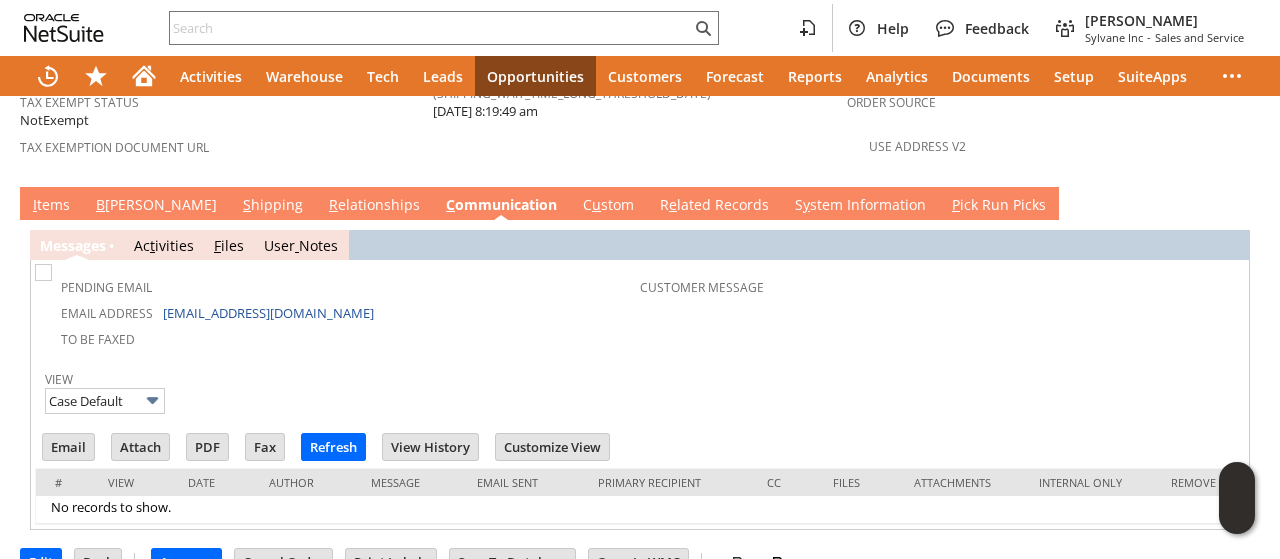 scroll, scrollTop: 1528, scrollLeft: 0, axis: vertical 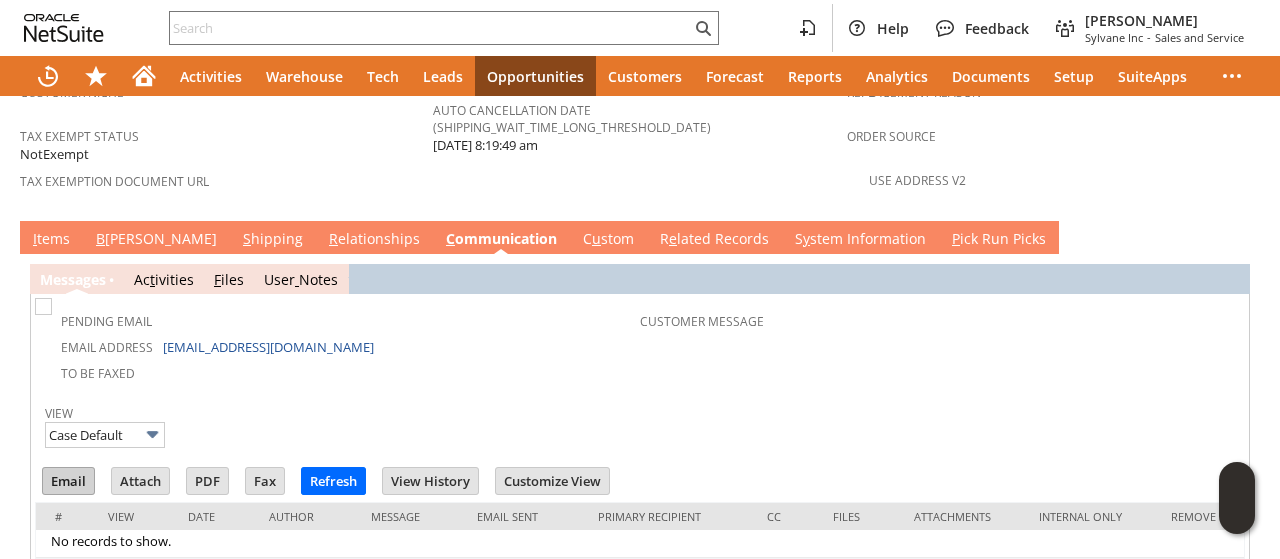 click on "Email" at bounding box center (68, 481) 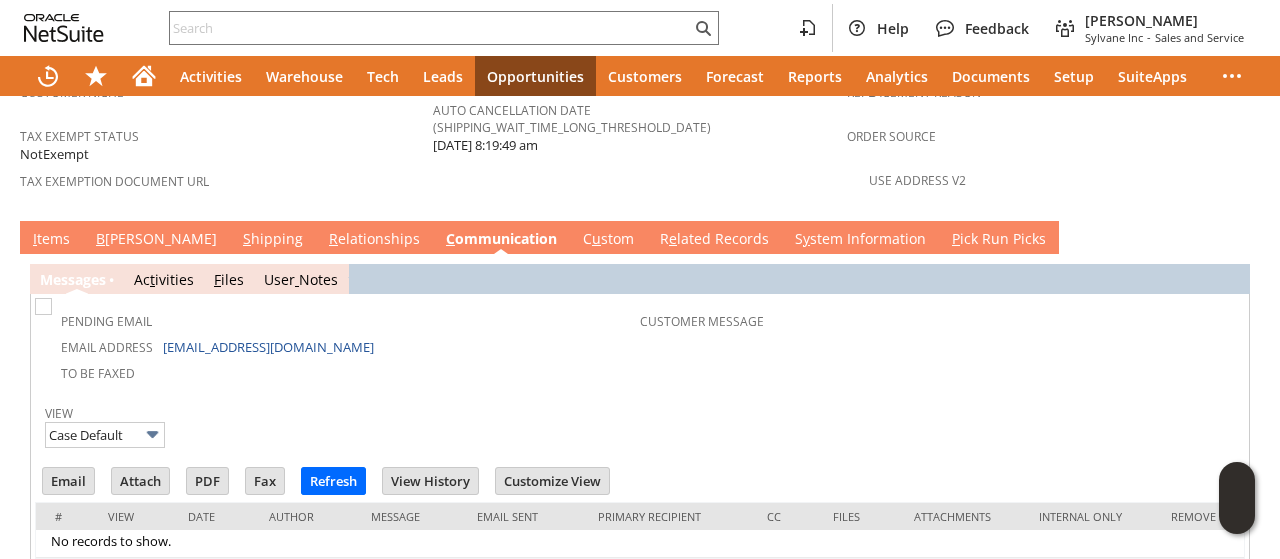 click on "I tems" at bounding box center [51, 240] 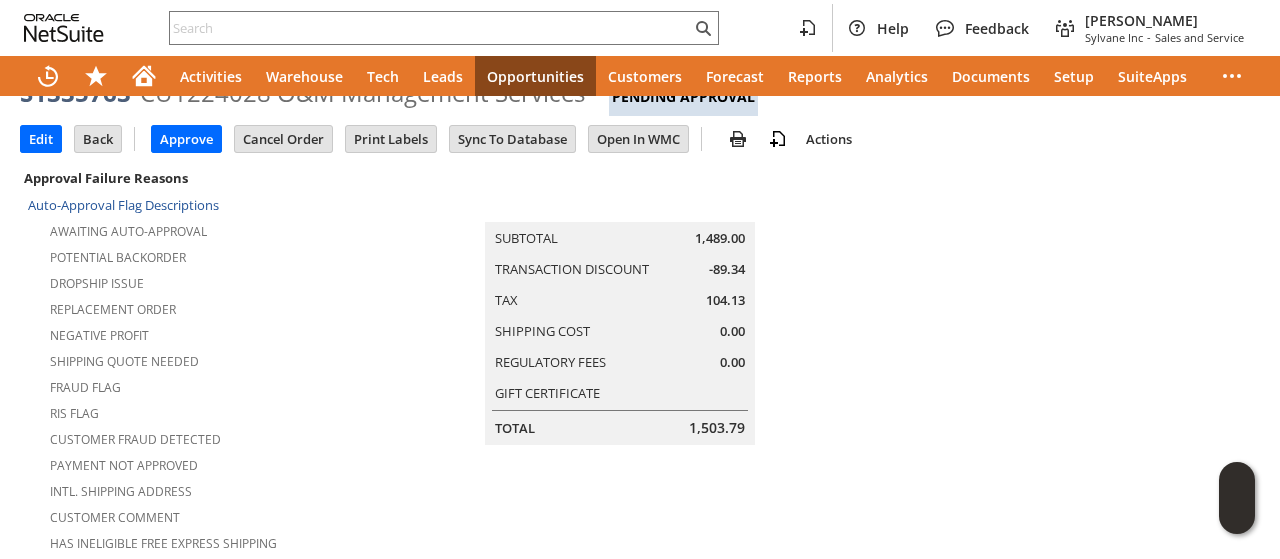 scroll, scrollTop: 0, scrollLeft: 0, axis: both 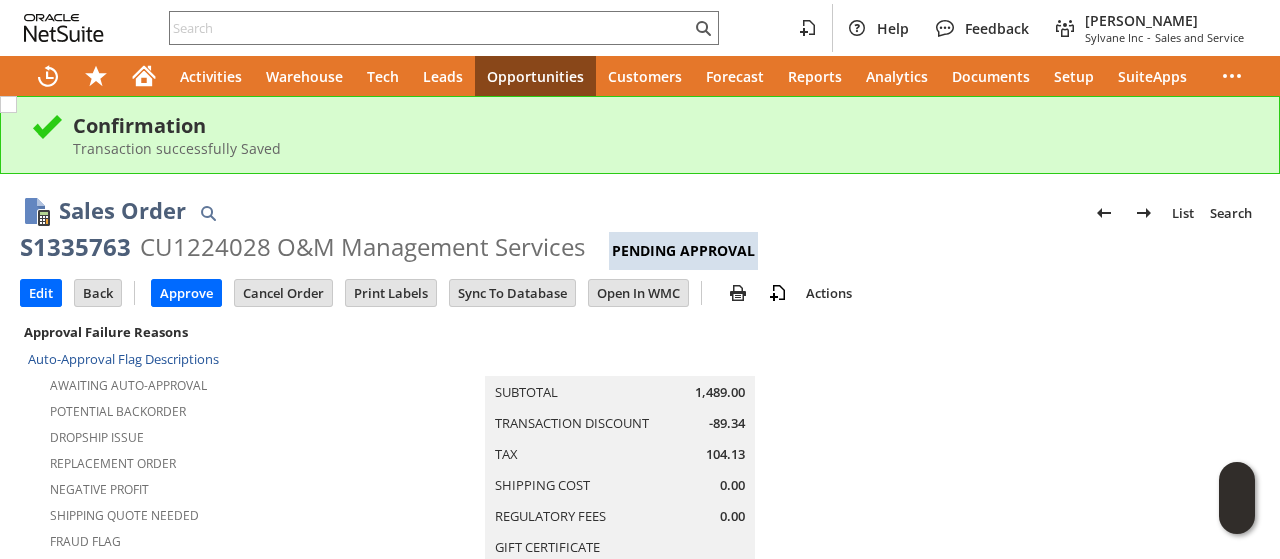 drag, startPoint x: 874, startPoint y: 377, endPoint x: 672, endPoint y: 347, distance: 204.21558 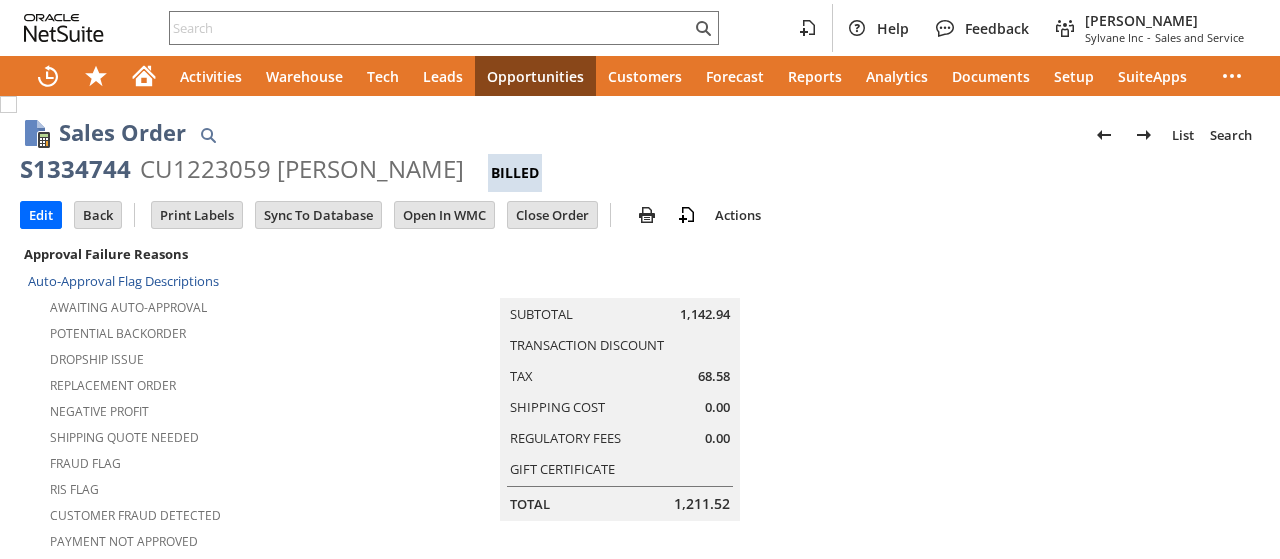 scroll, scrollTop: 0, scrollLeft: 0, axis: both 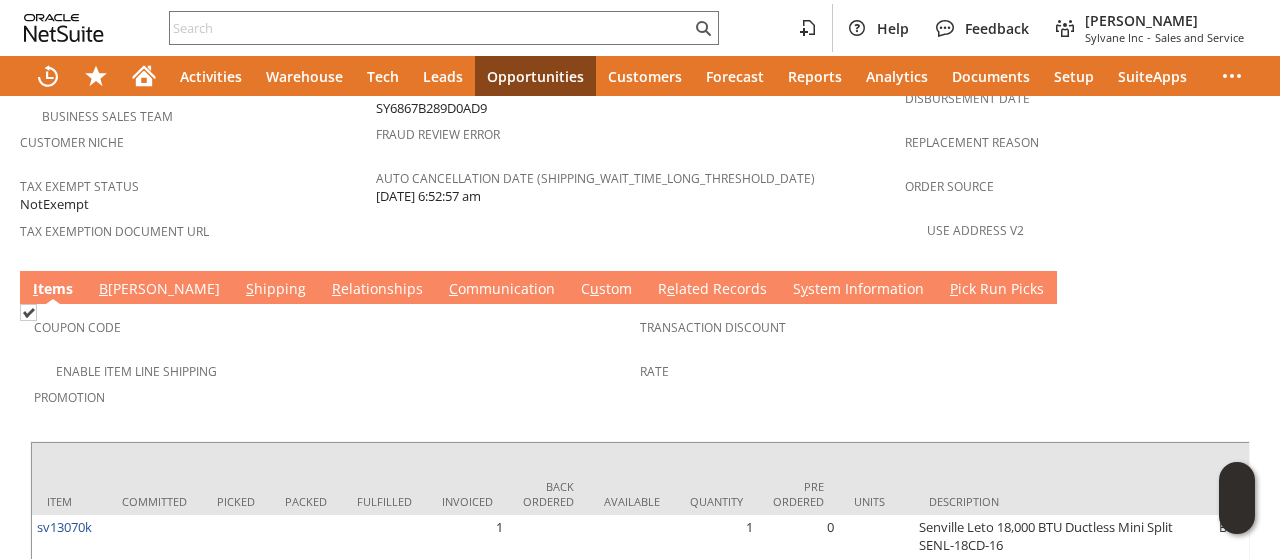 click on "S hipping" at bounding box center (276, 290) 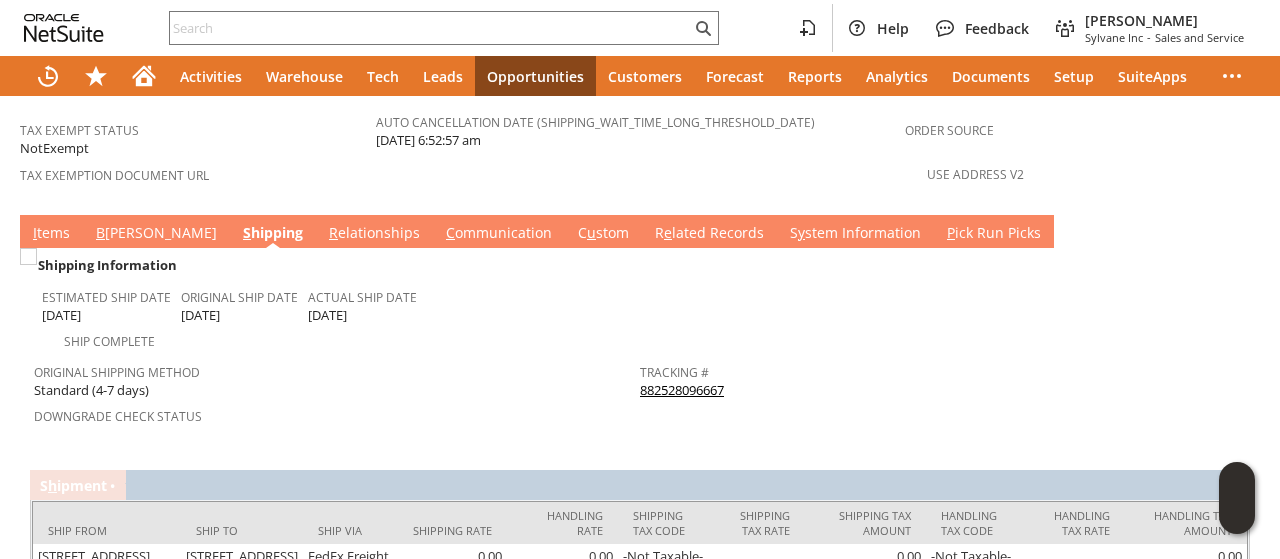 scroll, scrollTop: 1500, scrollLeft: 0, axis: vertical 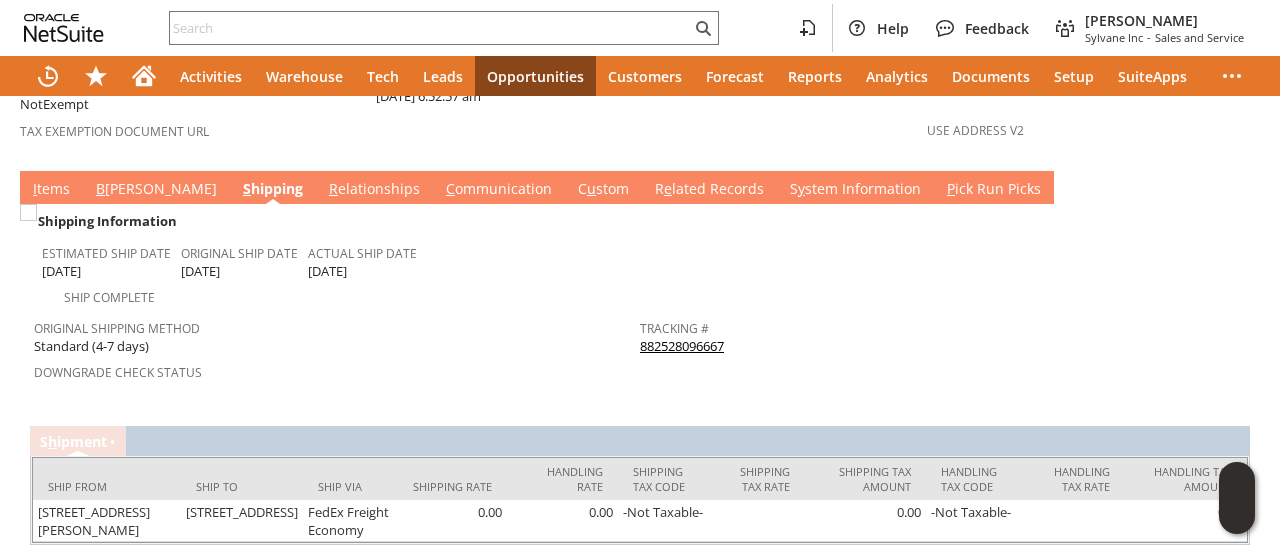 click on "882528096667" at bounding box center [682, 346] 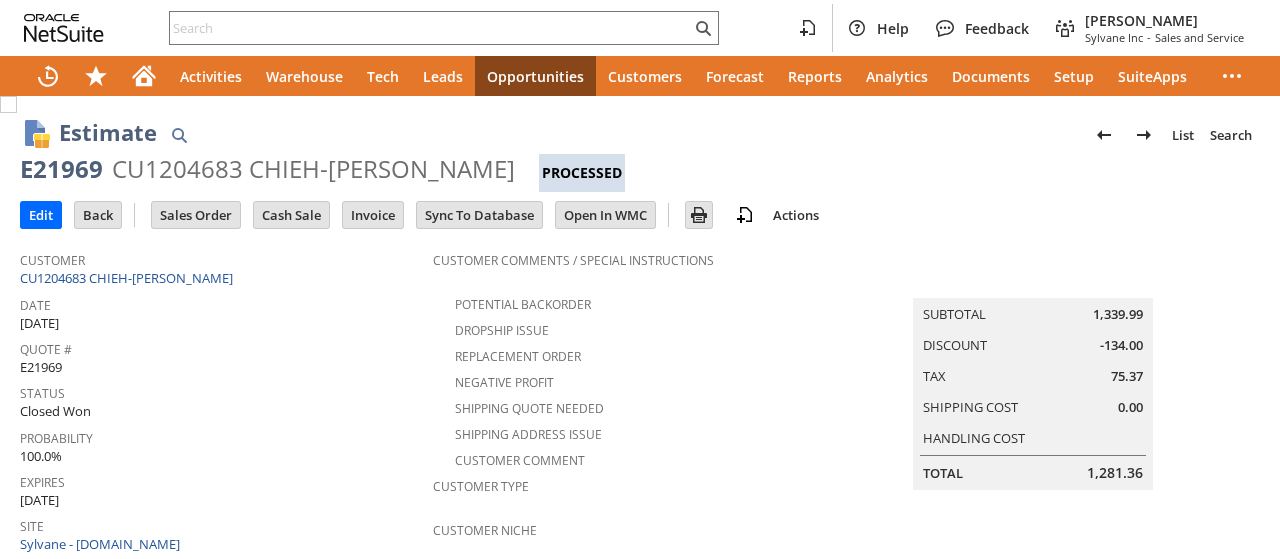 scroll, scrollTop: 0, scrollLeft: 0, axis: both 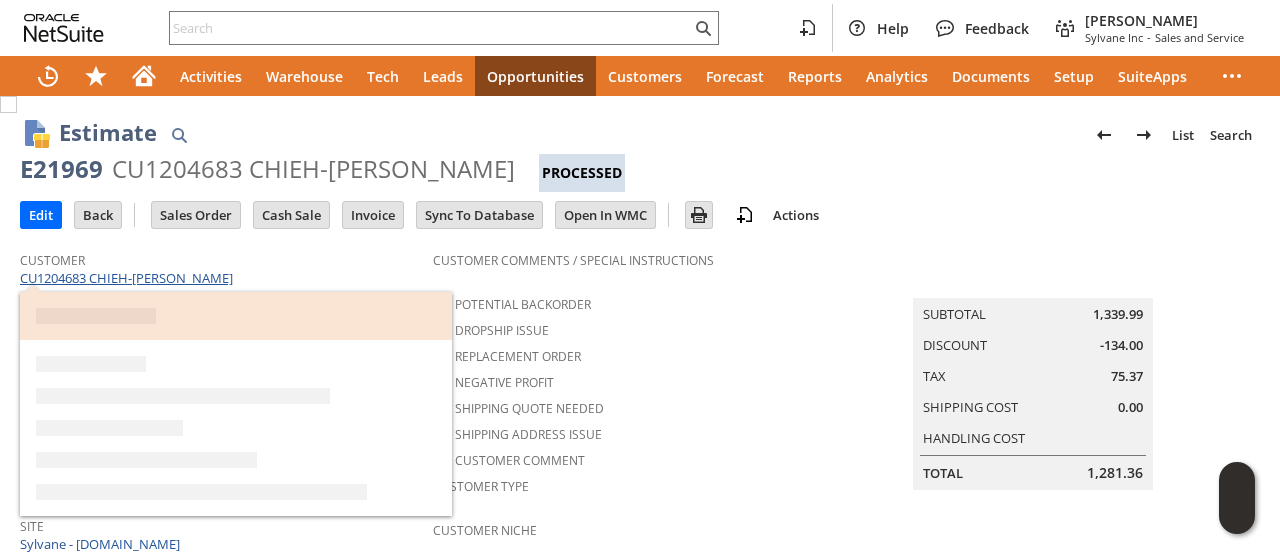 click on "CU1204683 CHIEH-[PERSON_NAME]" at bounding box center [129, 278] 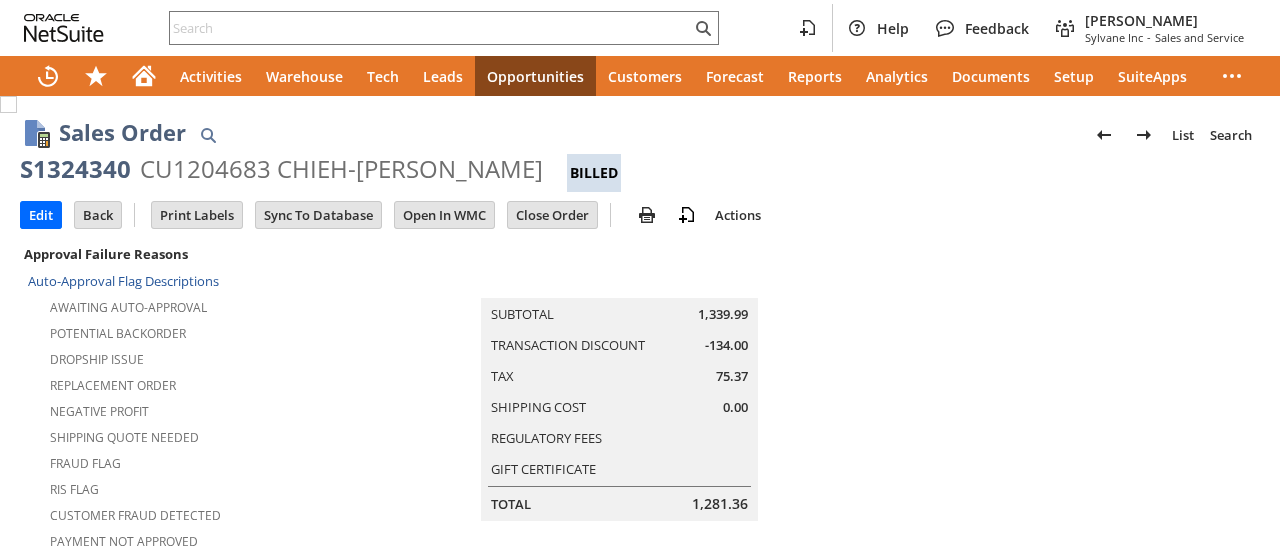 scroll, scrollTop: 0, scrollLeft: 0, axis: both 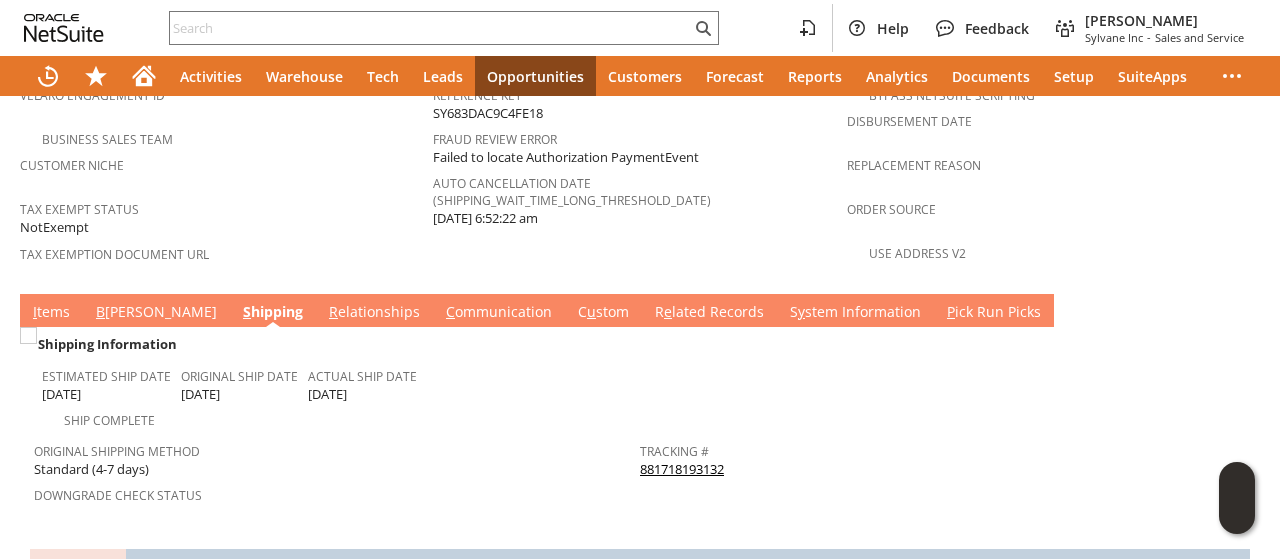 click on "881718193132" at bounding box center [682, 469] 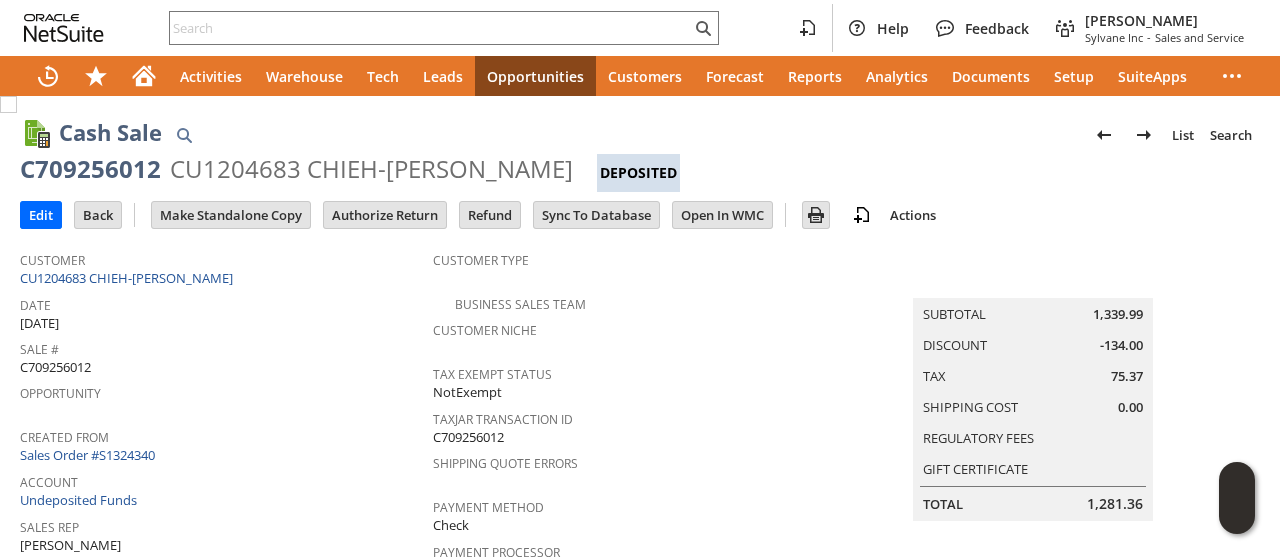 scroll, scrollTop: 0, scrollLeft: 0, axis: both 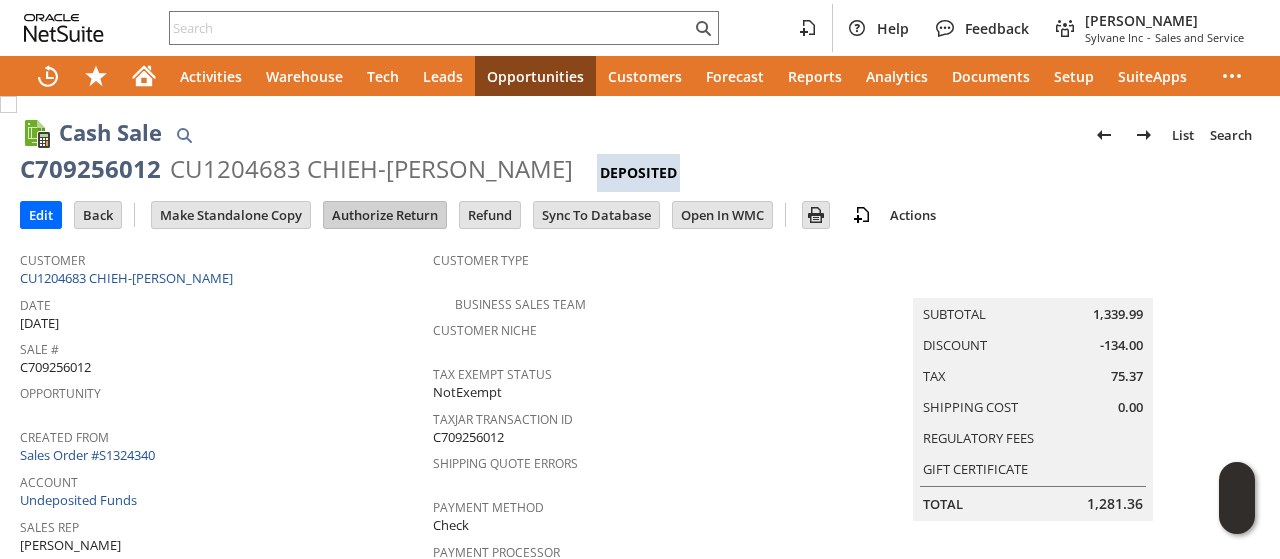 click on "Authorize Return" at bounding box center (385, 215) 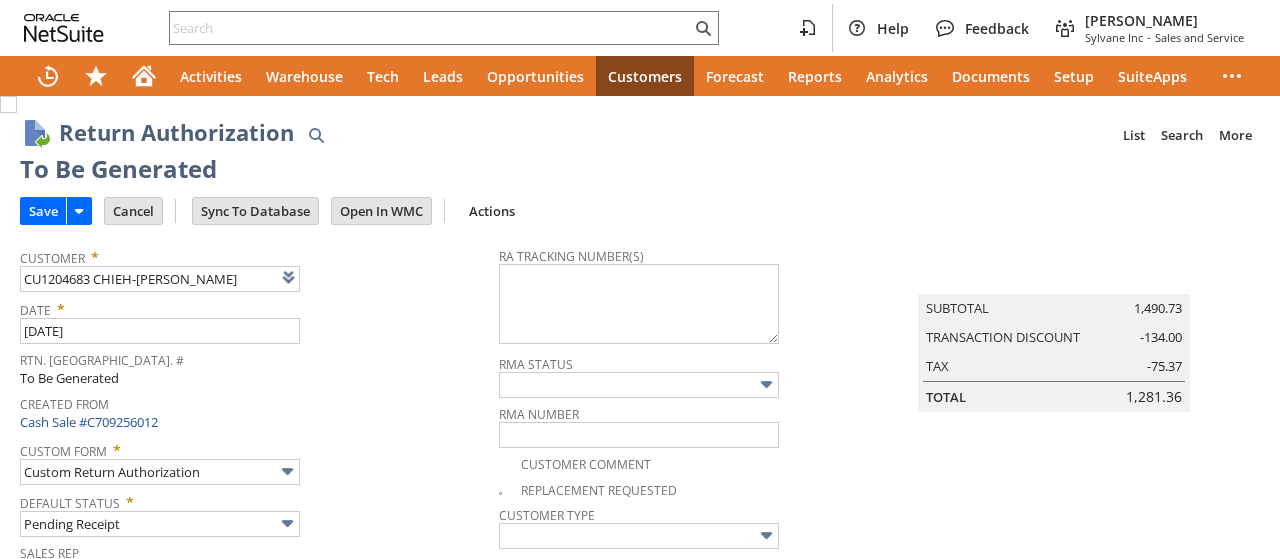 scroll, scrollTop: 0, scrollLeft: 0, axis: both 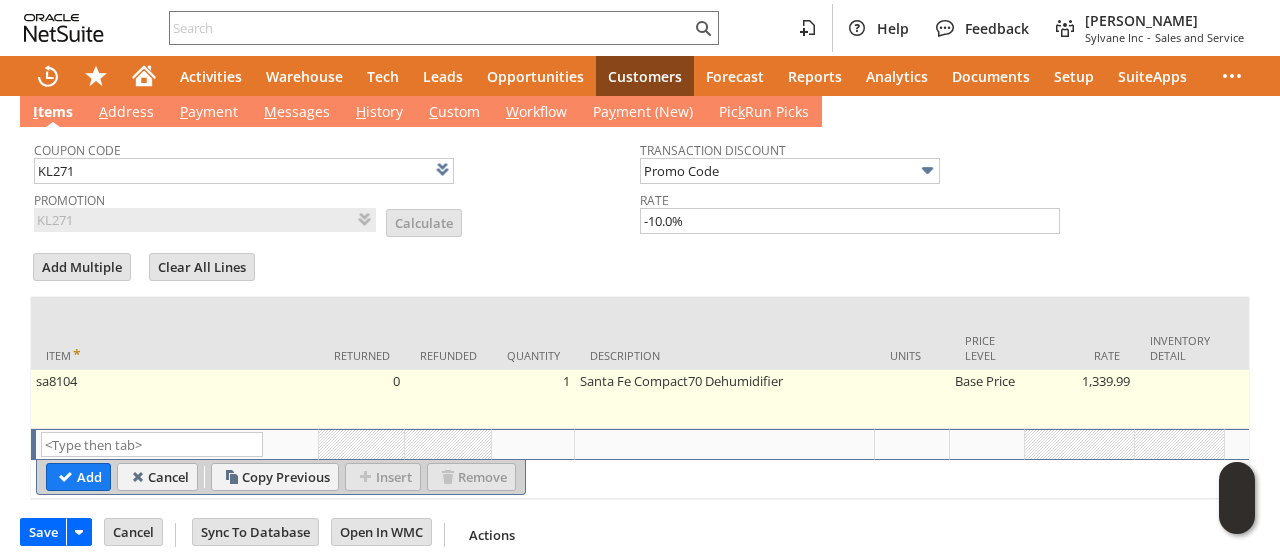 click on "Base Price" at bounding box center [987, 399] 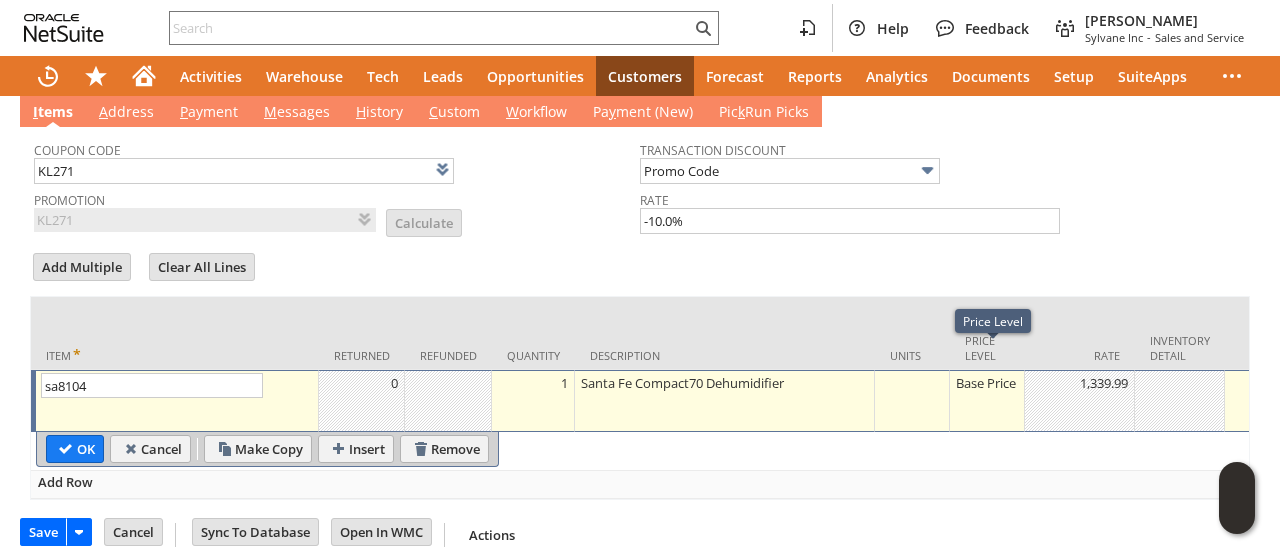 click on "Base Price" at bounding box center (987, 383) 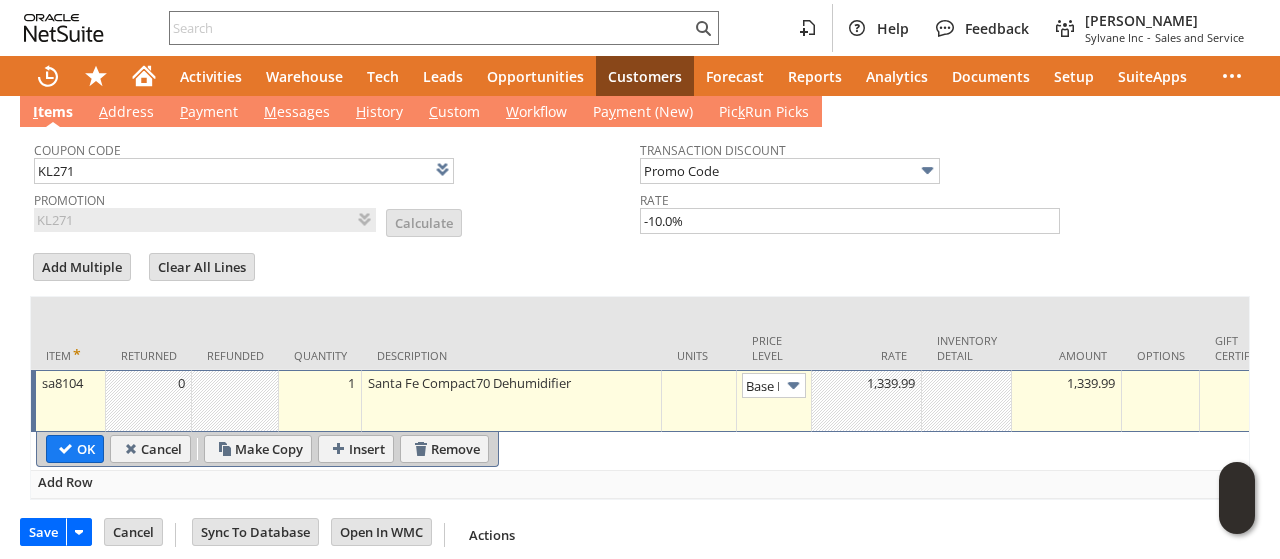 click at bounding box center [793, 385] 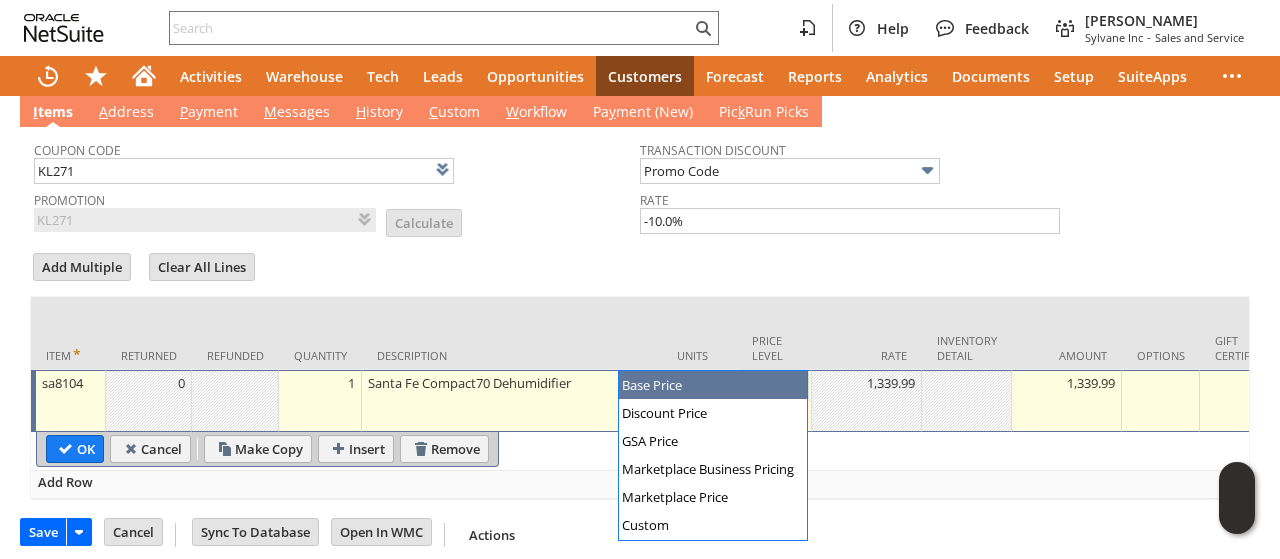 click at bounding box center (793, 385) 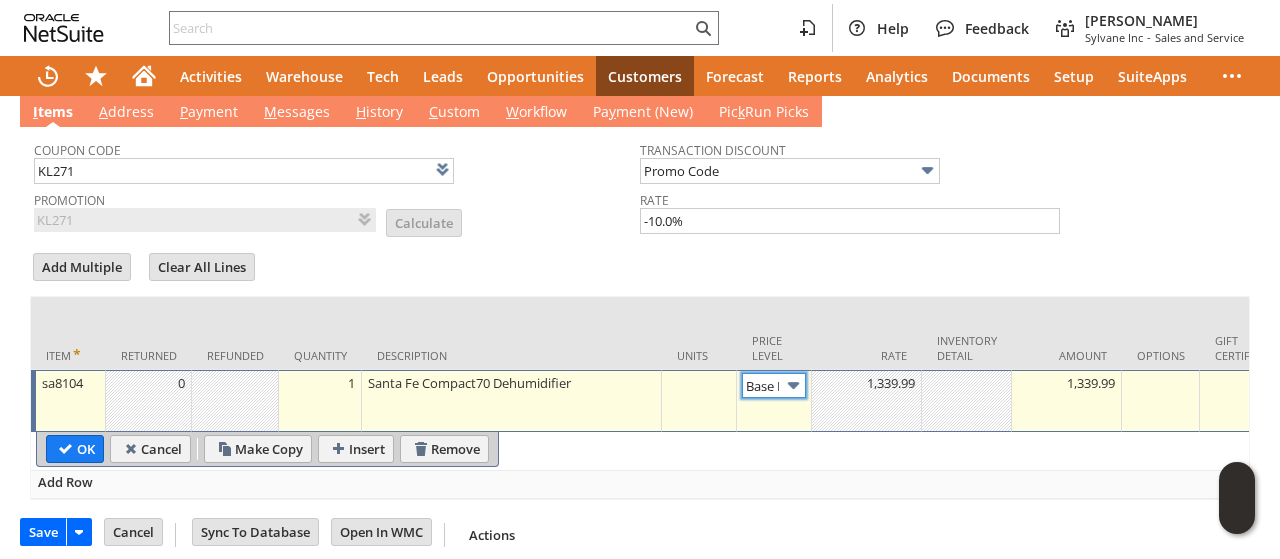 click at bounding box center (793, 385) 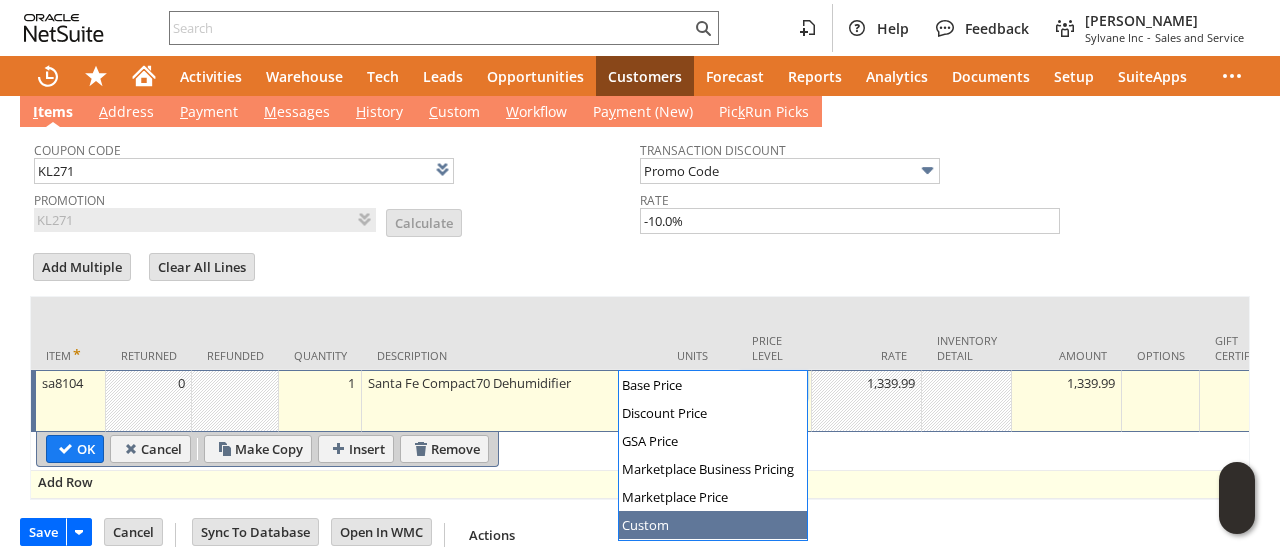 drag, startPoint x: 693, startPoint y: 523, endPoint x: 767, endPoint y: 464, distance: 94.641426 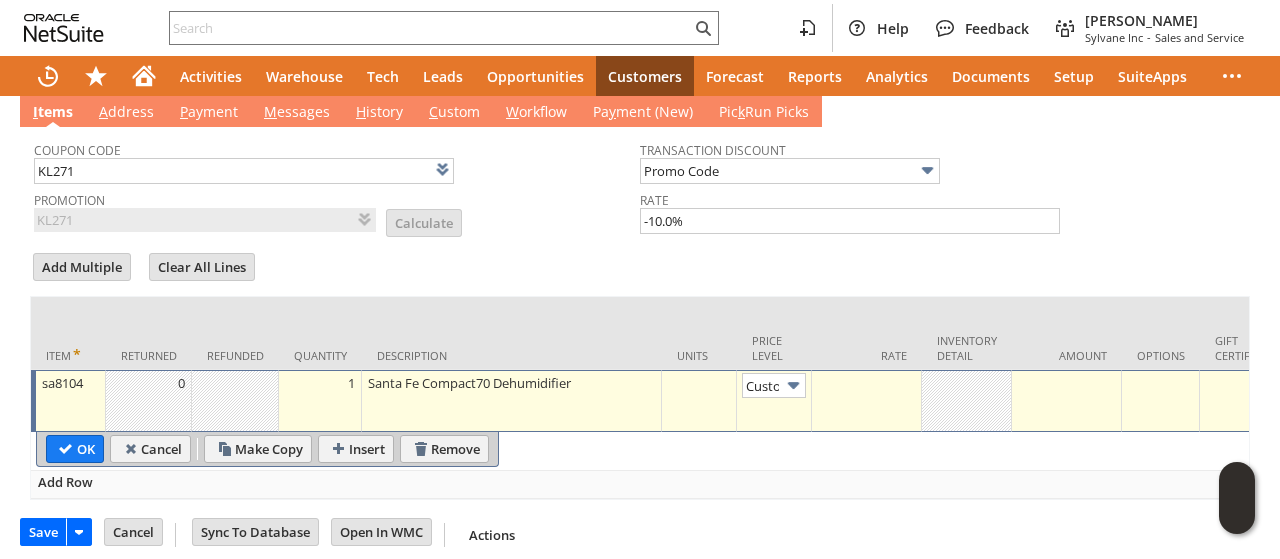 click at bounding box center (867, 401) 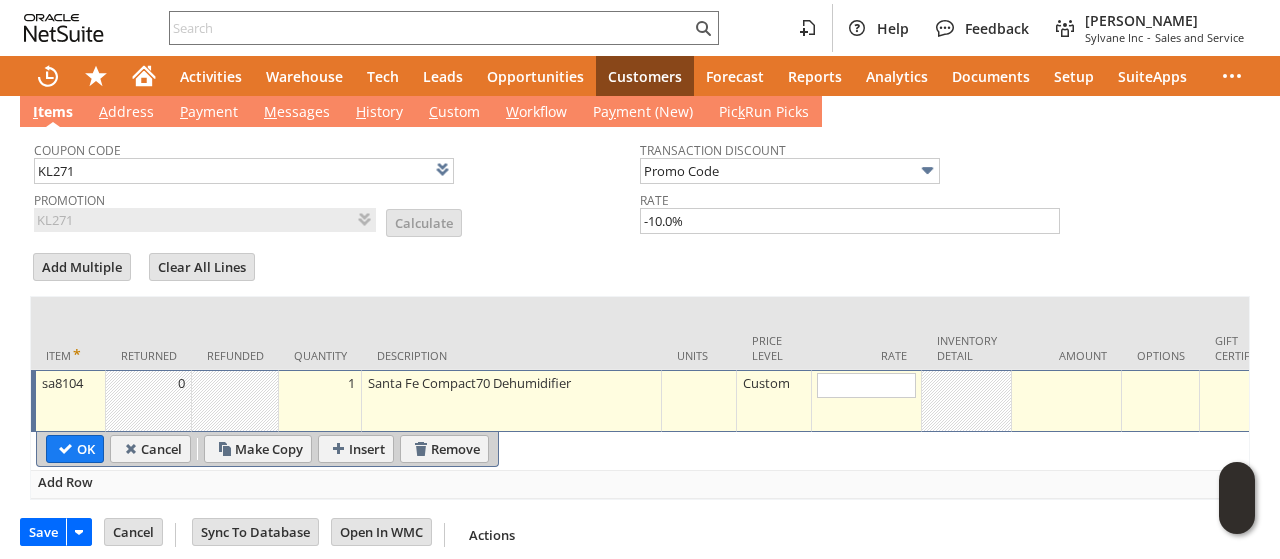 type on "0" 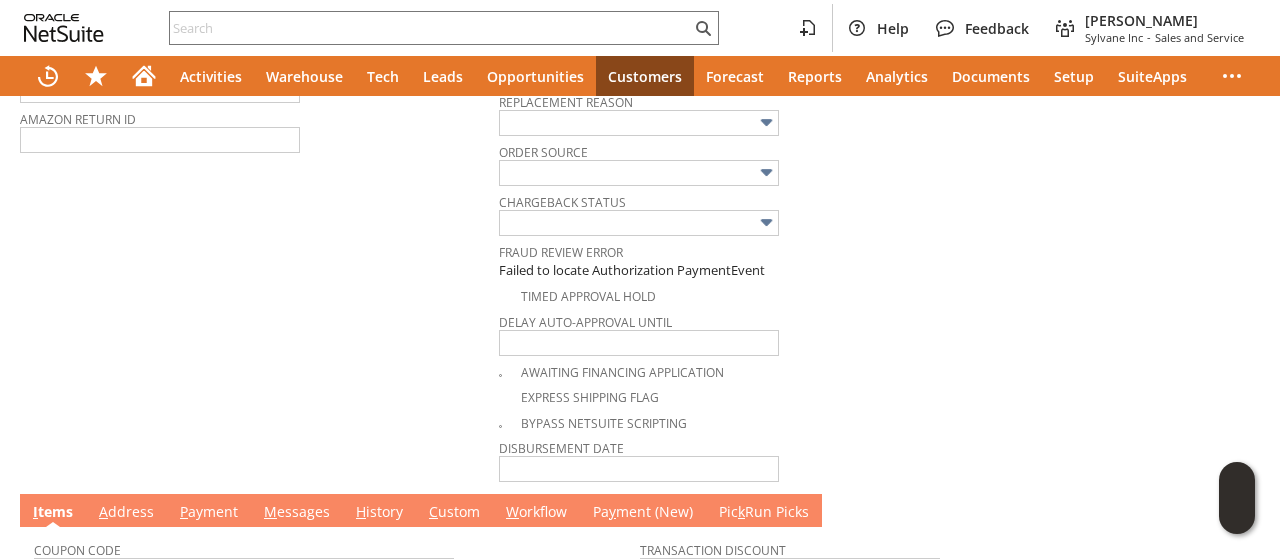 scroll, scrollTop: 1266, scrollLeft: 0, axis: vertical 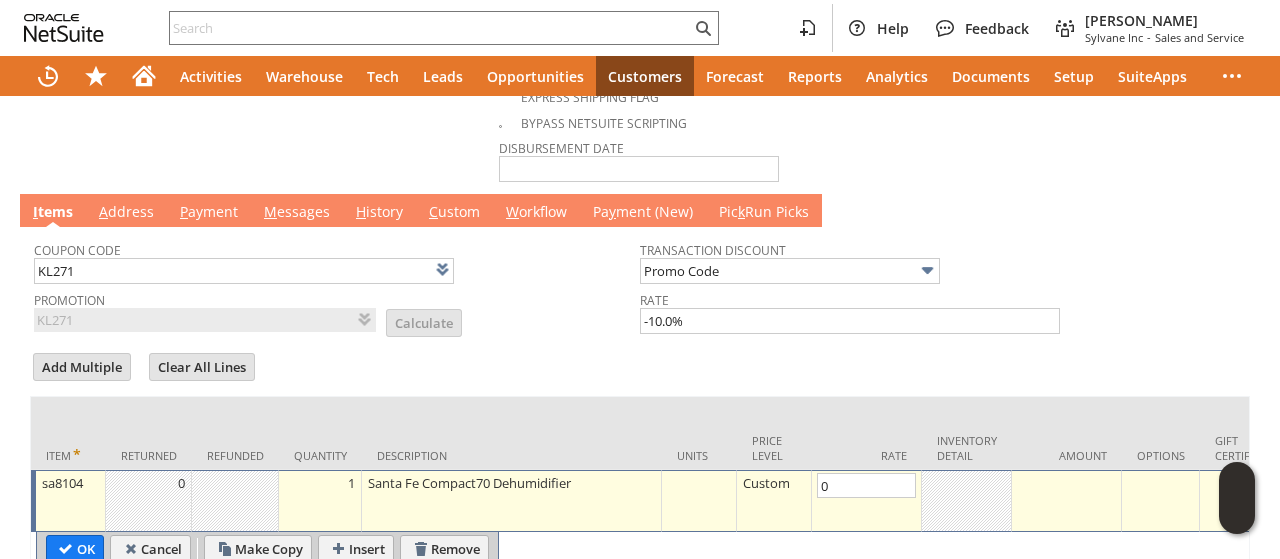 click on "OK" at bounding box center (75, 549) 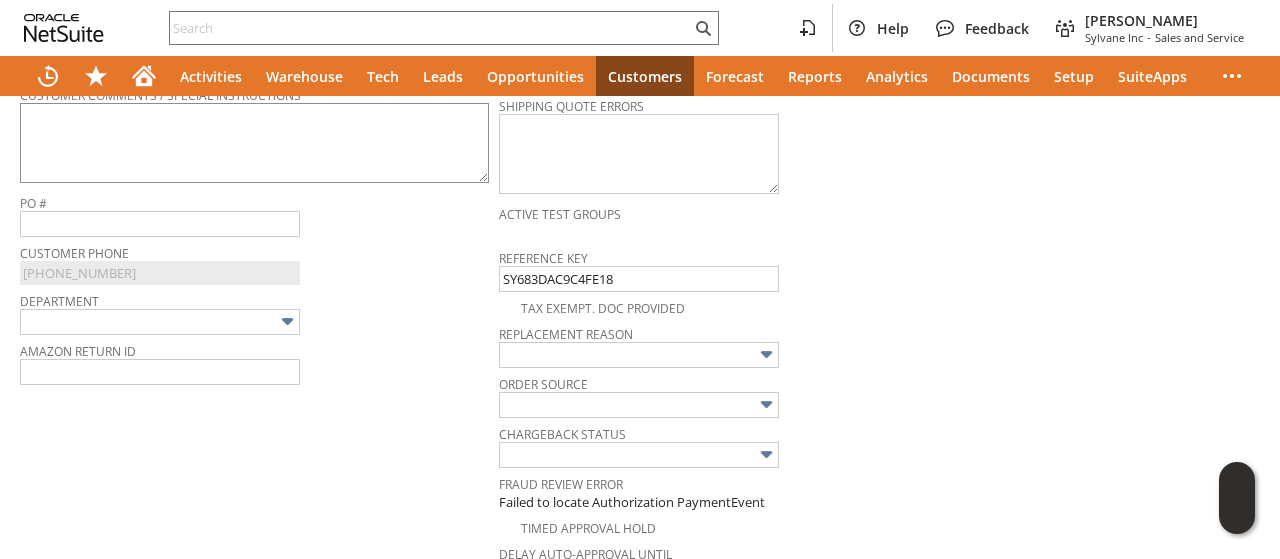 scroll, scrollTop: 566, scrollLeft: 0, axis: vertical 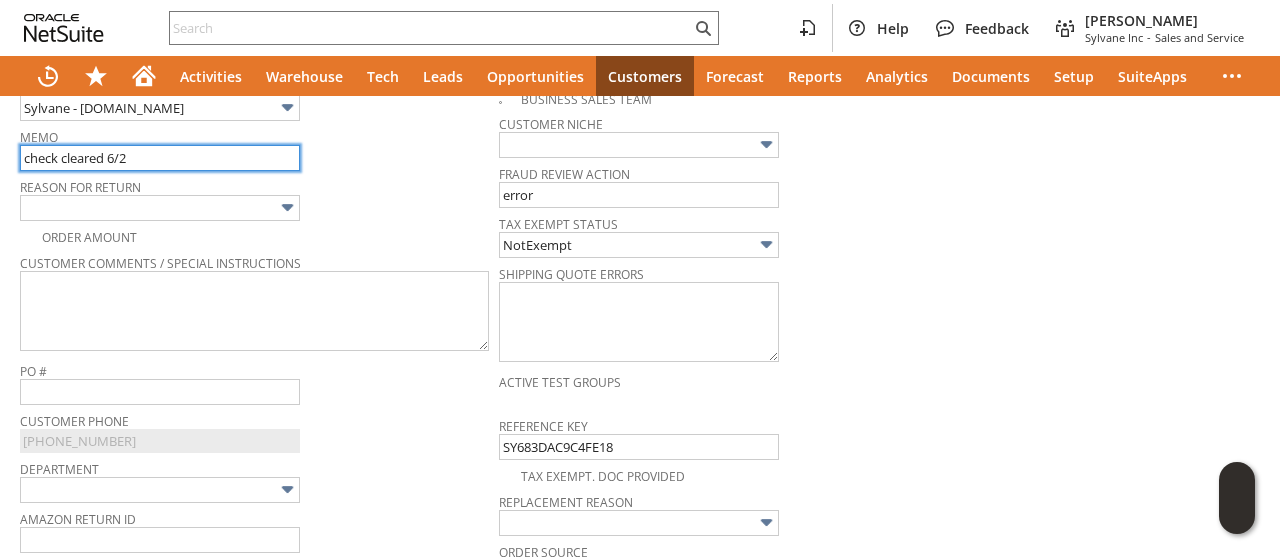 click on "check cleared 6/2" at bounding box center [160, 158] 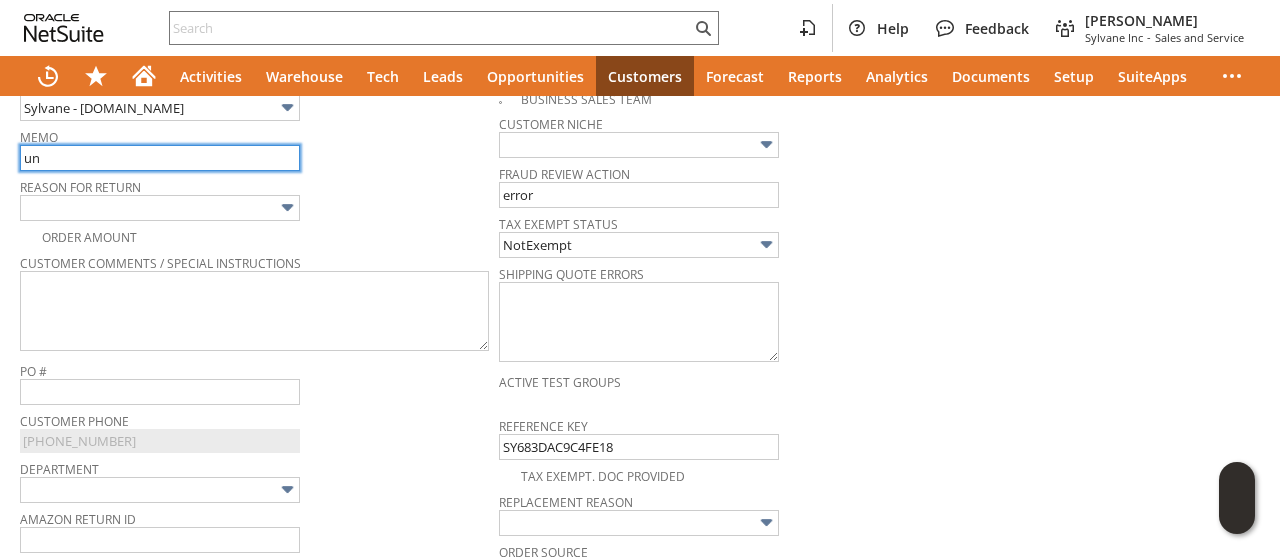 type on "u" 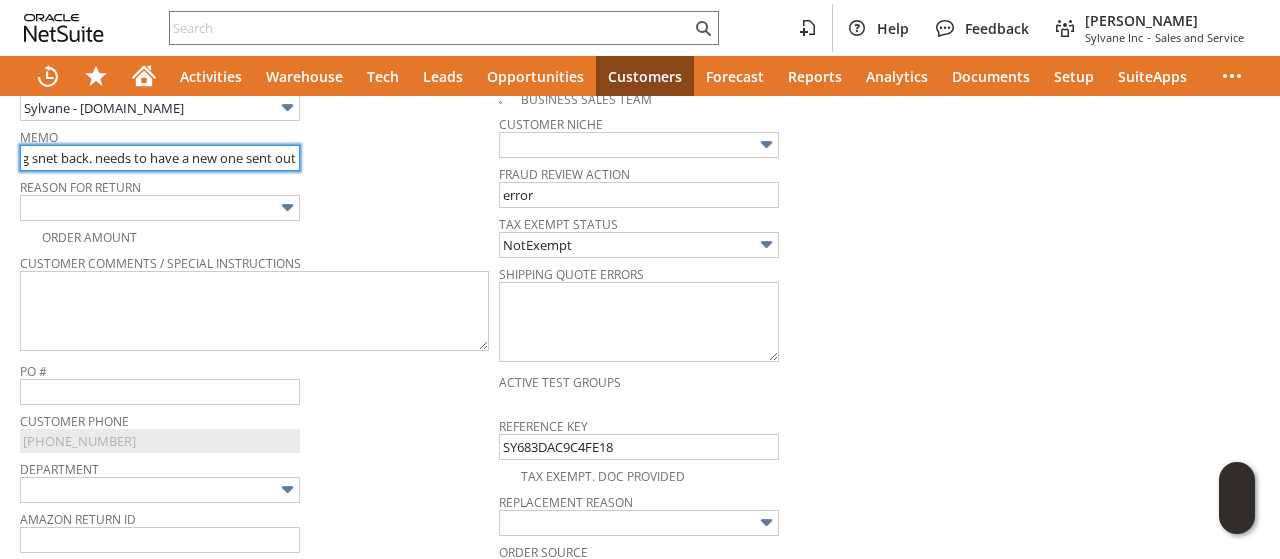 scroll, scrollTop: 0, scrollLeft: 701, axis: horizontal 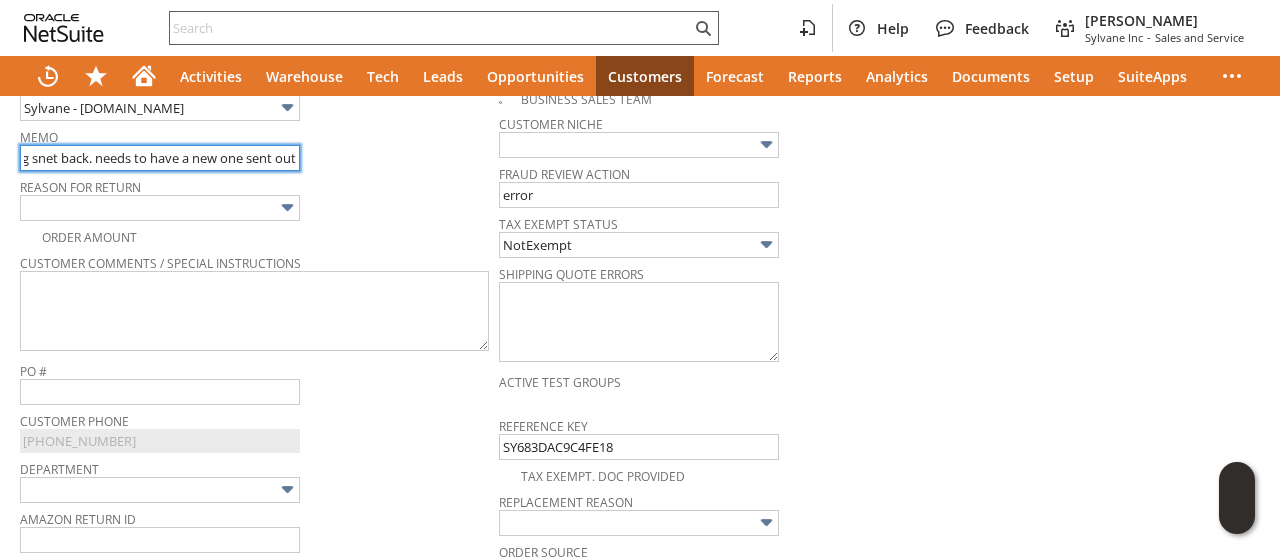 type on "cust was out of country and just got back. seems the tiime frame for vacation hold was just missed so now it is being snet back. needs to have a new one sent out" 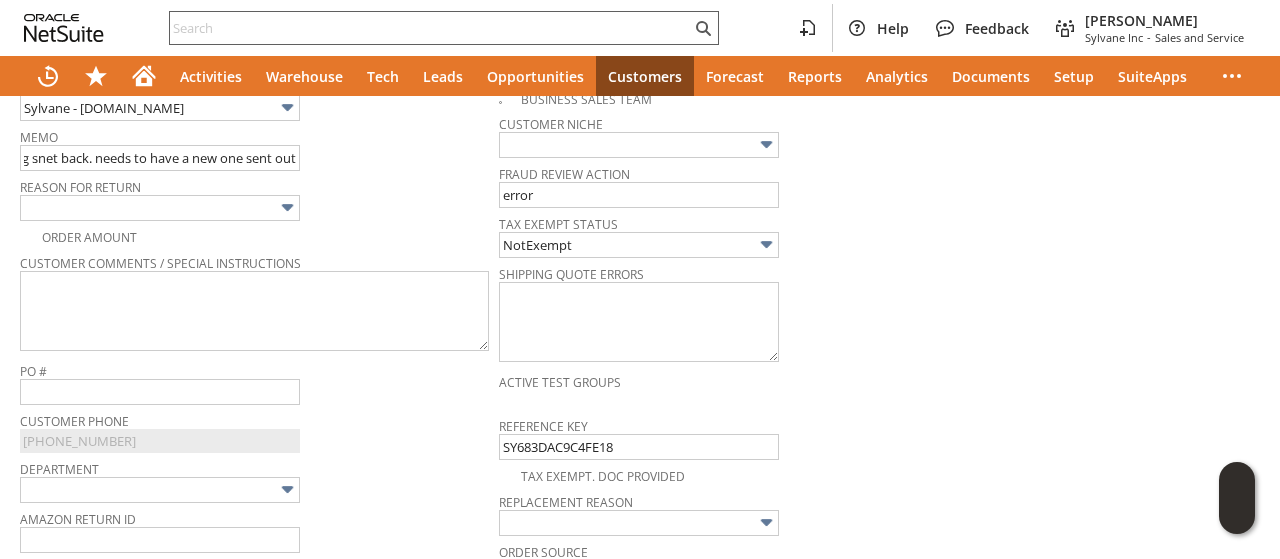 scroll, scrollTop: 0, scrollLeft: 0, axis: both 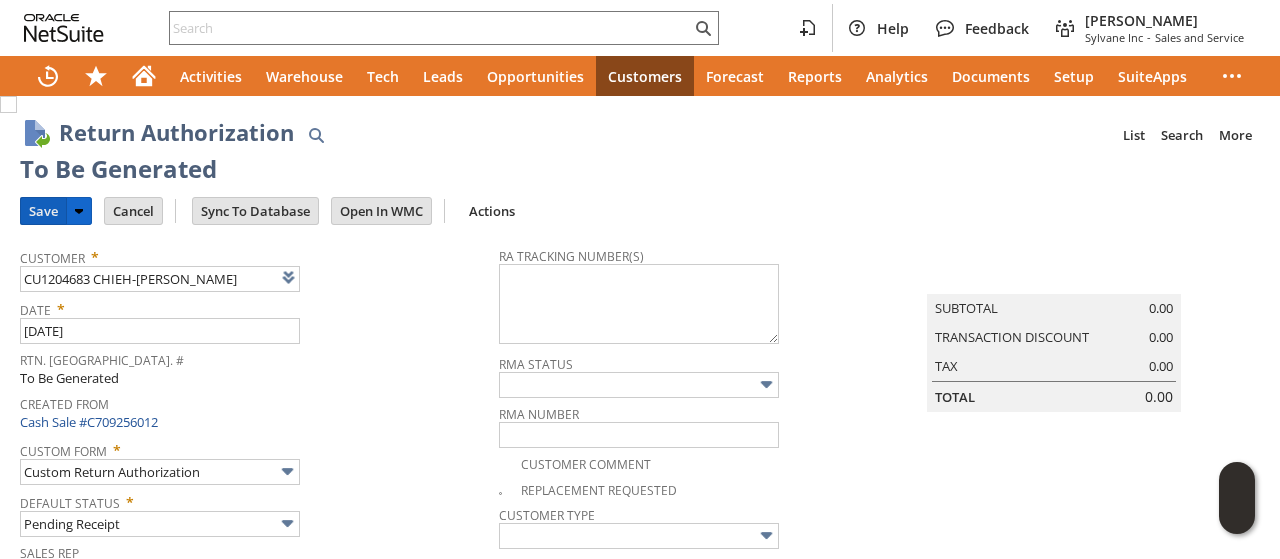 click on "Save" at bounding box center (43, 211) 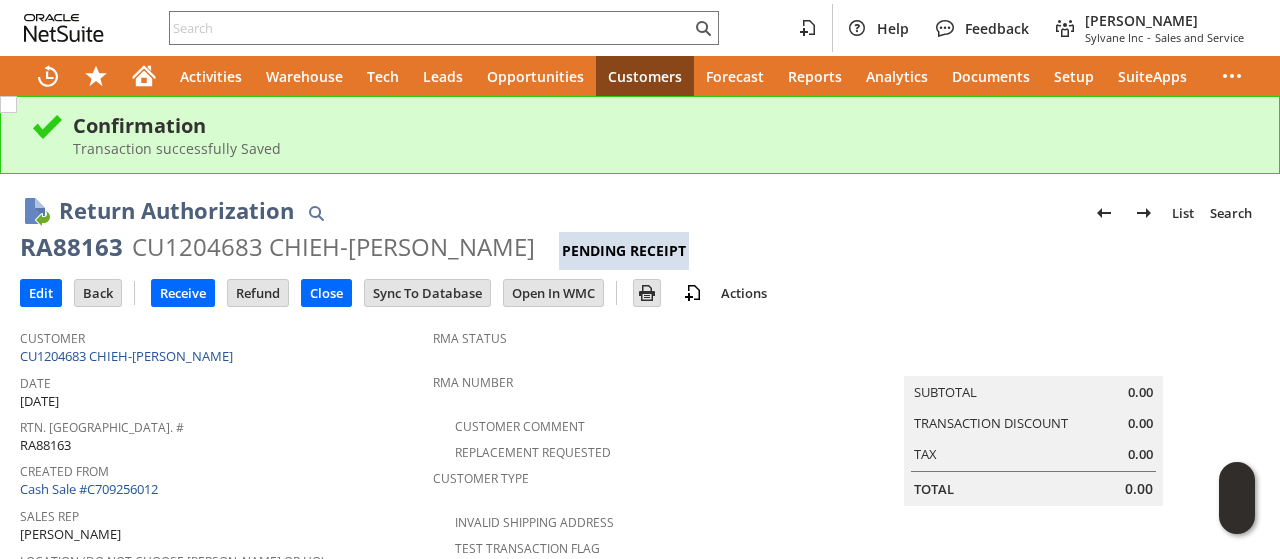 scroll, scrollTop: 0, scrollLeft: 0, axis: both 